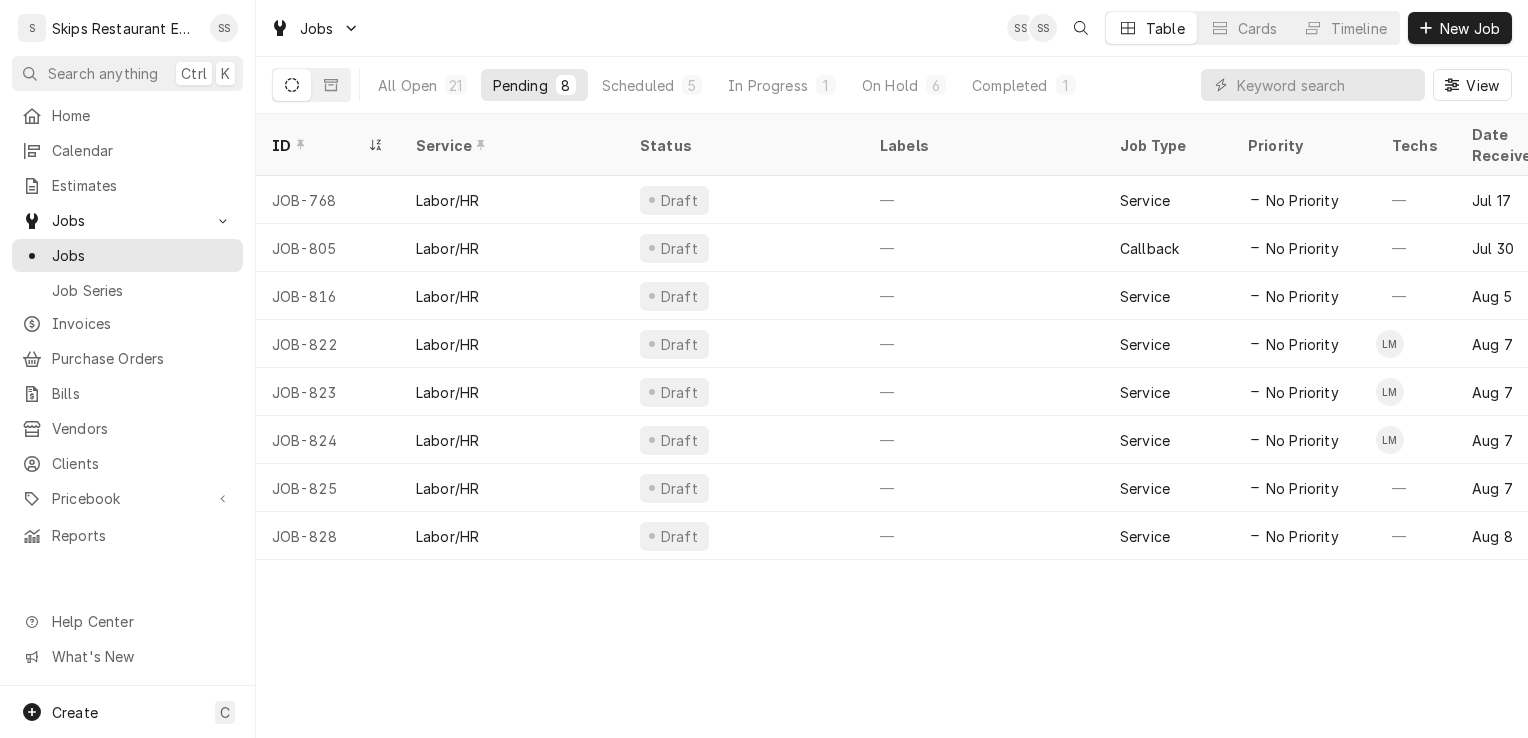 scroll, scrollTop: 0, scrollLeft: 0, axis: both 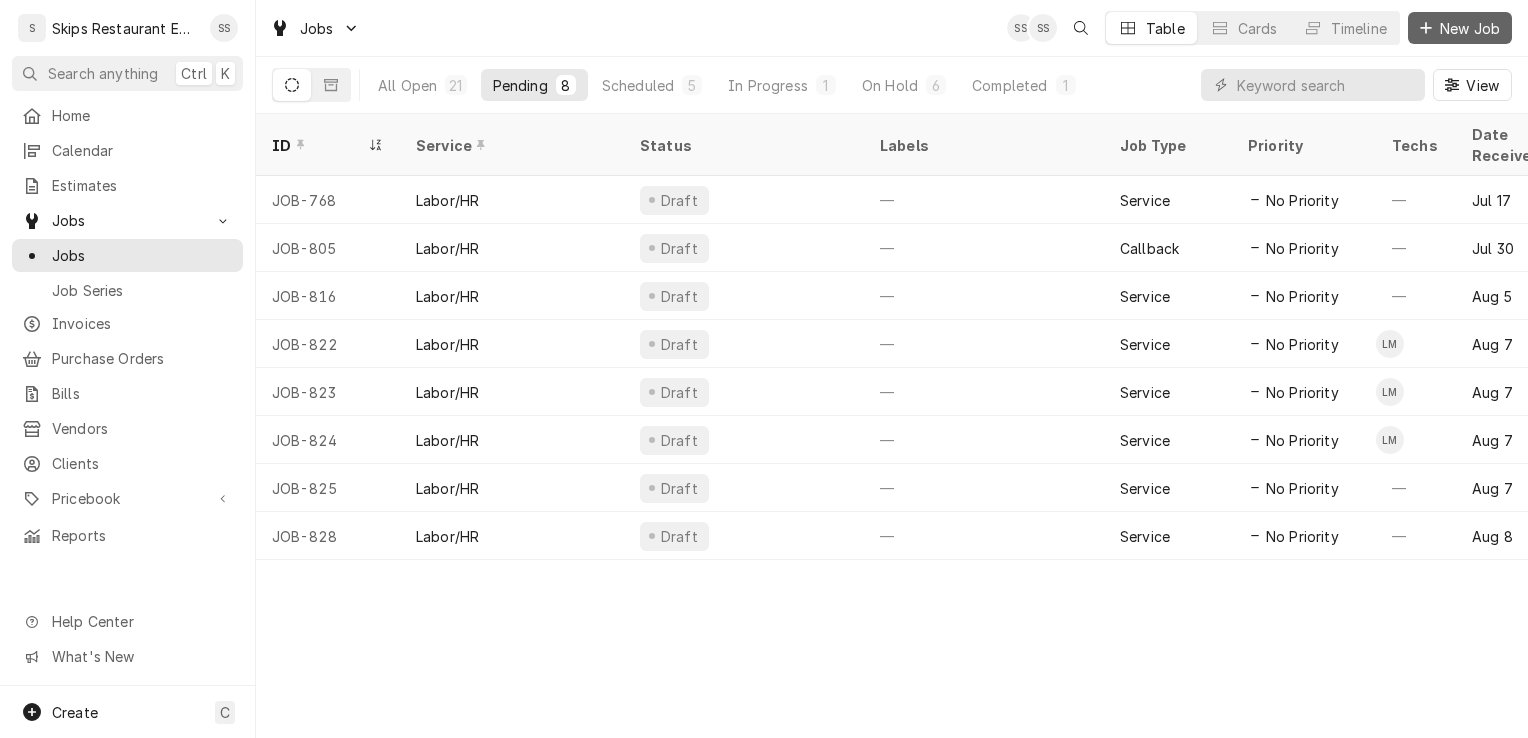 click on "New Job" at bounding box center [1470, 28] 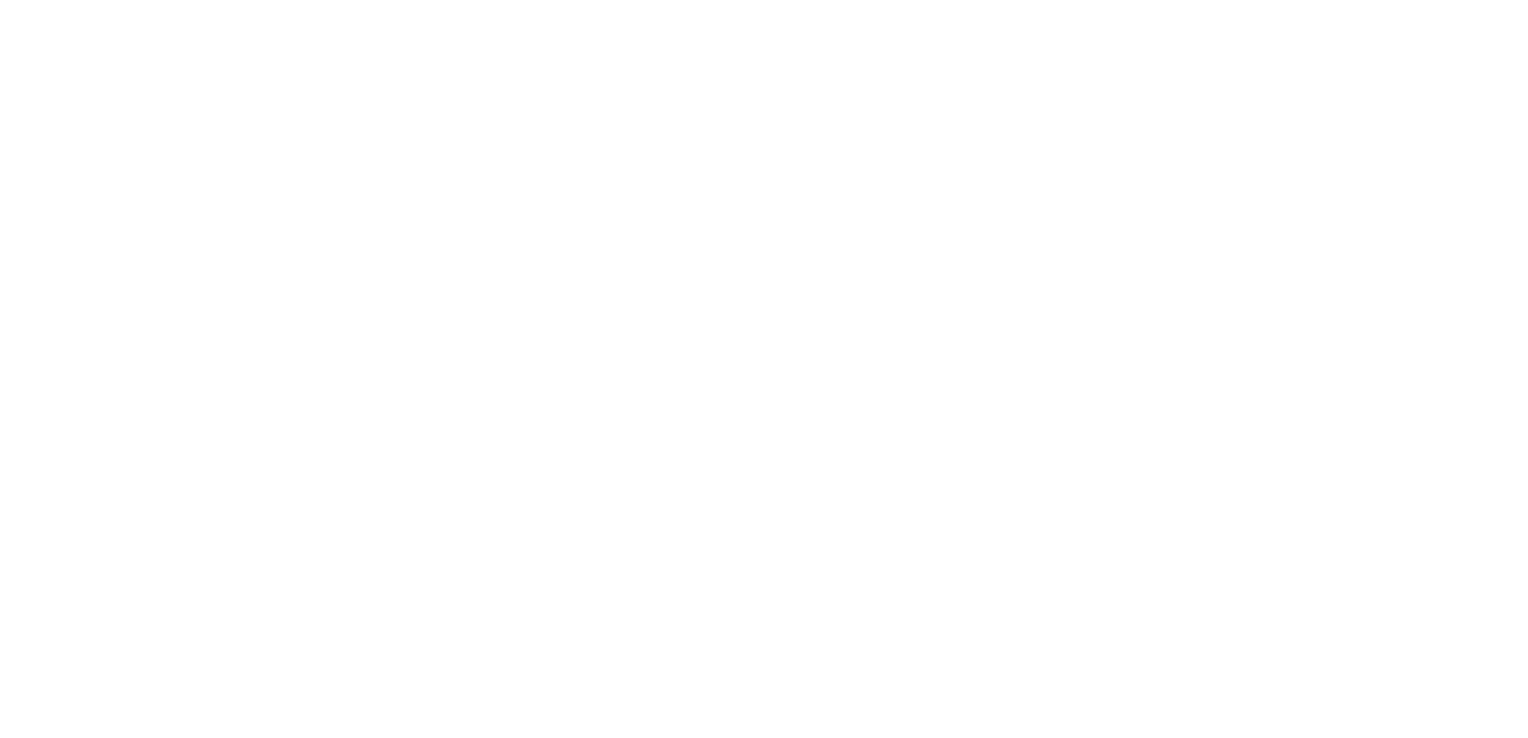 scroll, scrollTop: 0, scrollLeft: 0, axis: both 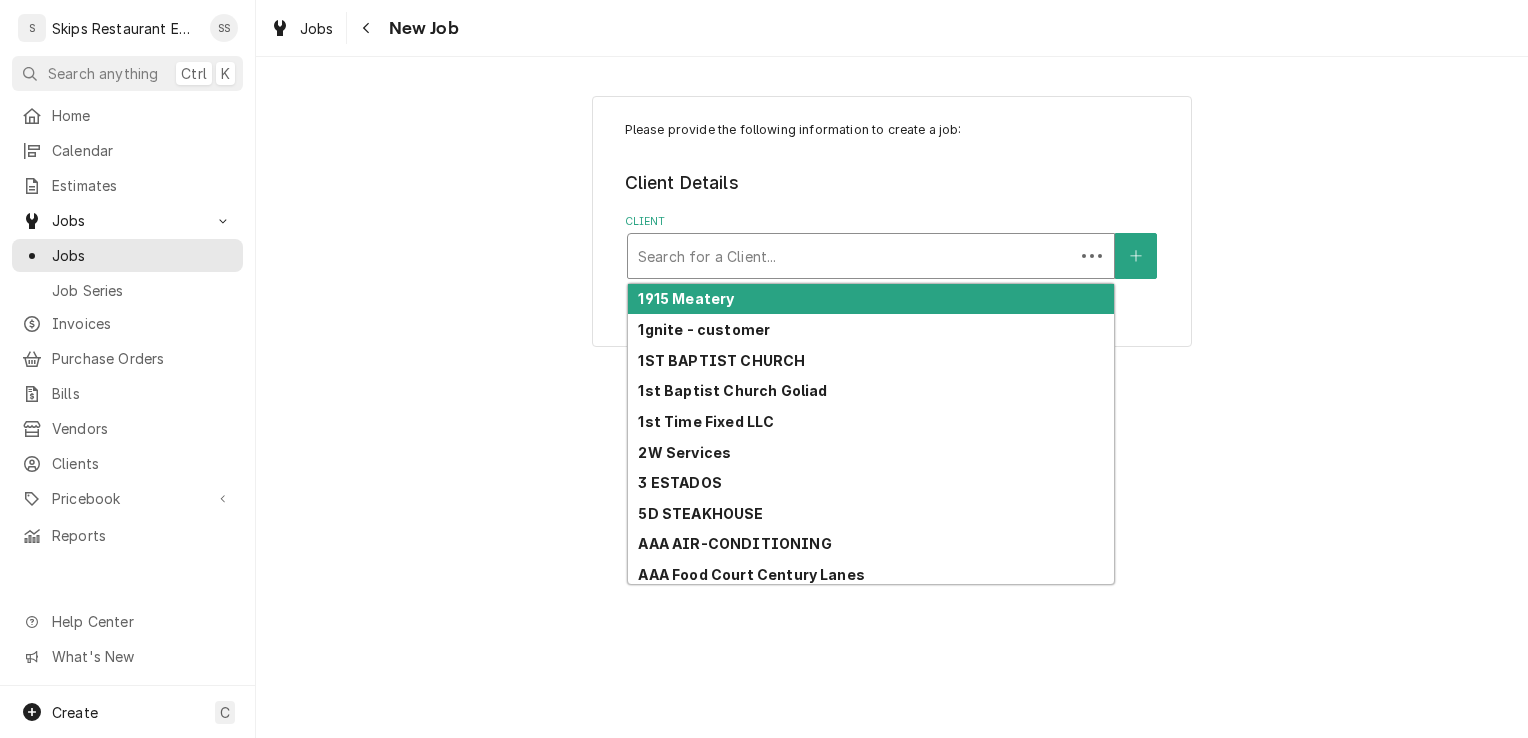 click at bounding box center [851, 256] 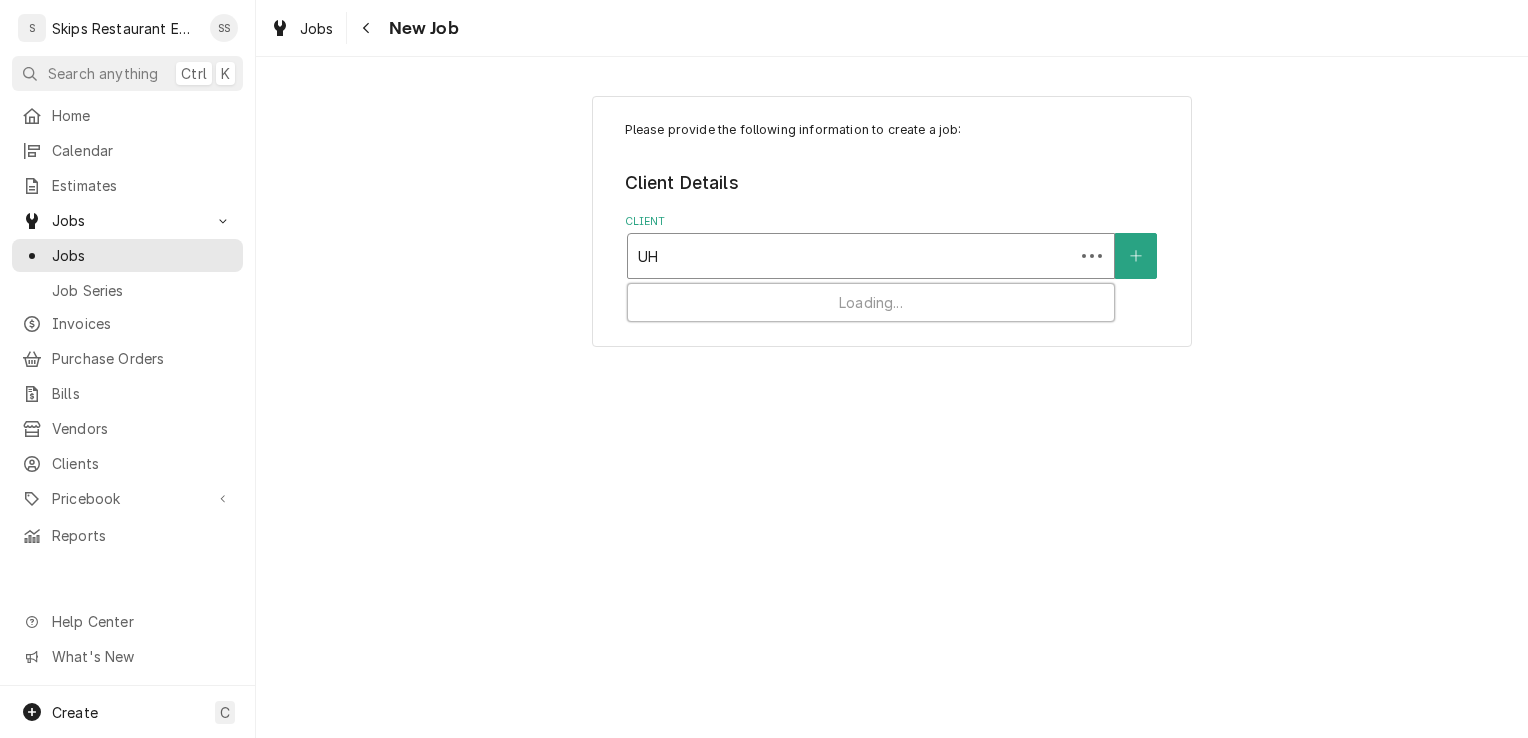 type on "UHV" 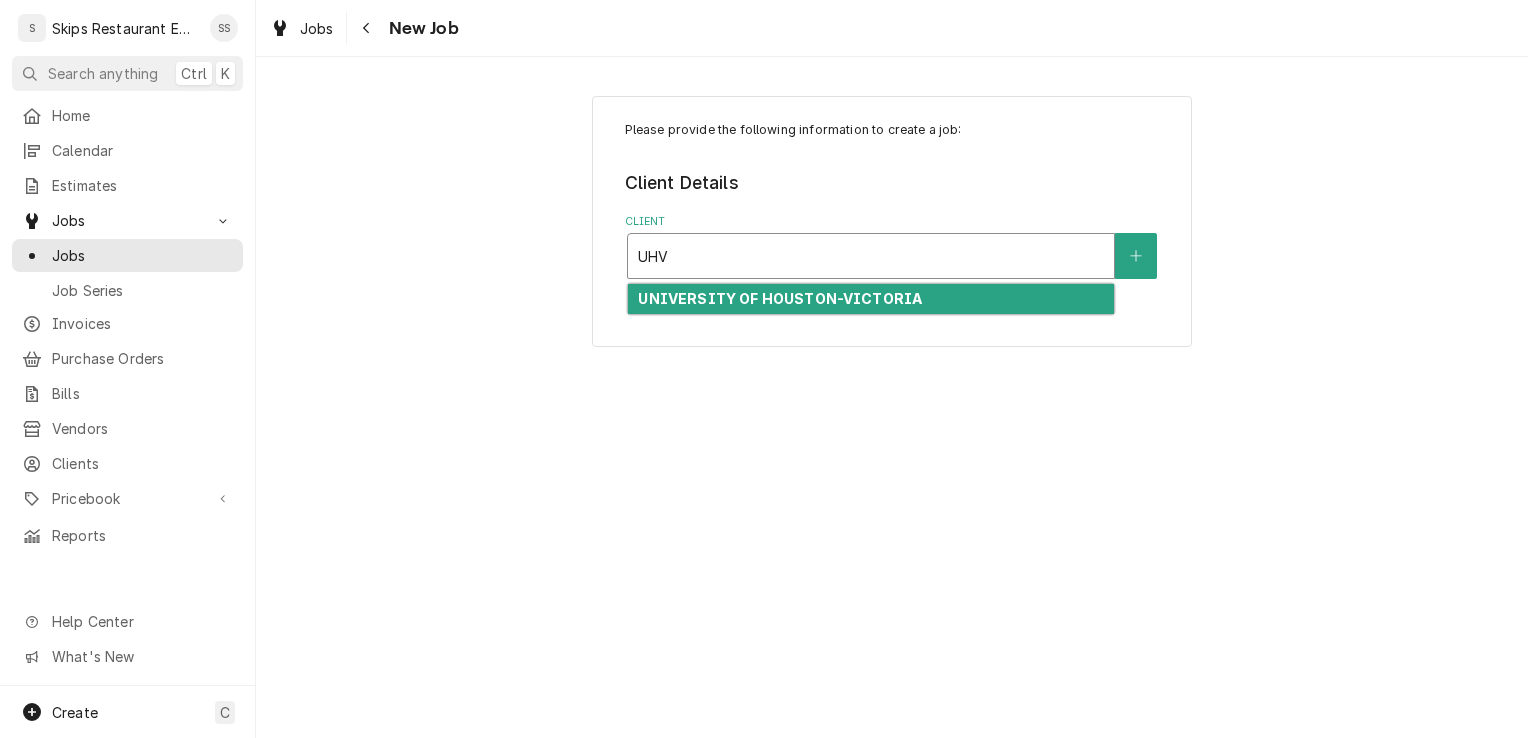 click on "UNIVERSITY OF HOUSTON-VICTORIA" at bounding box center [780, 298] 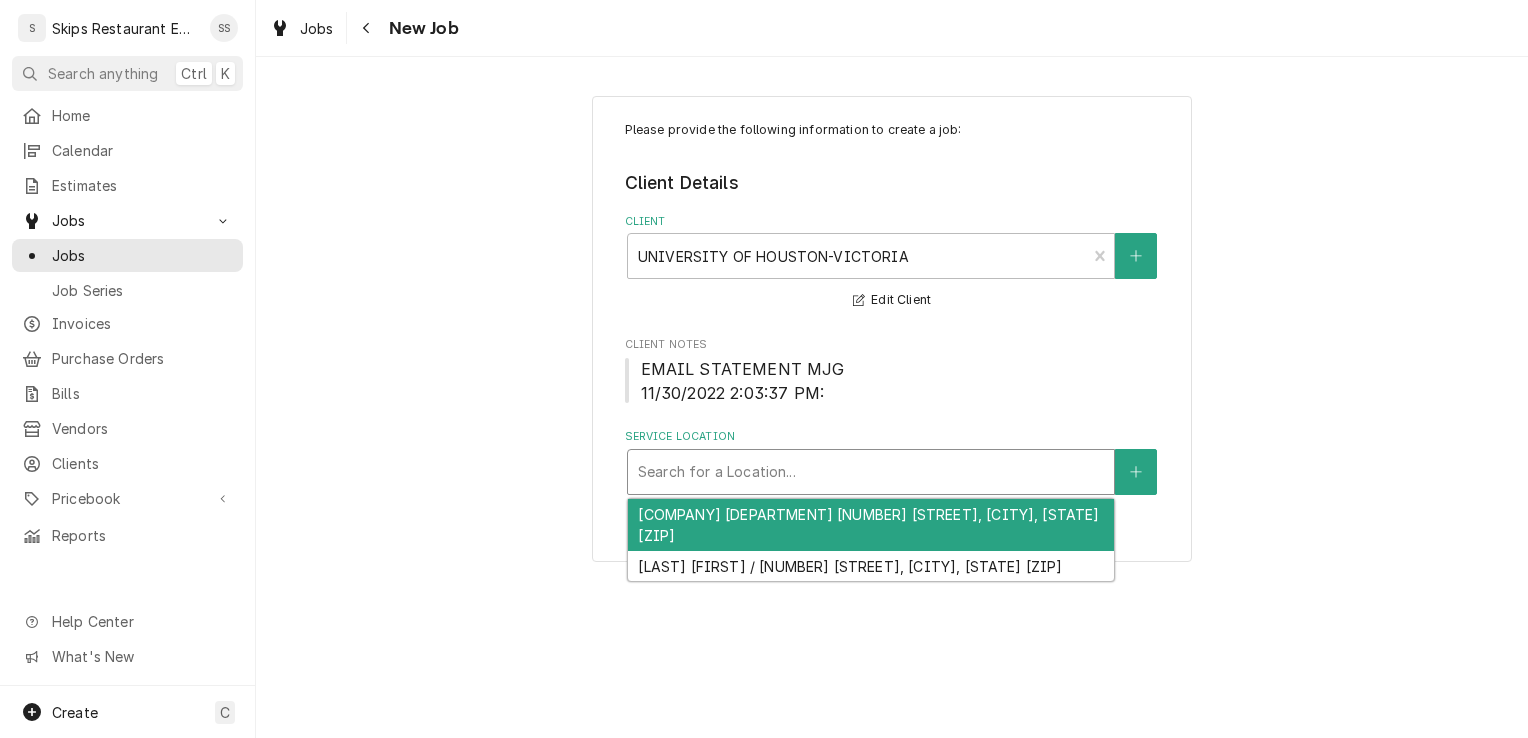 click at bounding box center (871, 472) 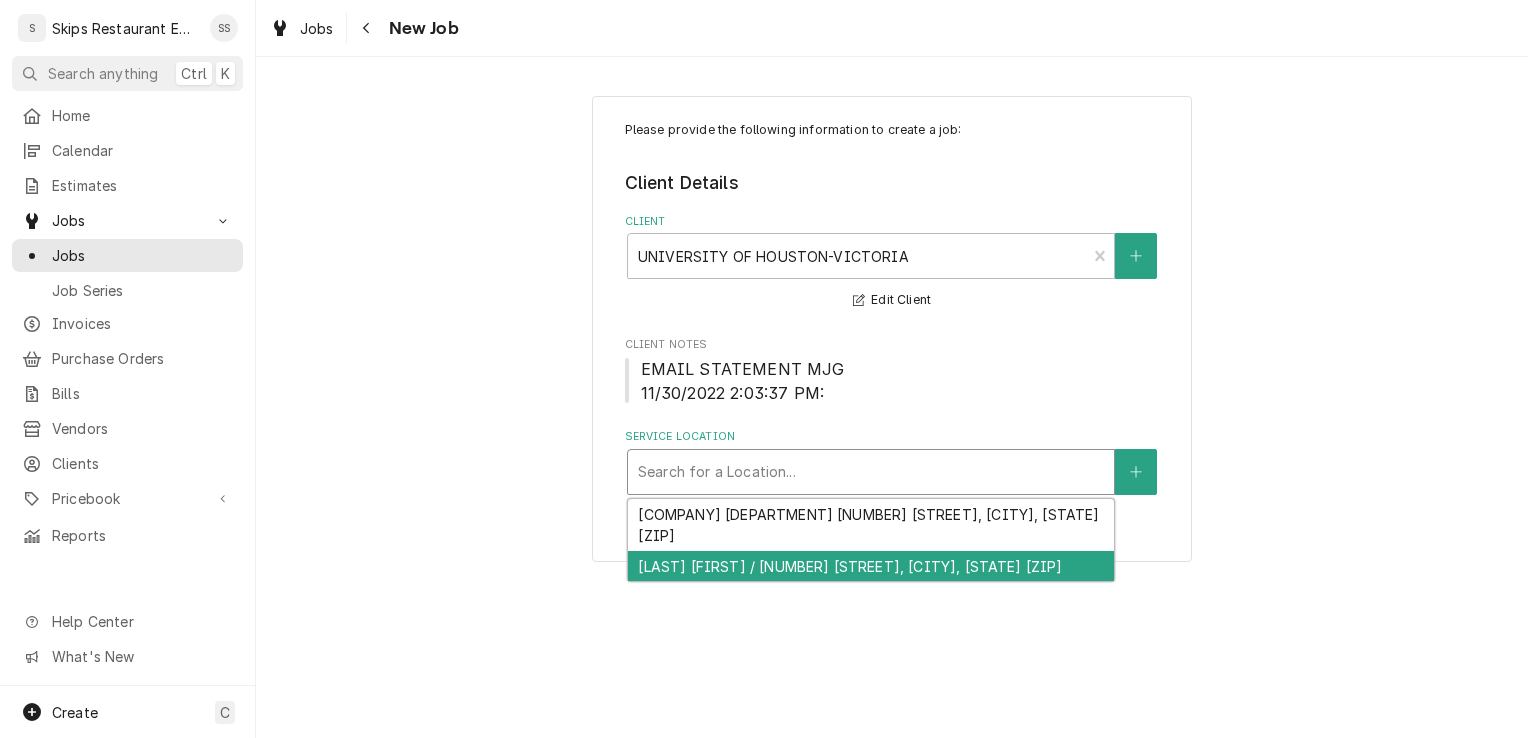 click on "Jaguar Hall / 2705 Houston Hwy, Victoria, TX 77901" at bounding box center (871, 566) 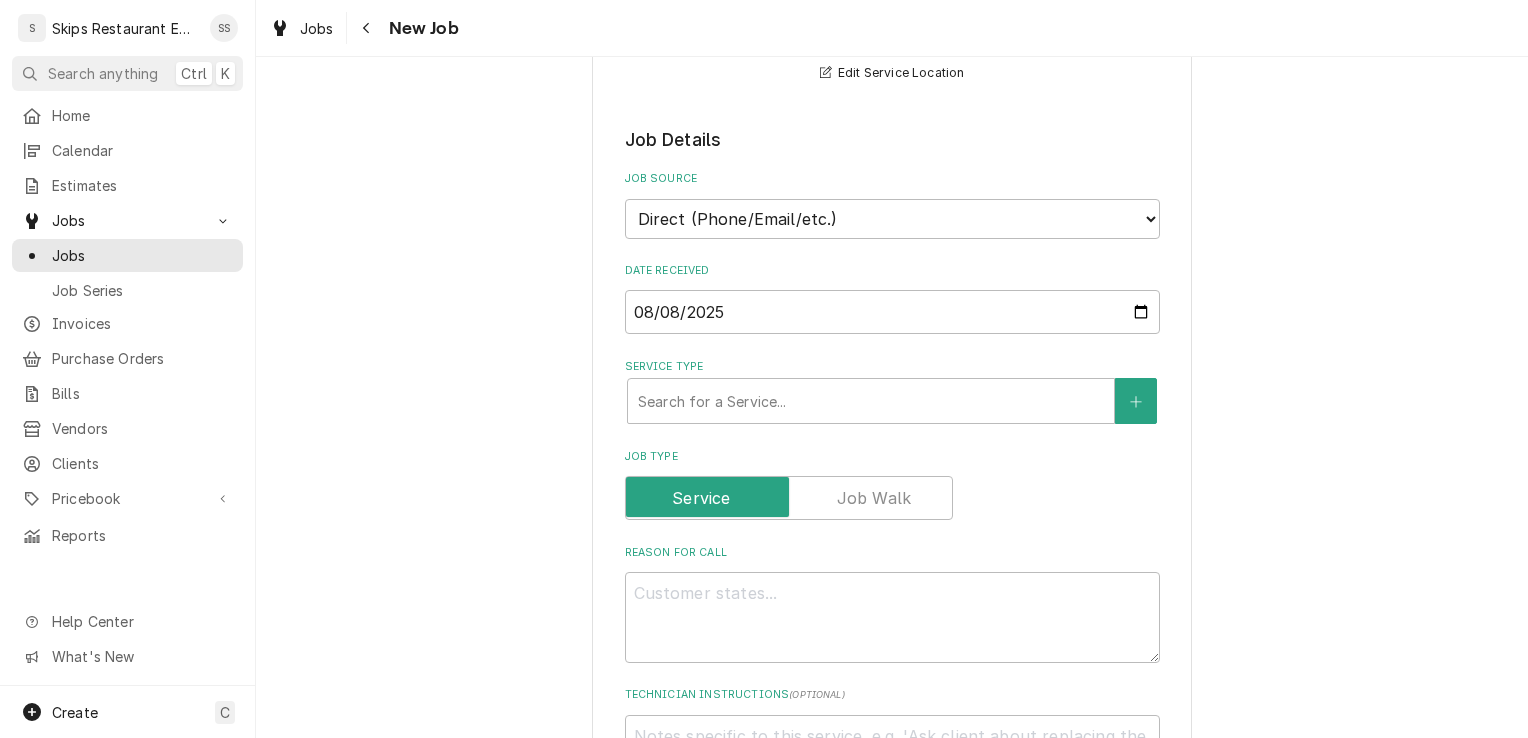 scroll, scrollTop: 463, scrollLeft: 0, axis: vertical 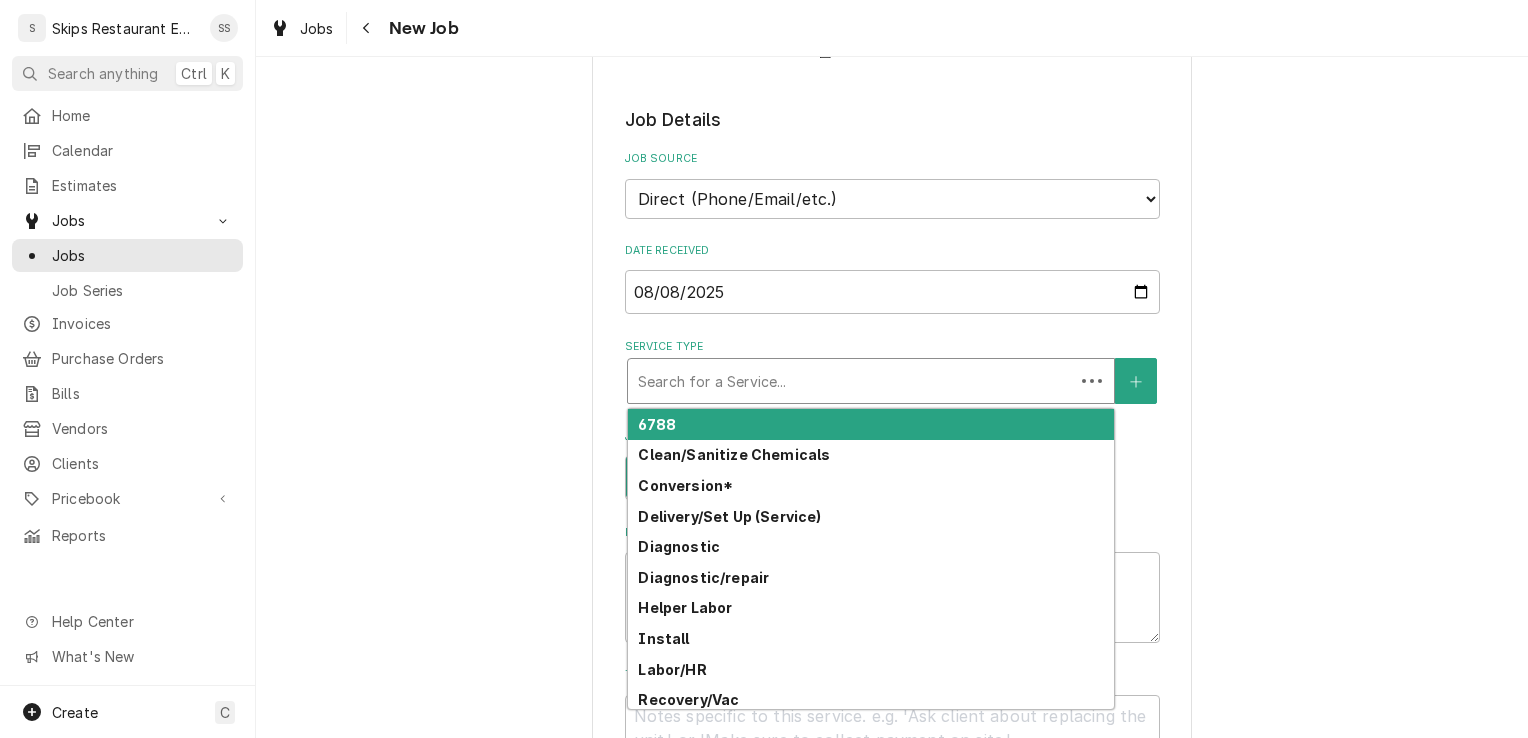 click at bounding box center [851, 381] 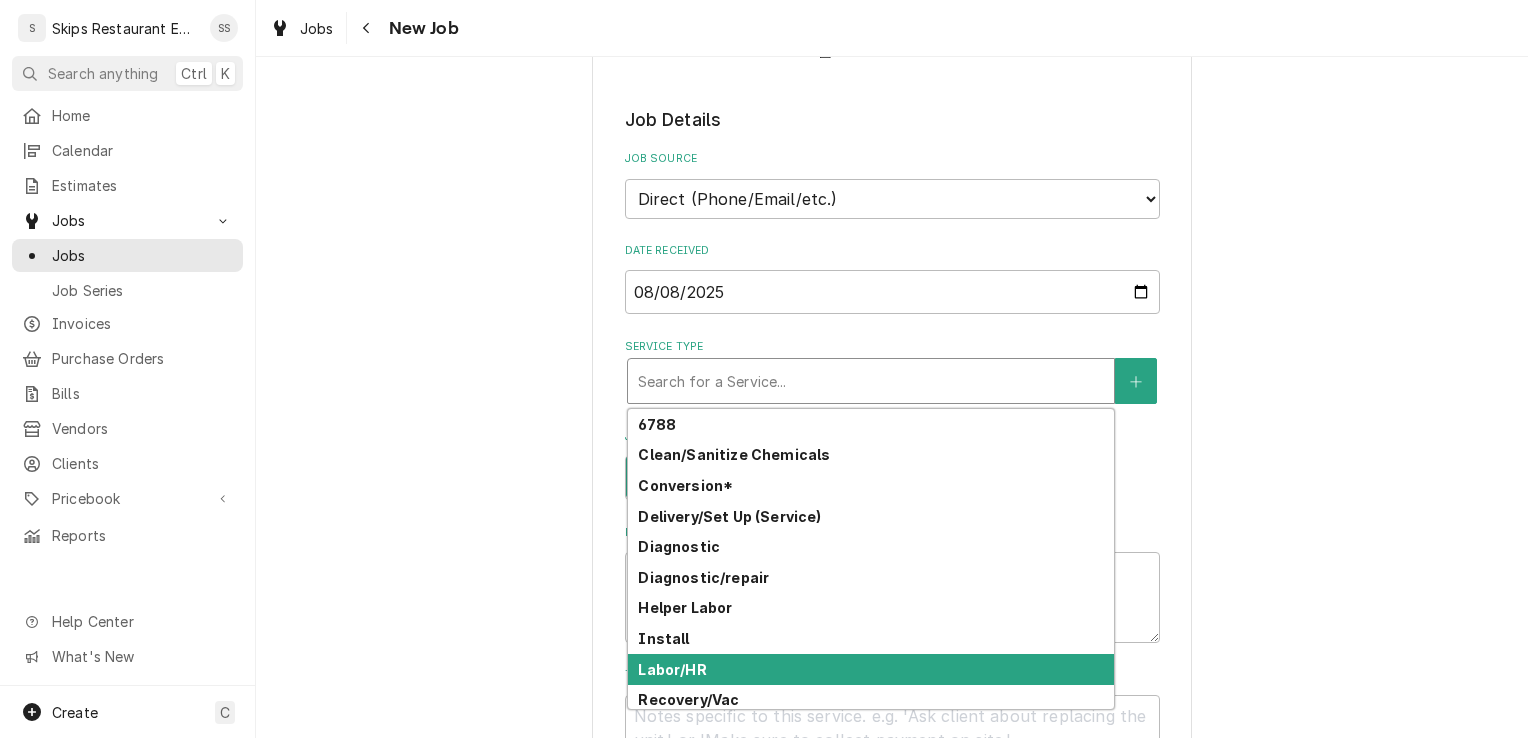 click on "Labor/HR" at bounding box center (672, 669) 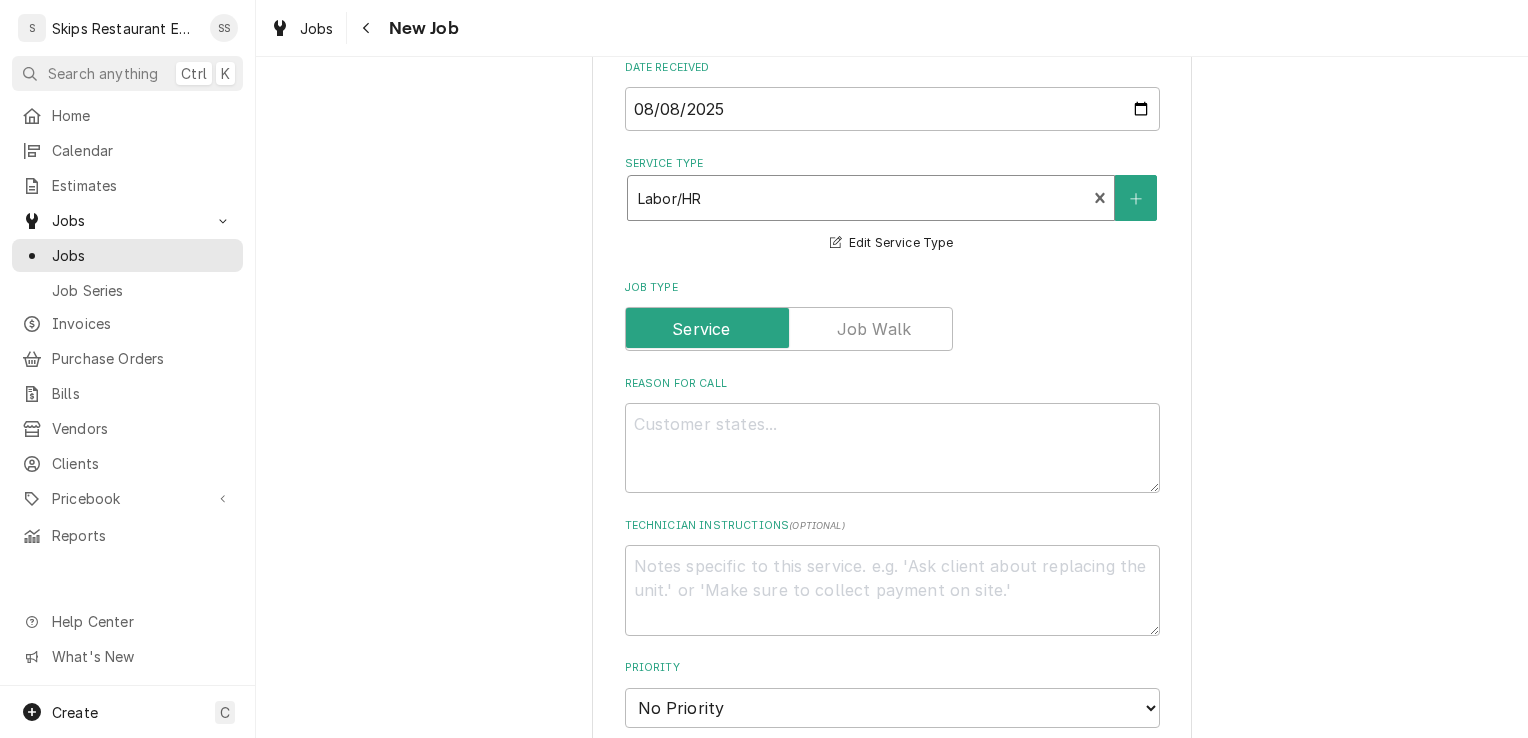 scroll, scrollTop: 647, scrollLeft: 0, axis: vertical 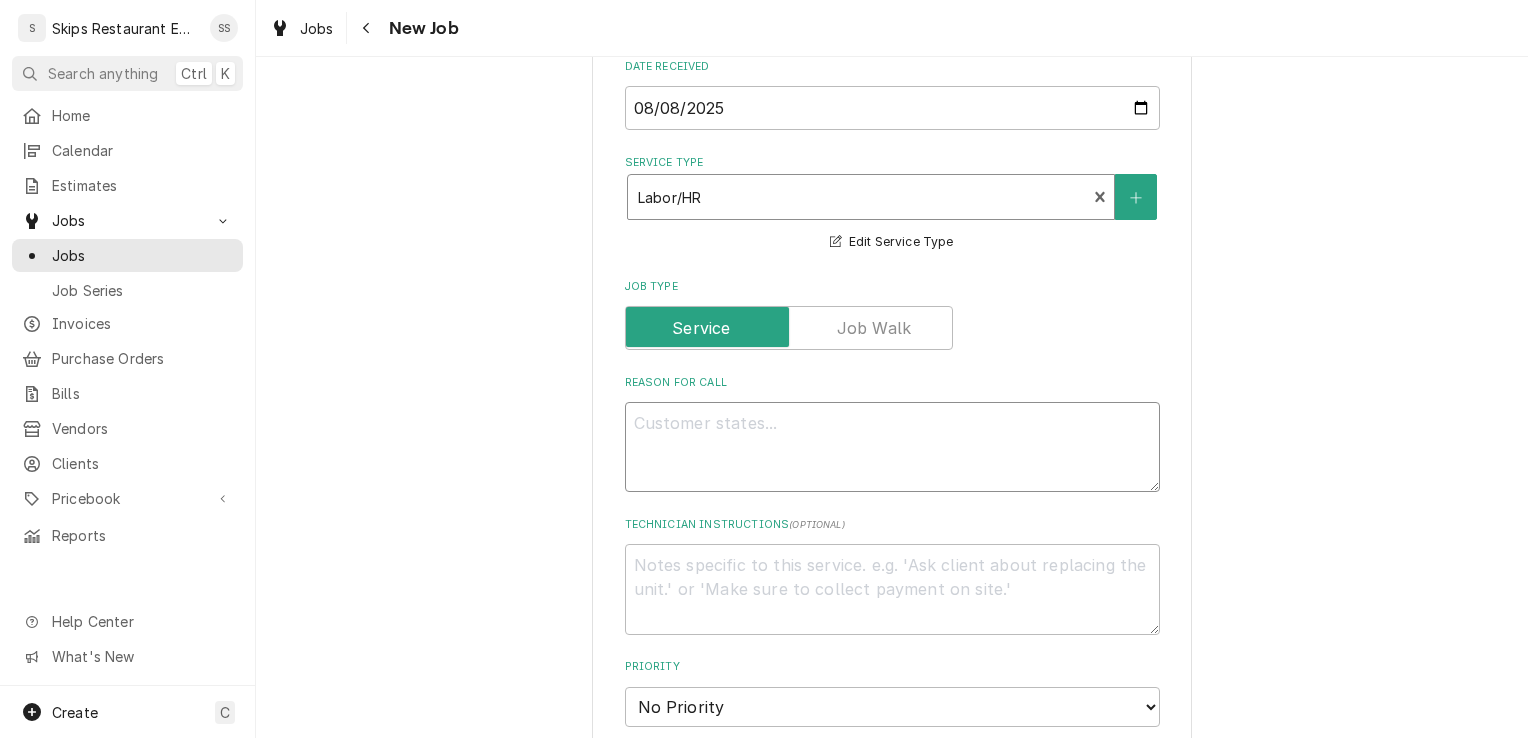 click on "Reason For Call" at bounding box center [892, 447] 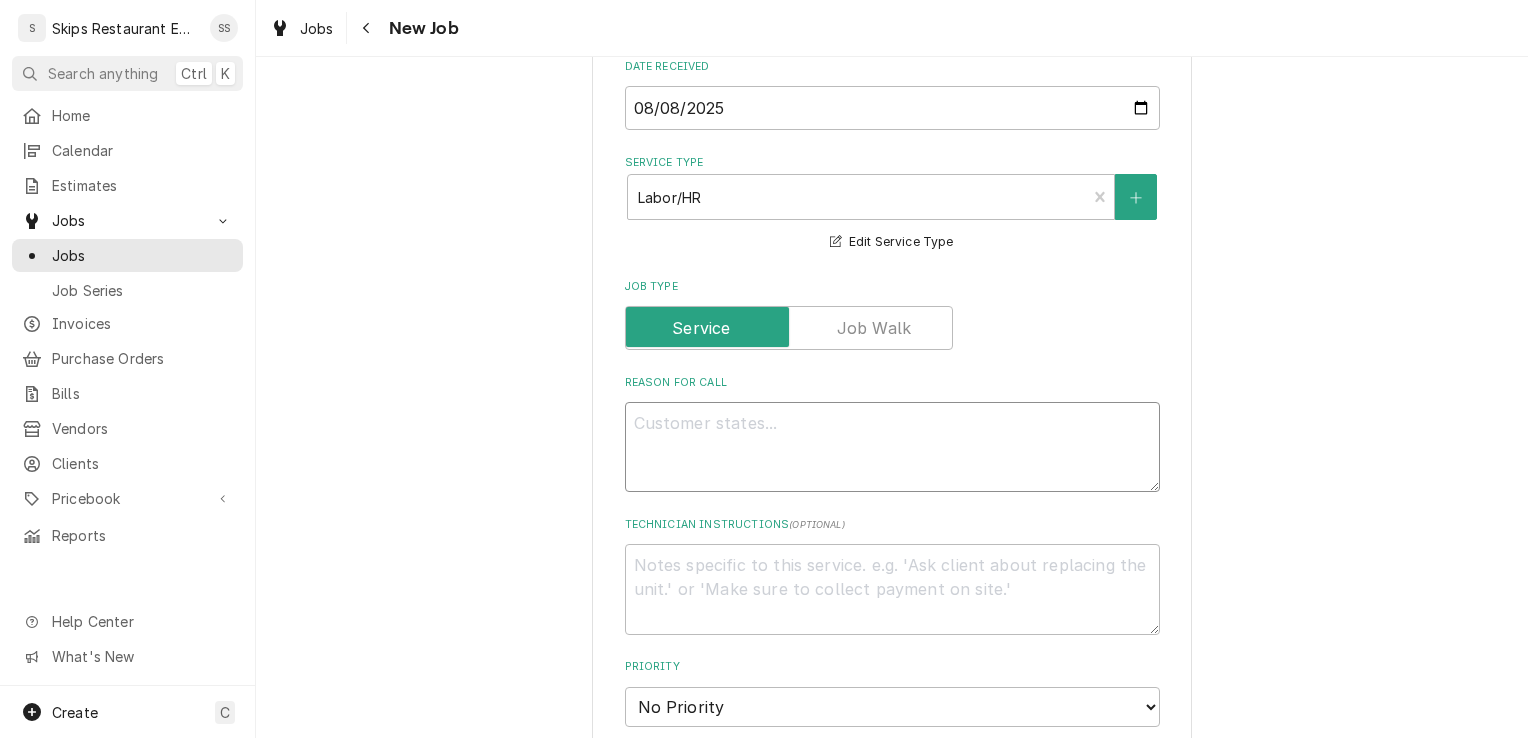 type on "x" 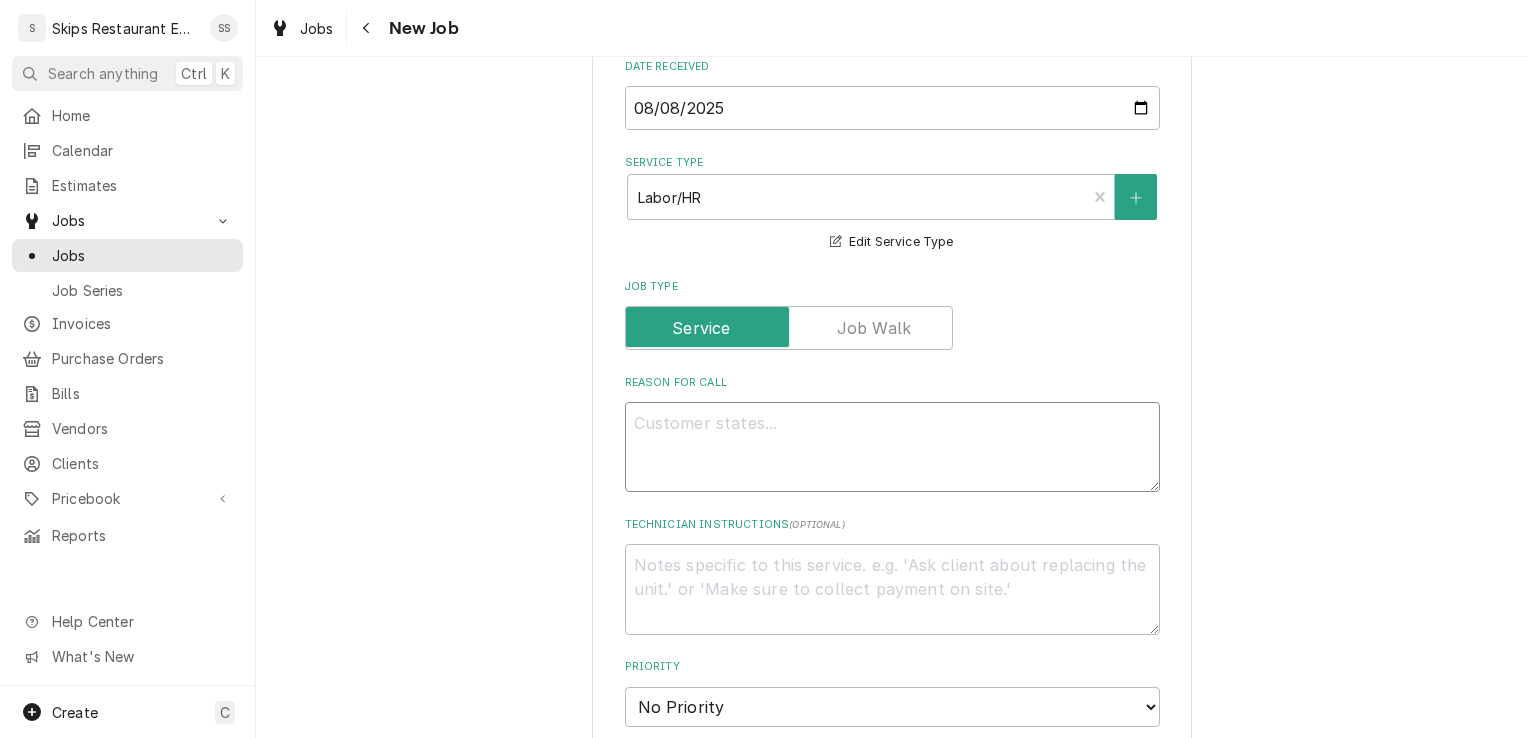 type on "T" 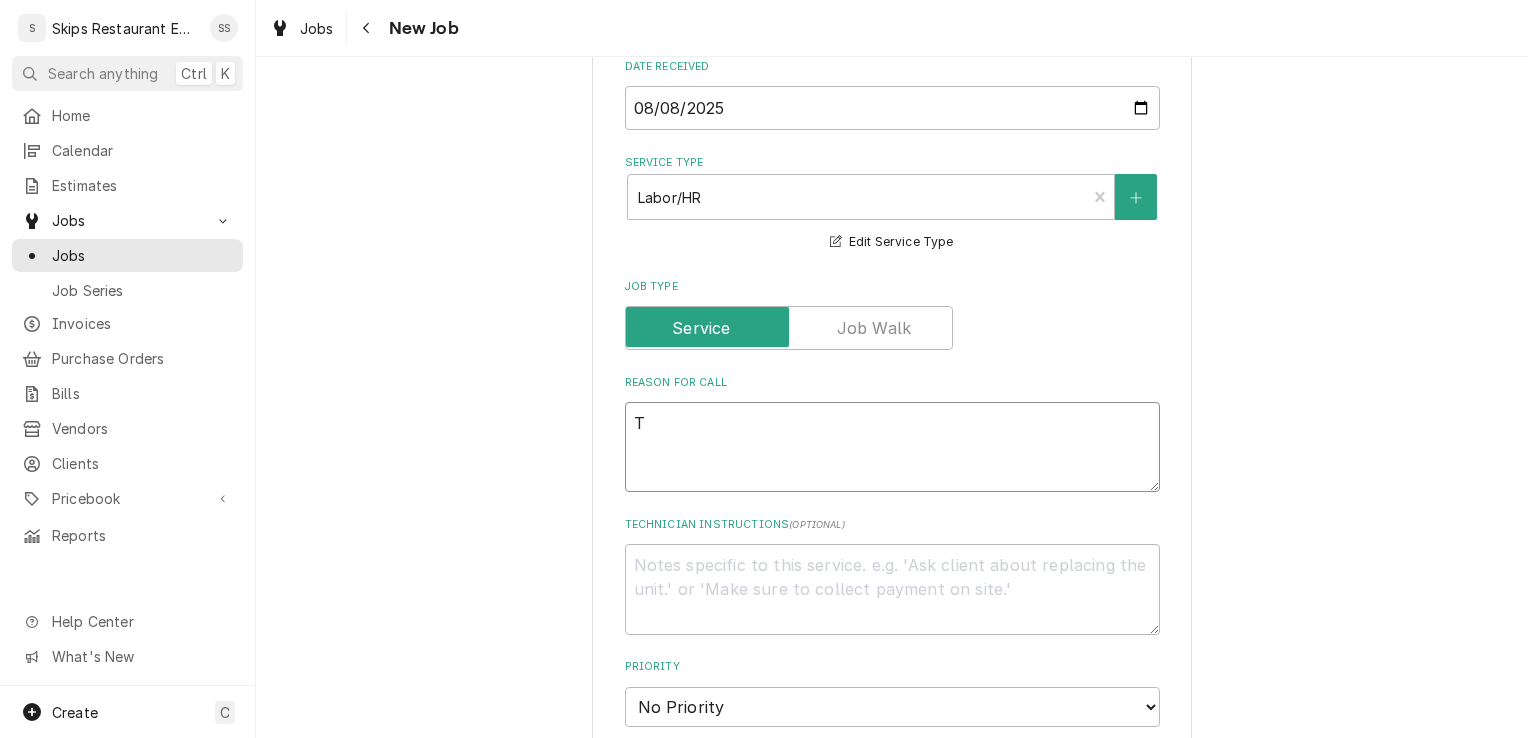 type on "x" 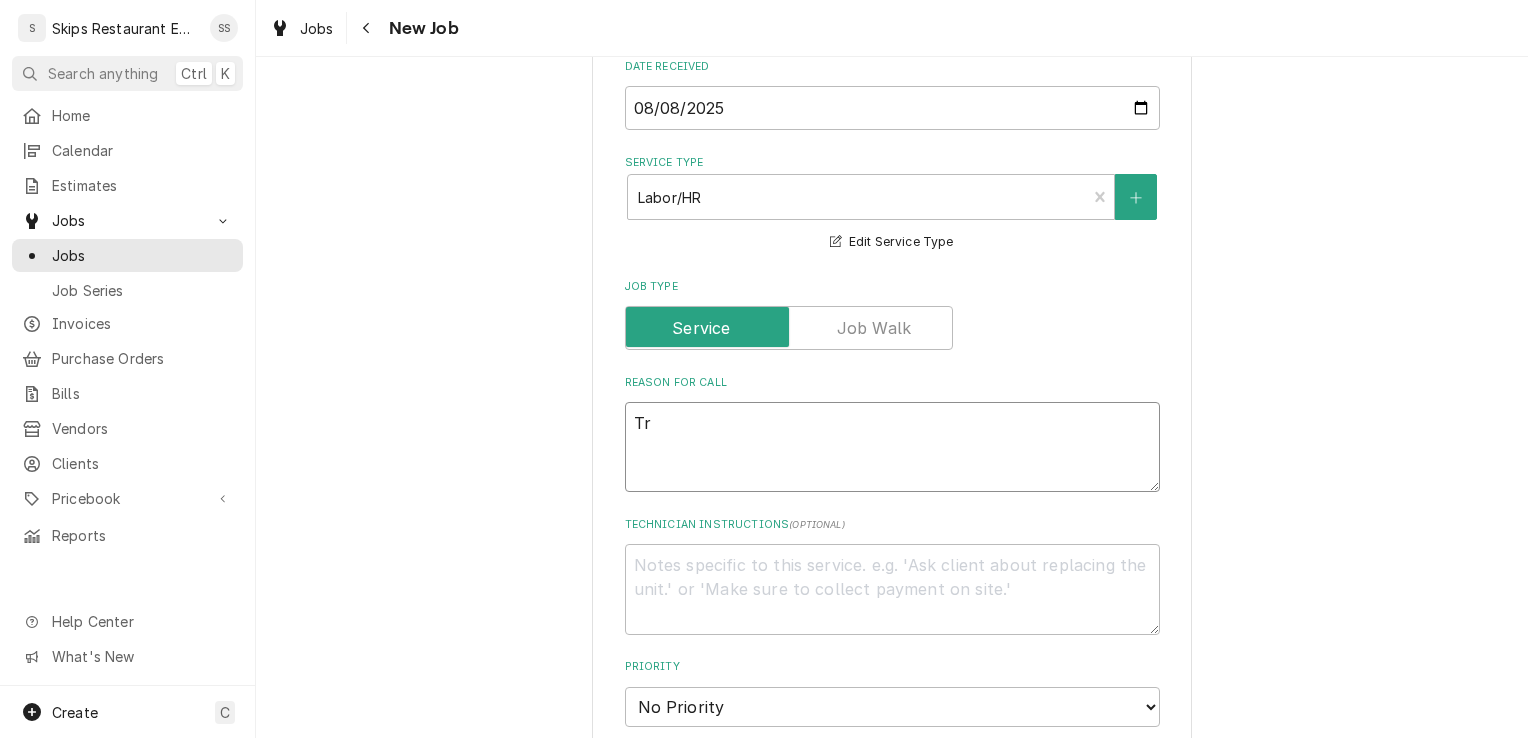 type on "Tru" 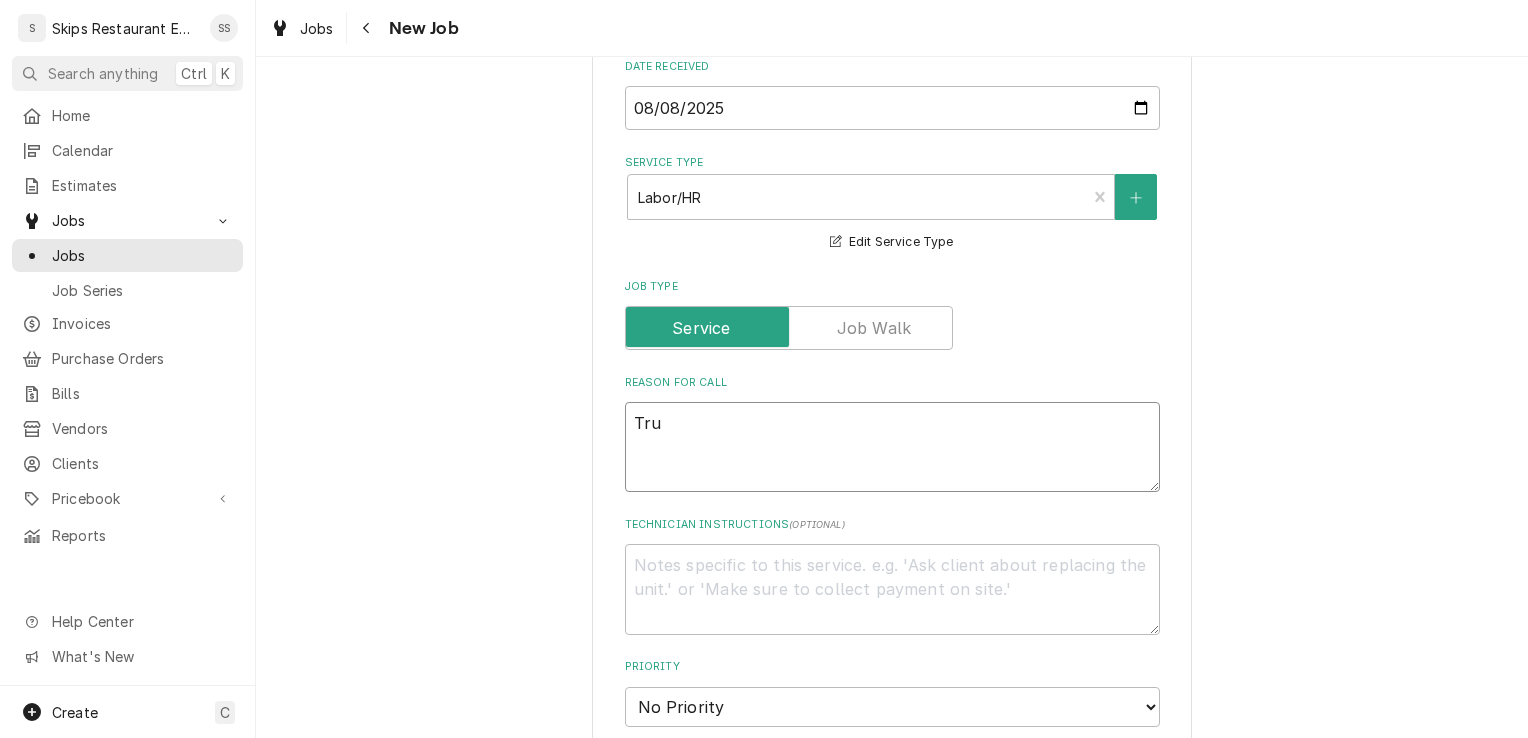 type on "x" 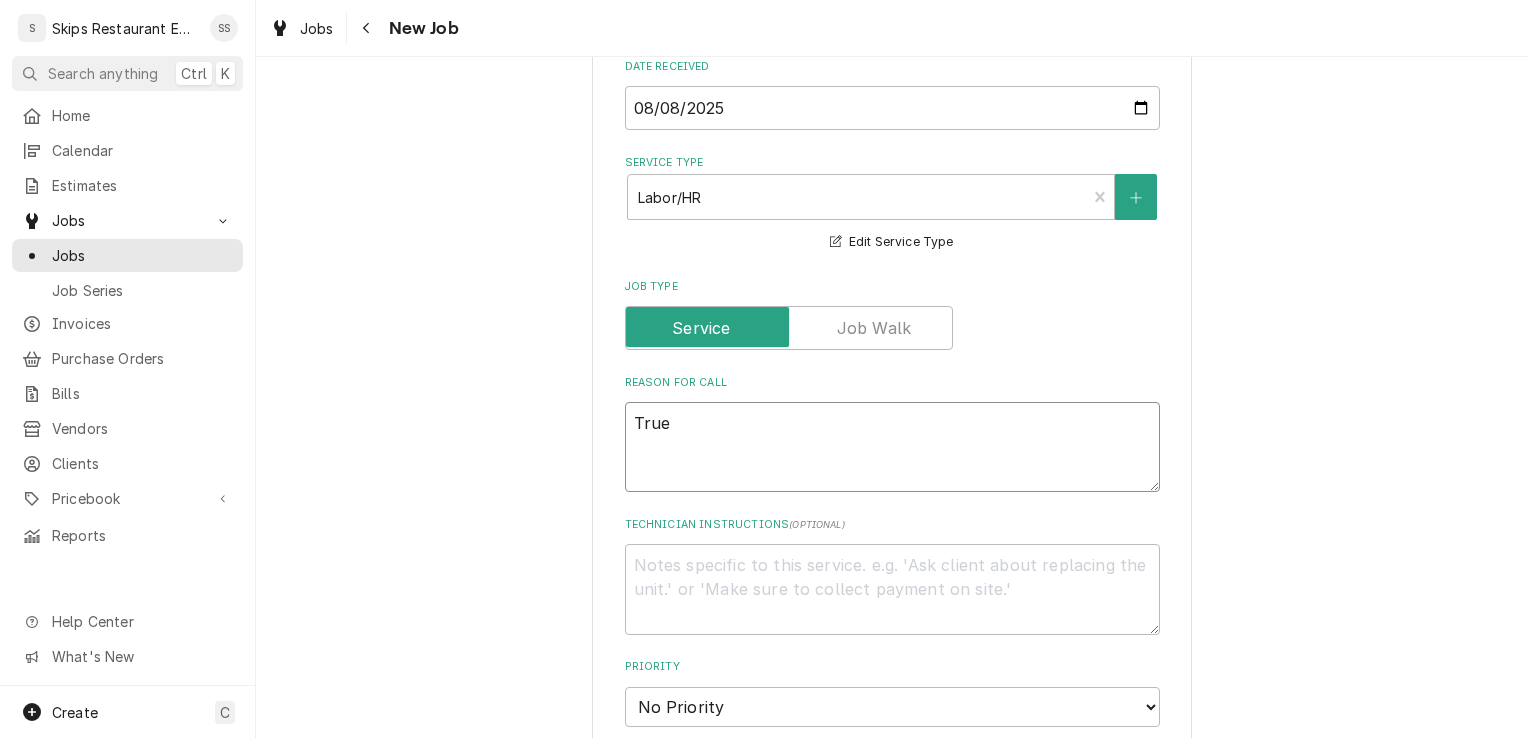 type on "x" 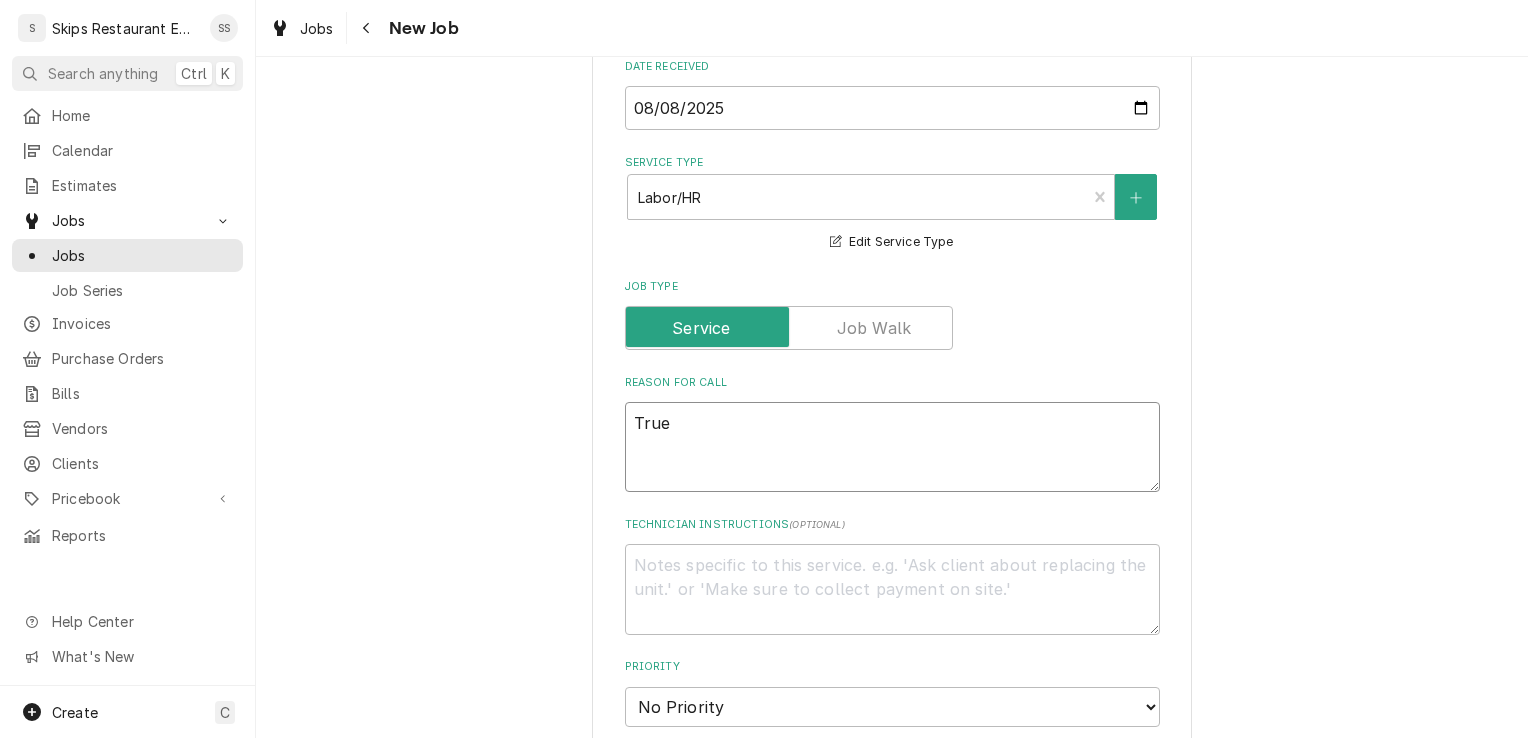 type on "x" 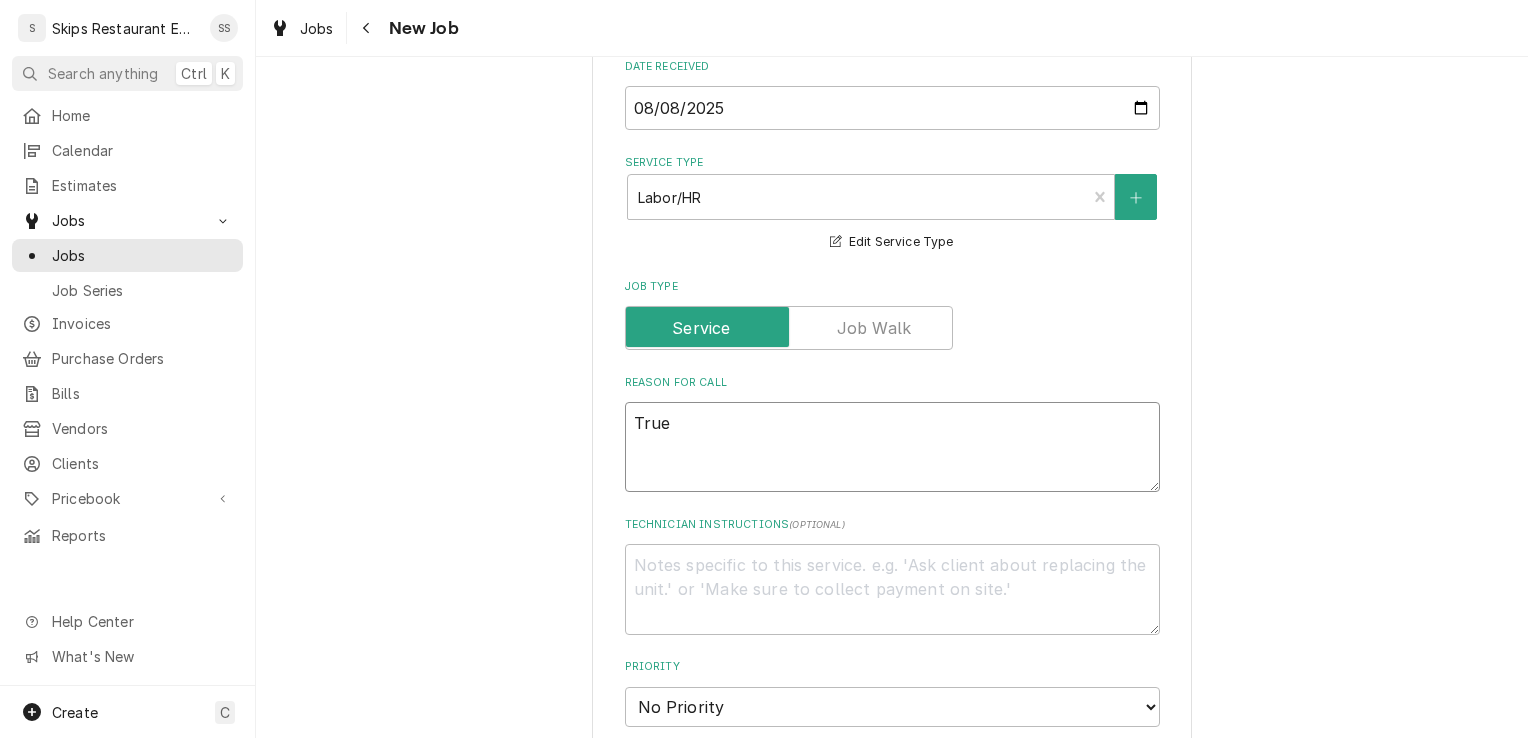 type on "True l" 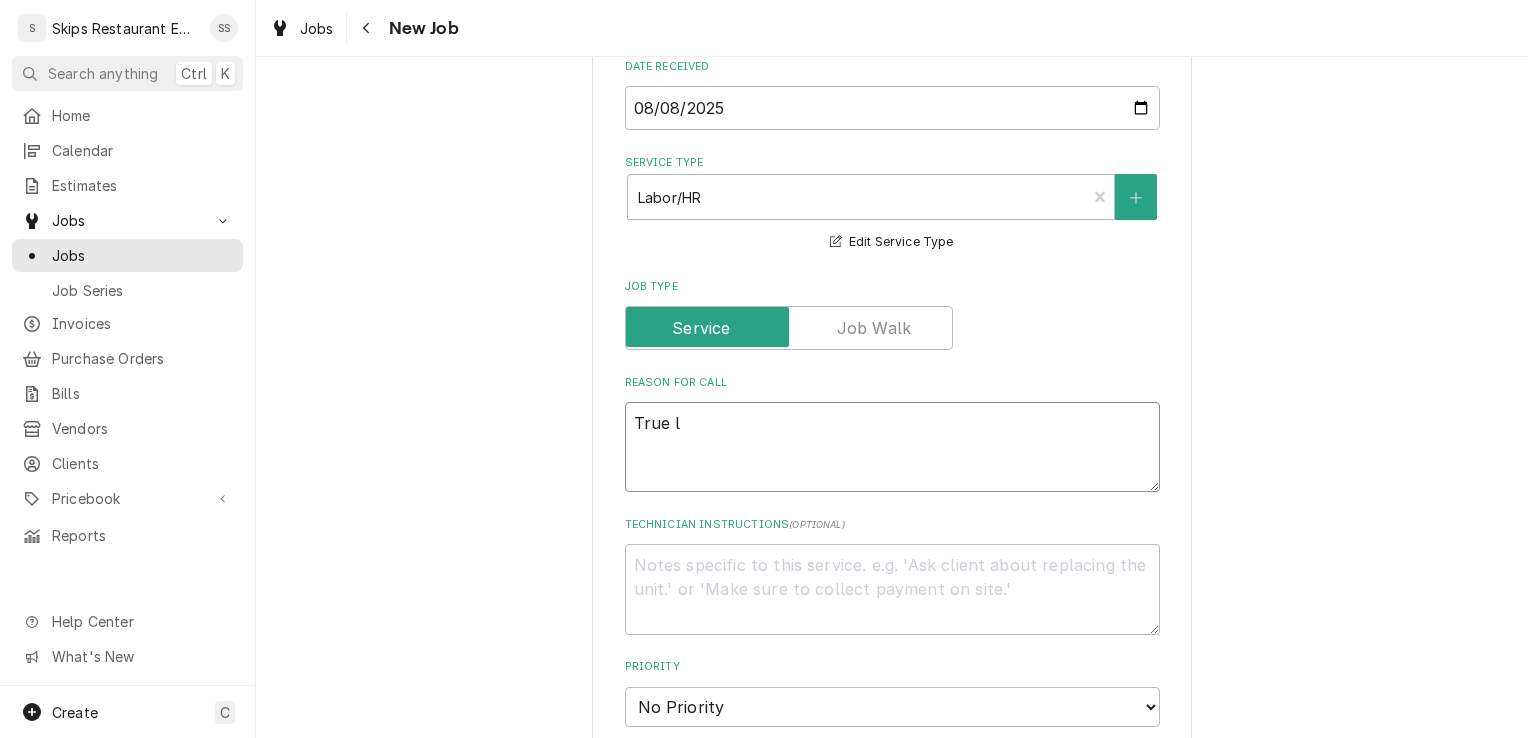 type on "x" 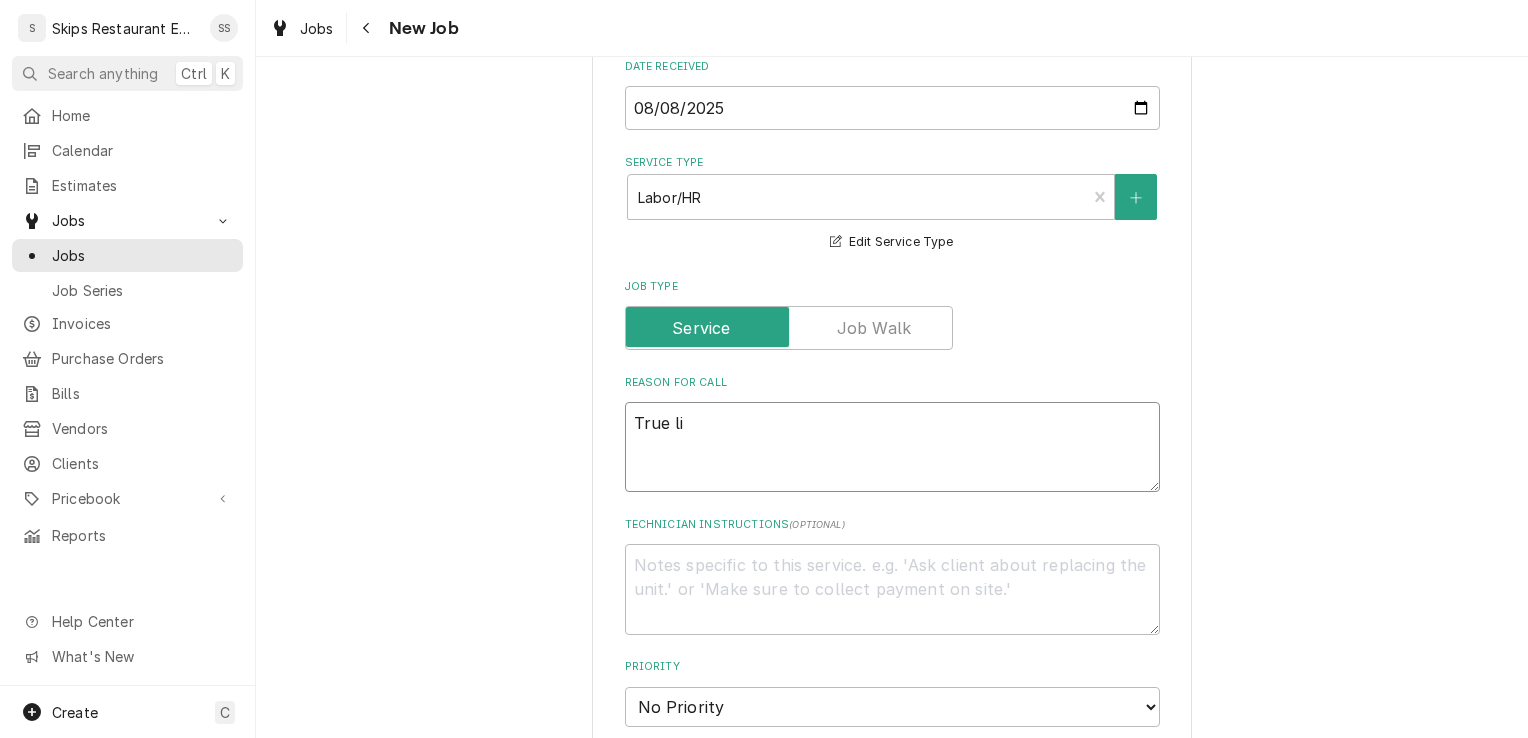 type on "x" 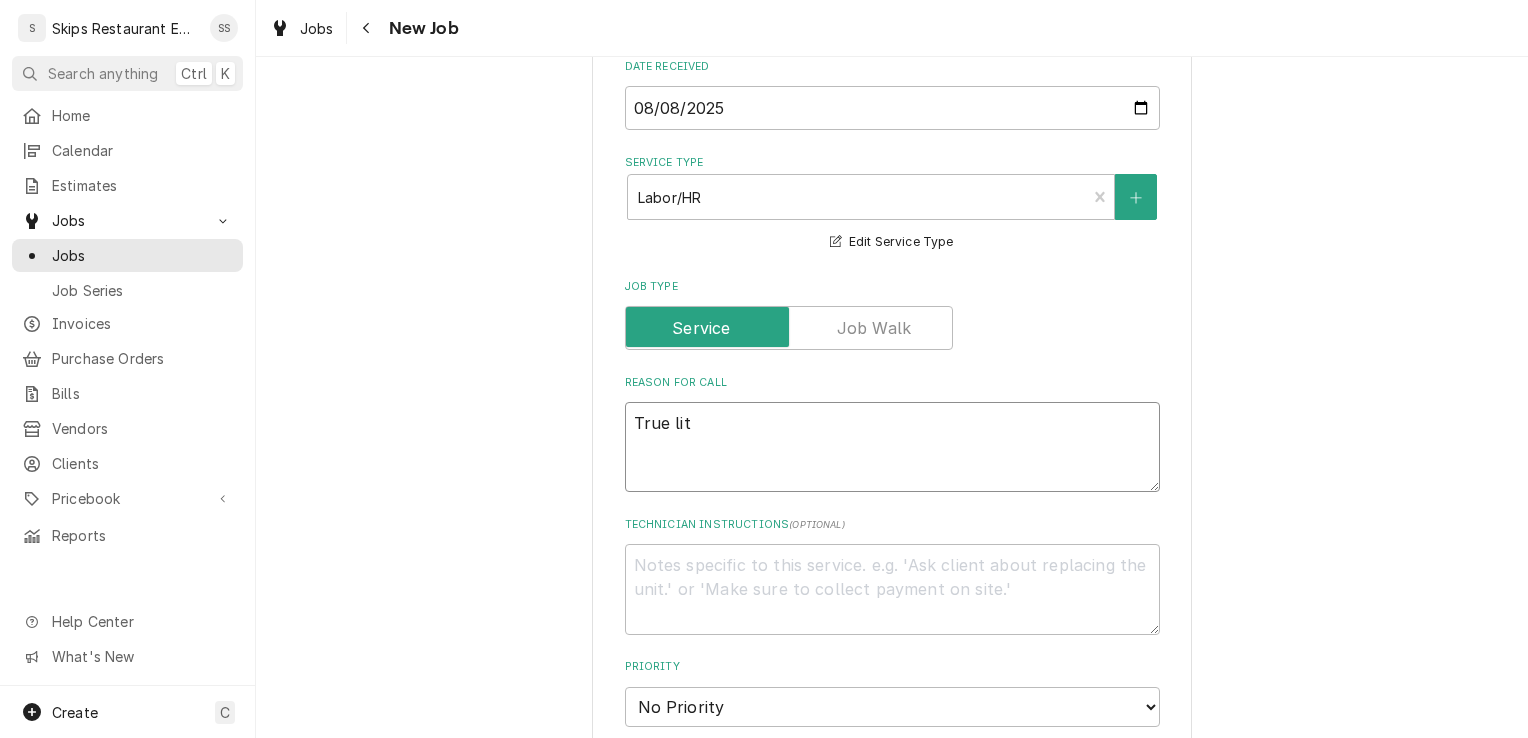 type on "x" 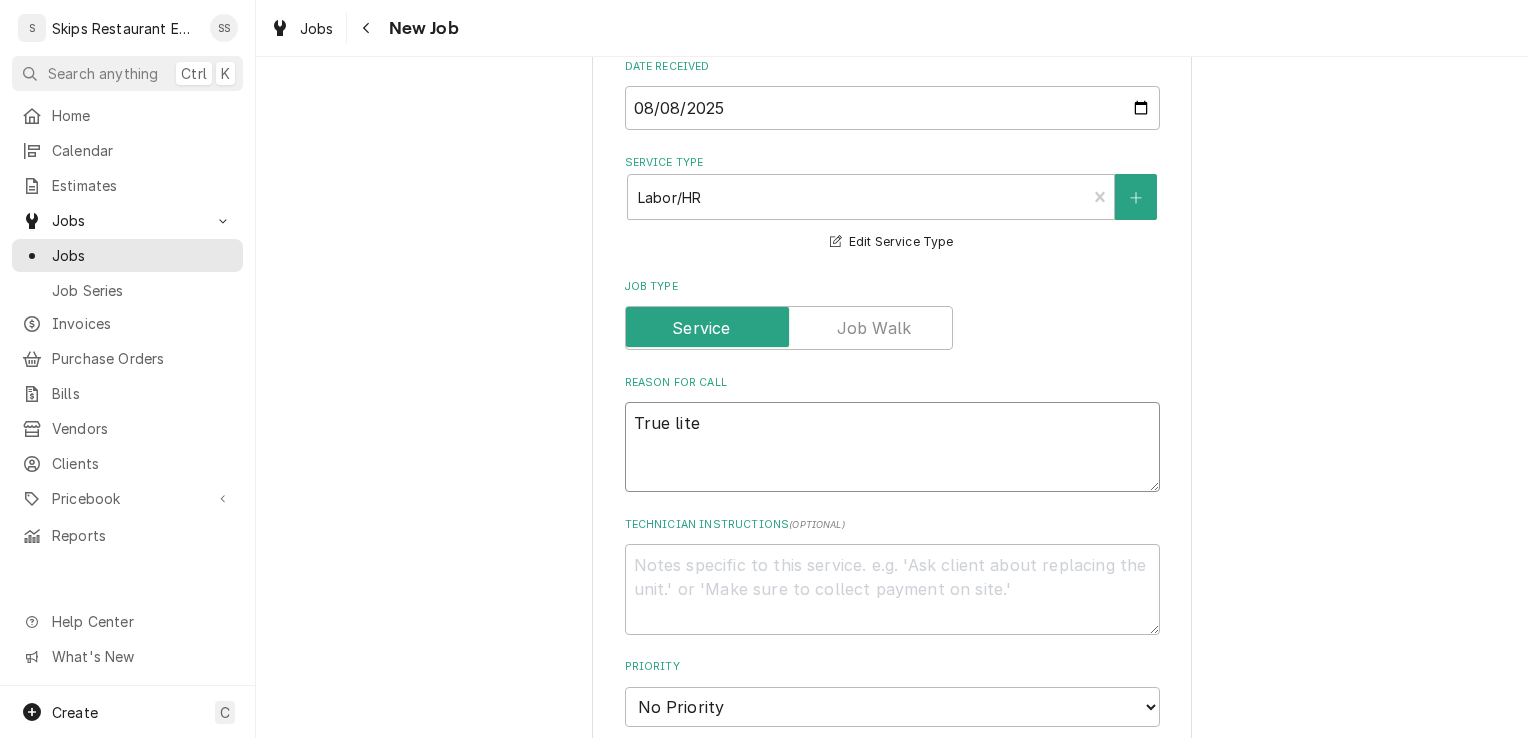 type on "x" 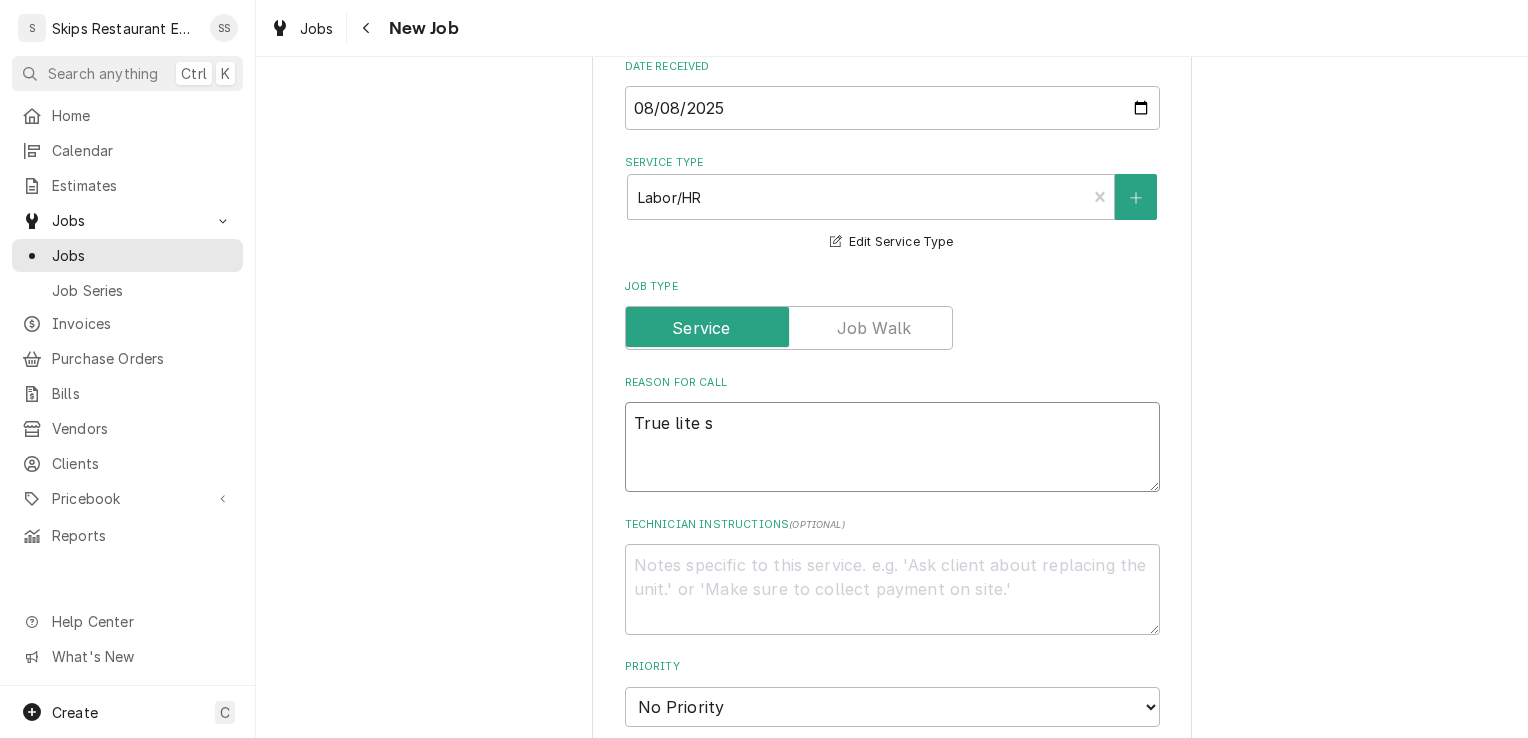 type on "x" 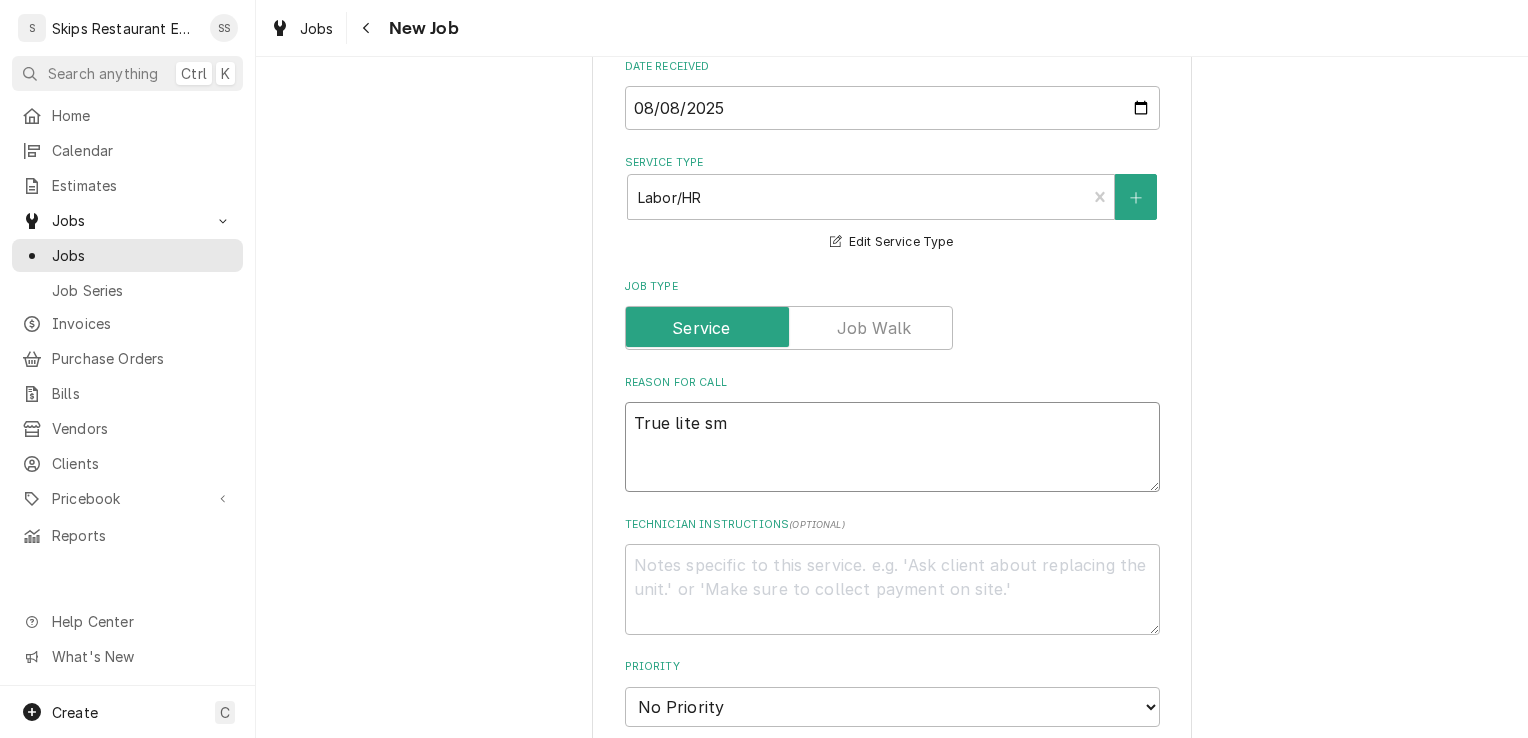 type on "x" 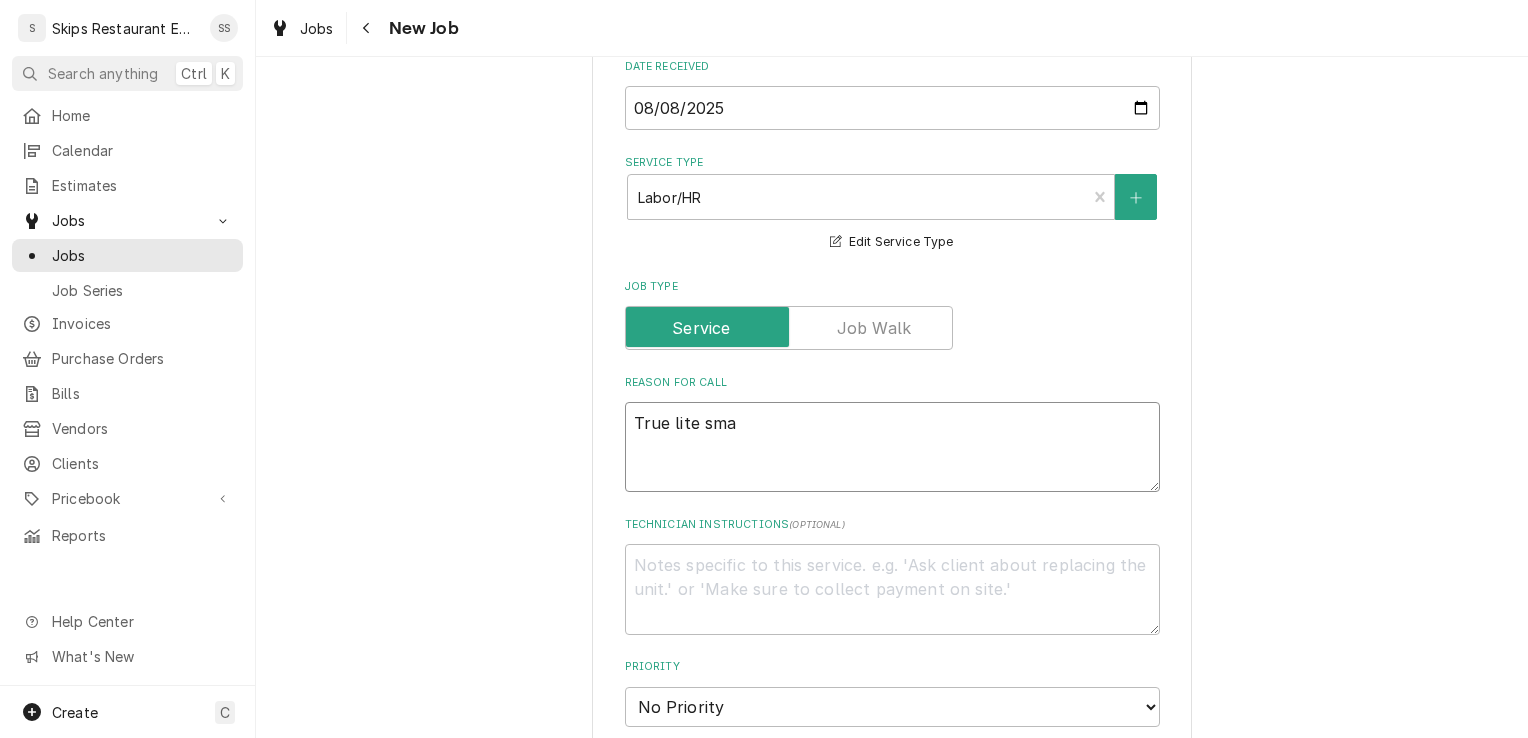 type on "x" 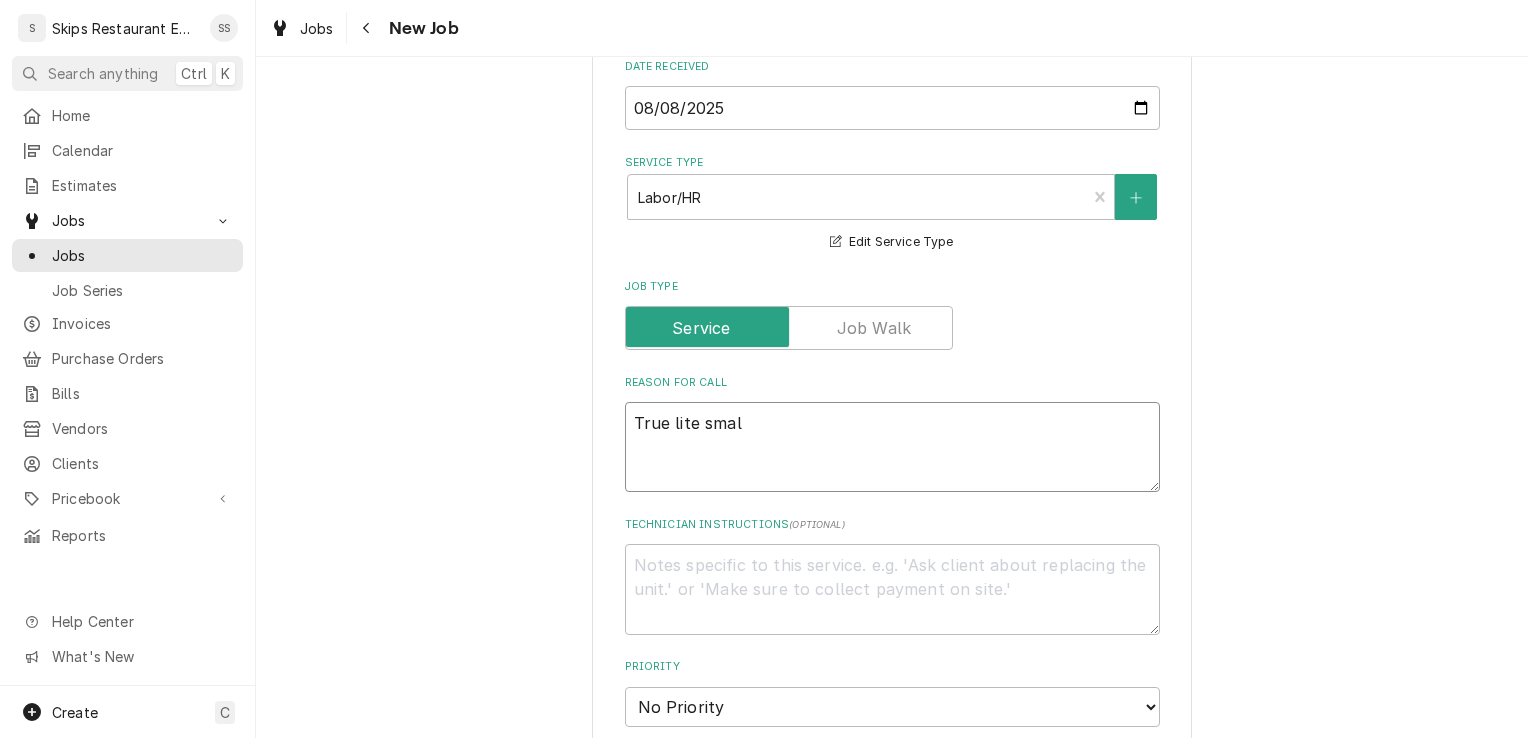 type on "x" 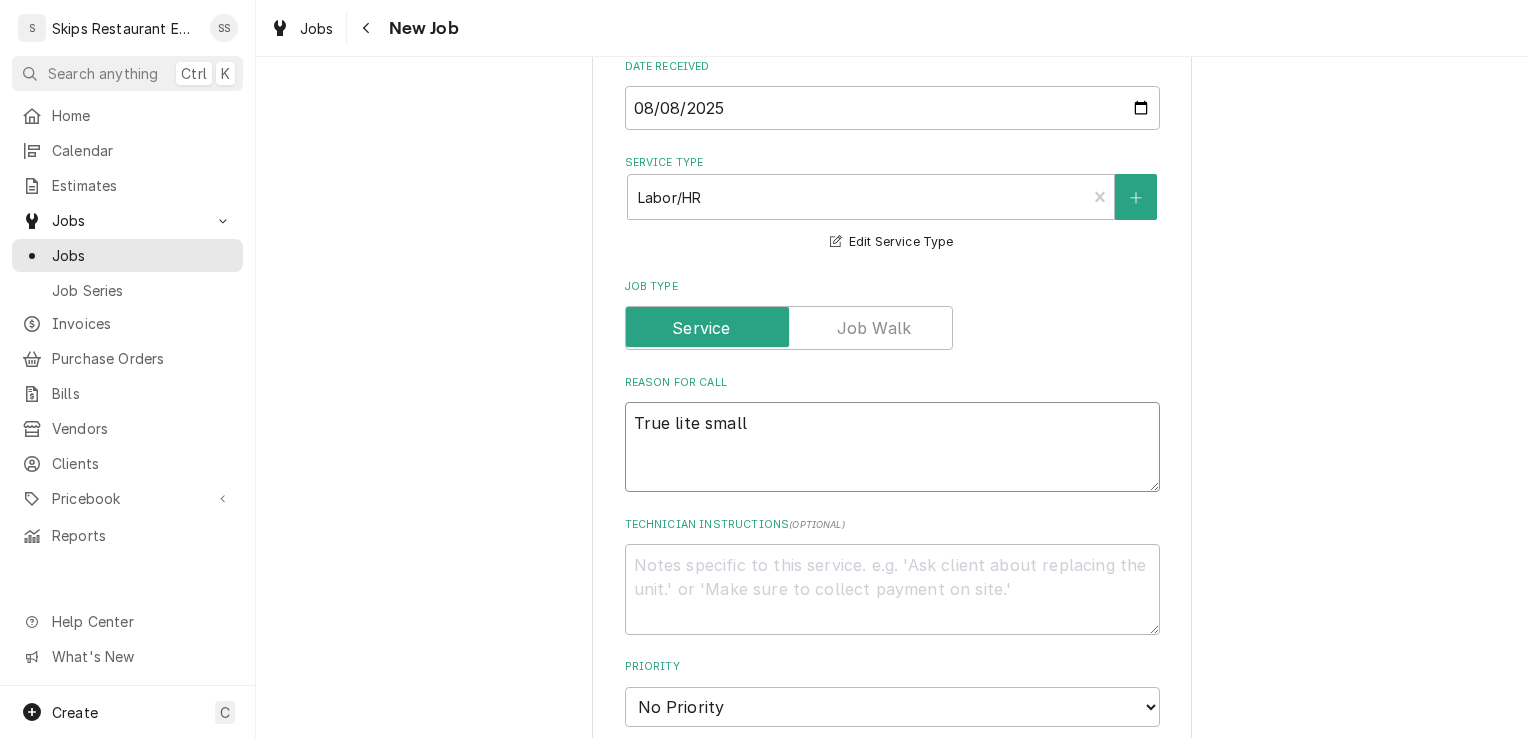type on "x" 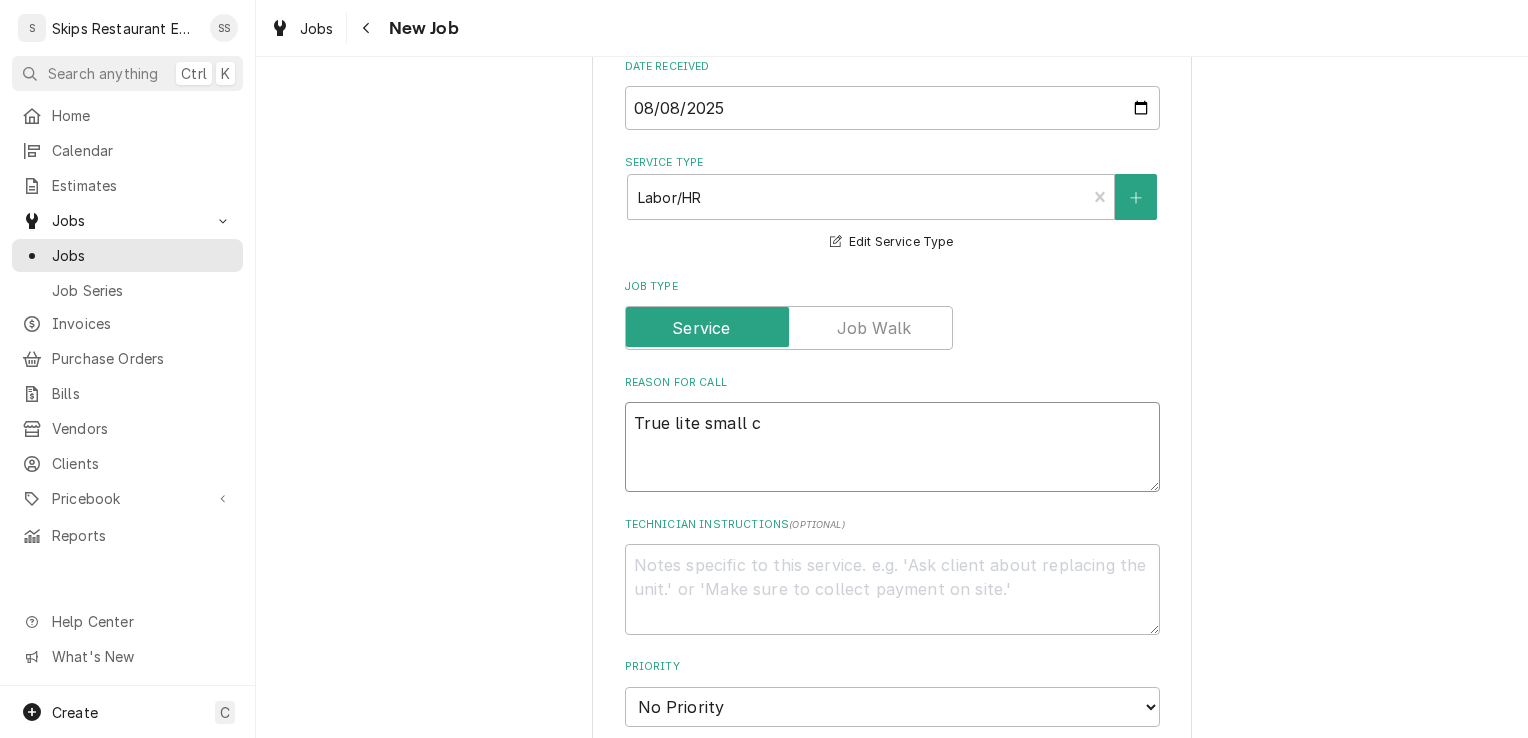 type on "x" 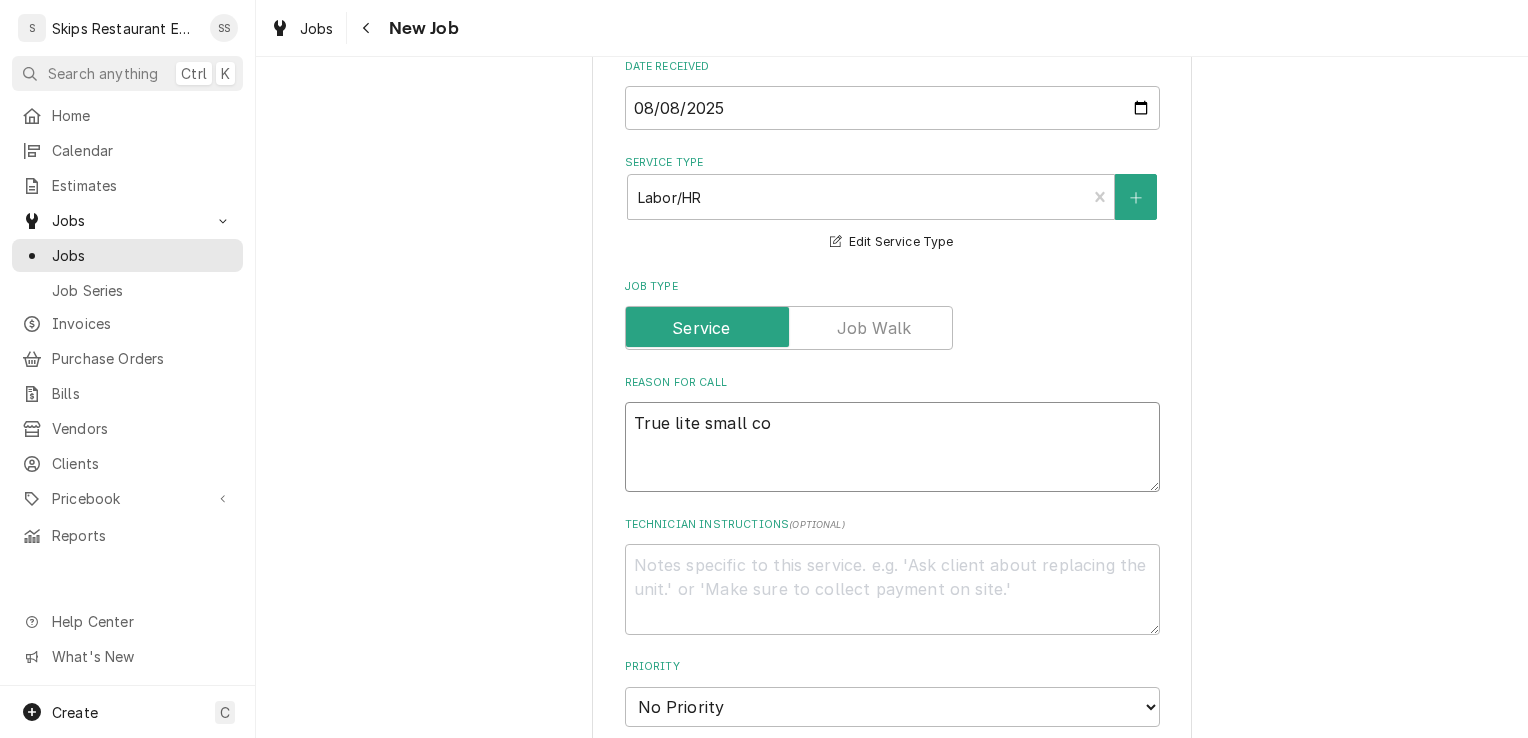 type on "x" 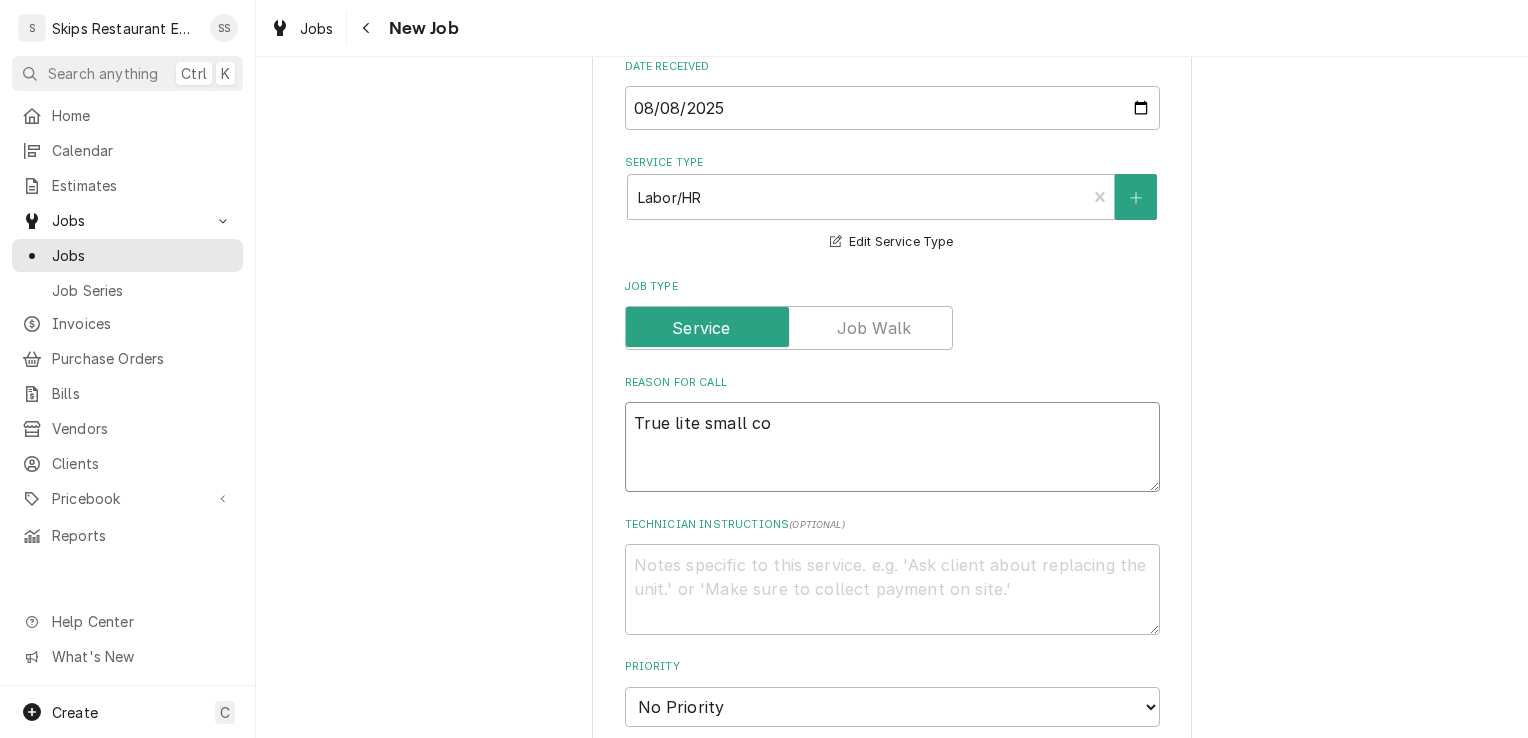 type on "True lite small coo" 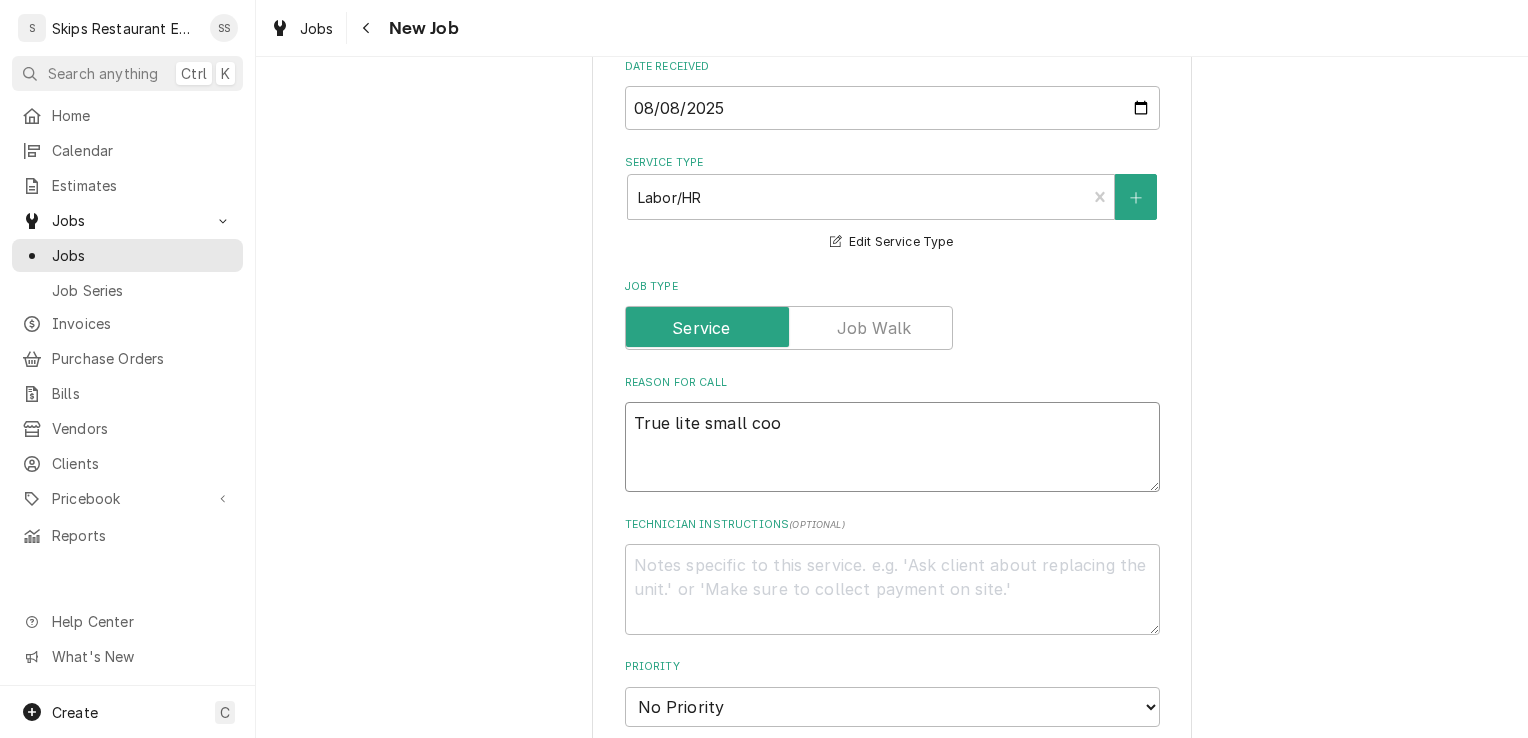 type on "x" 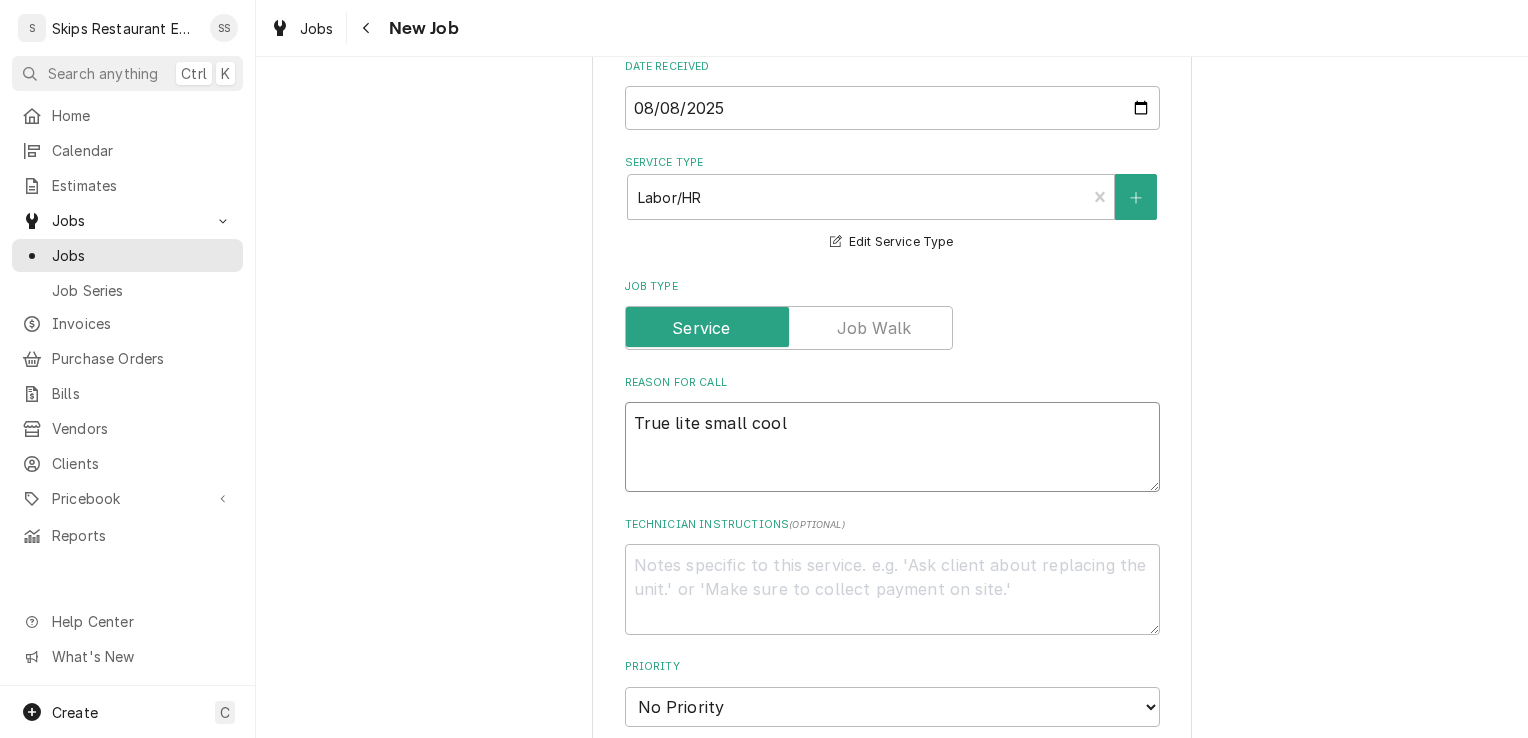 type on "x" 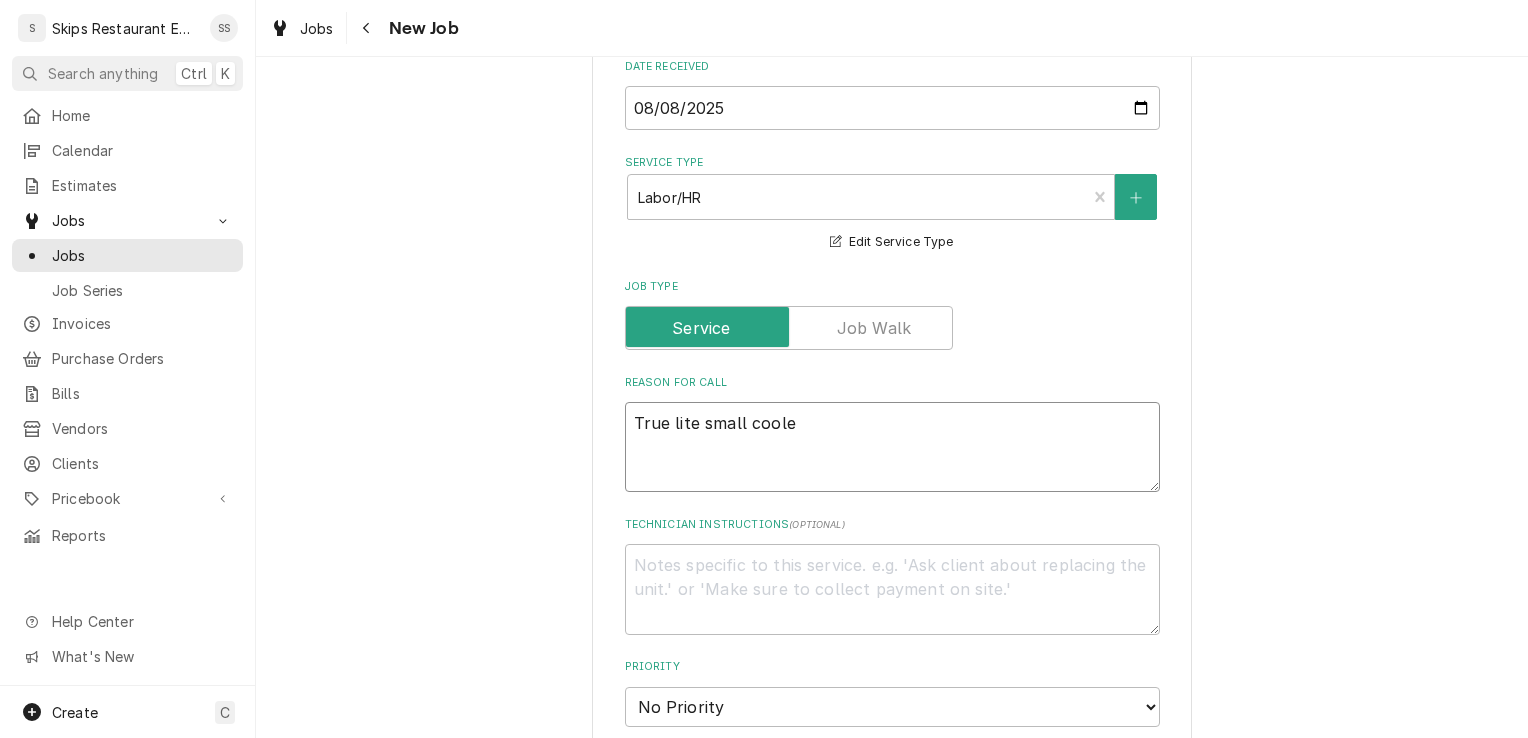 type on "x" 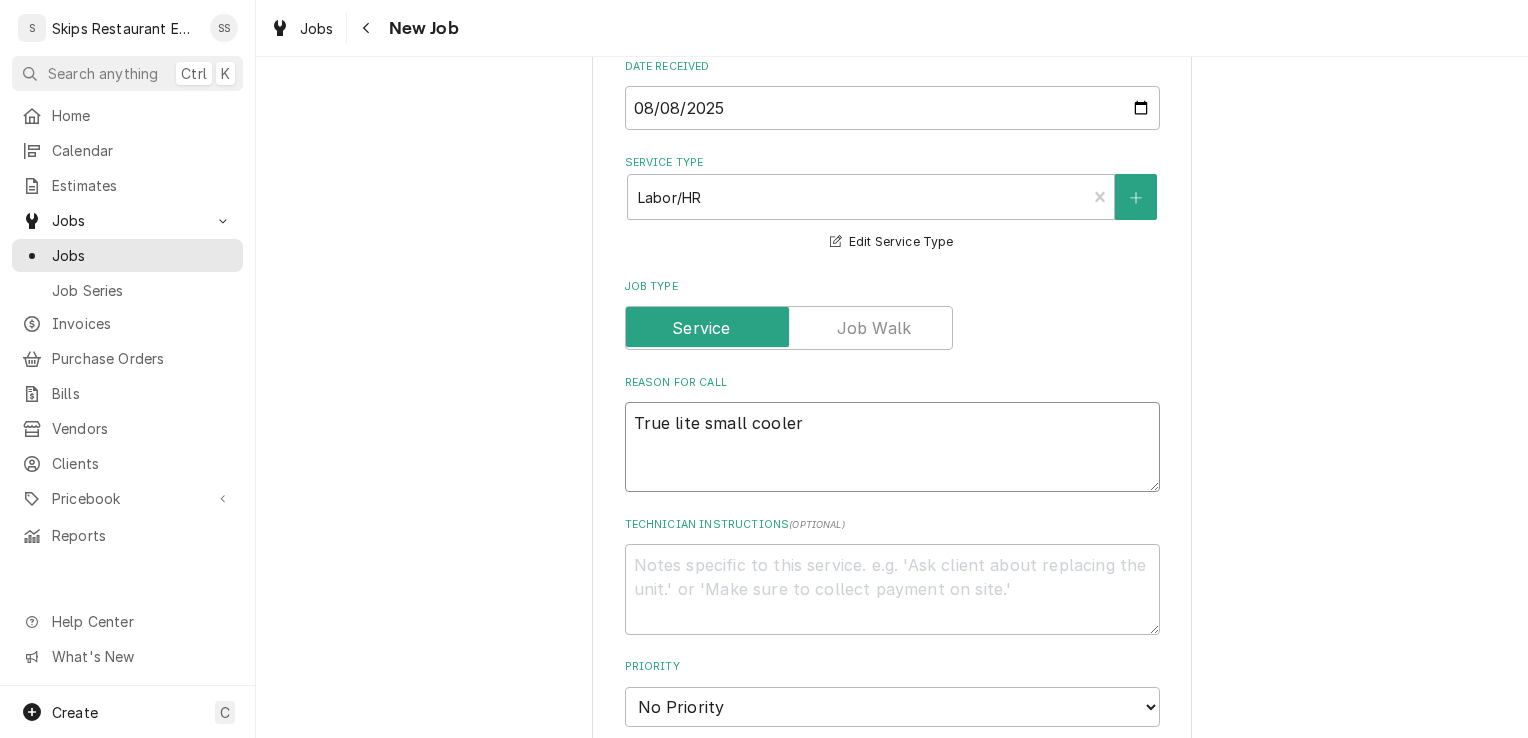 type on "x" 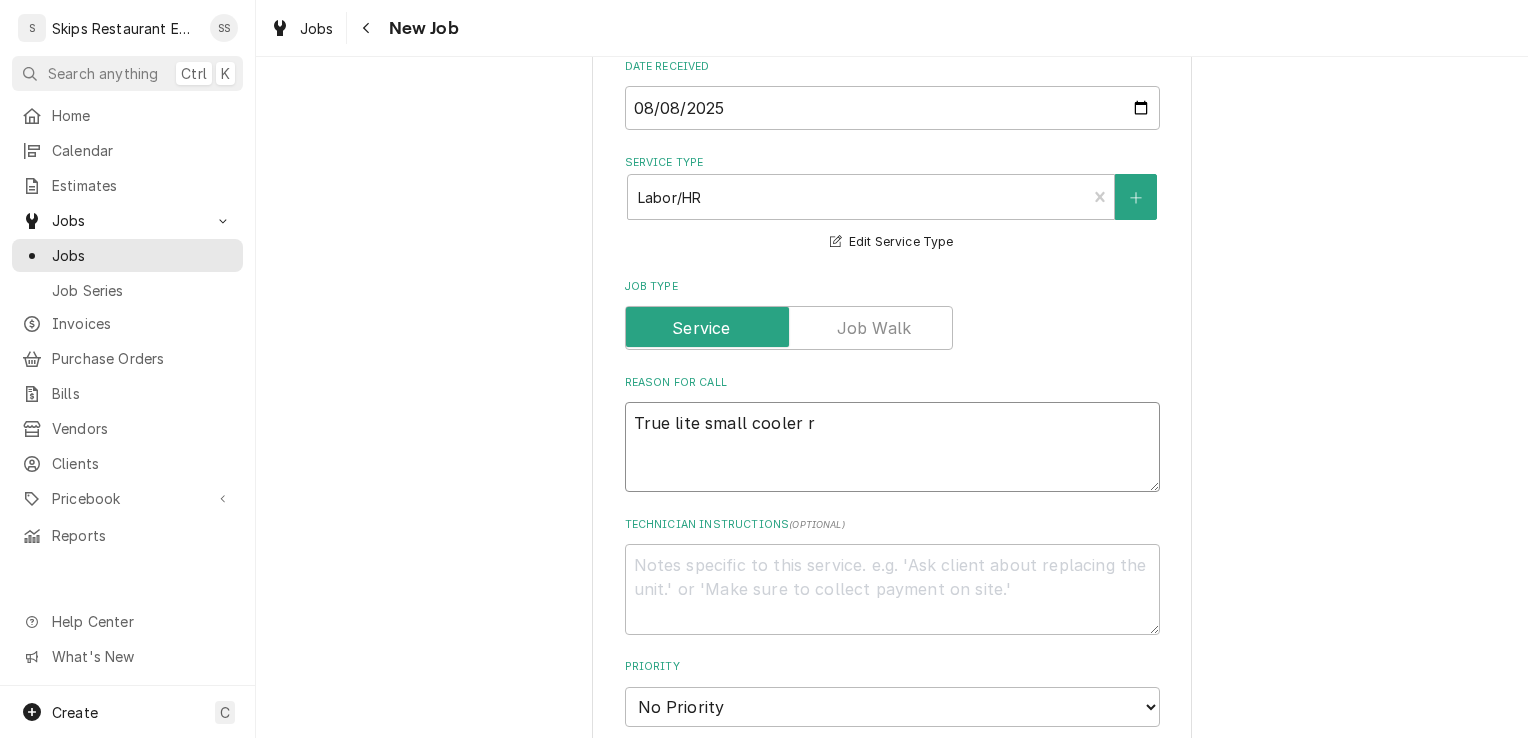 type on "x" 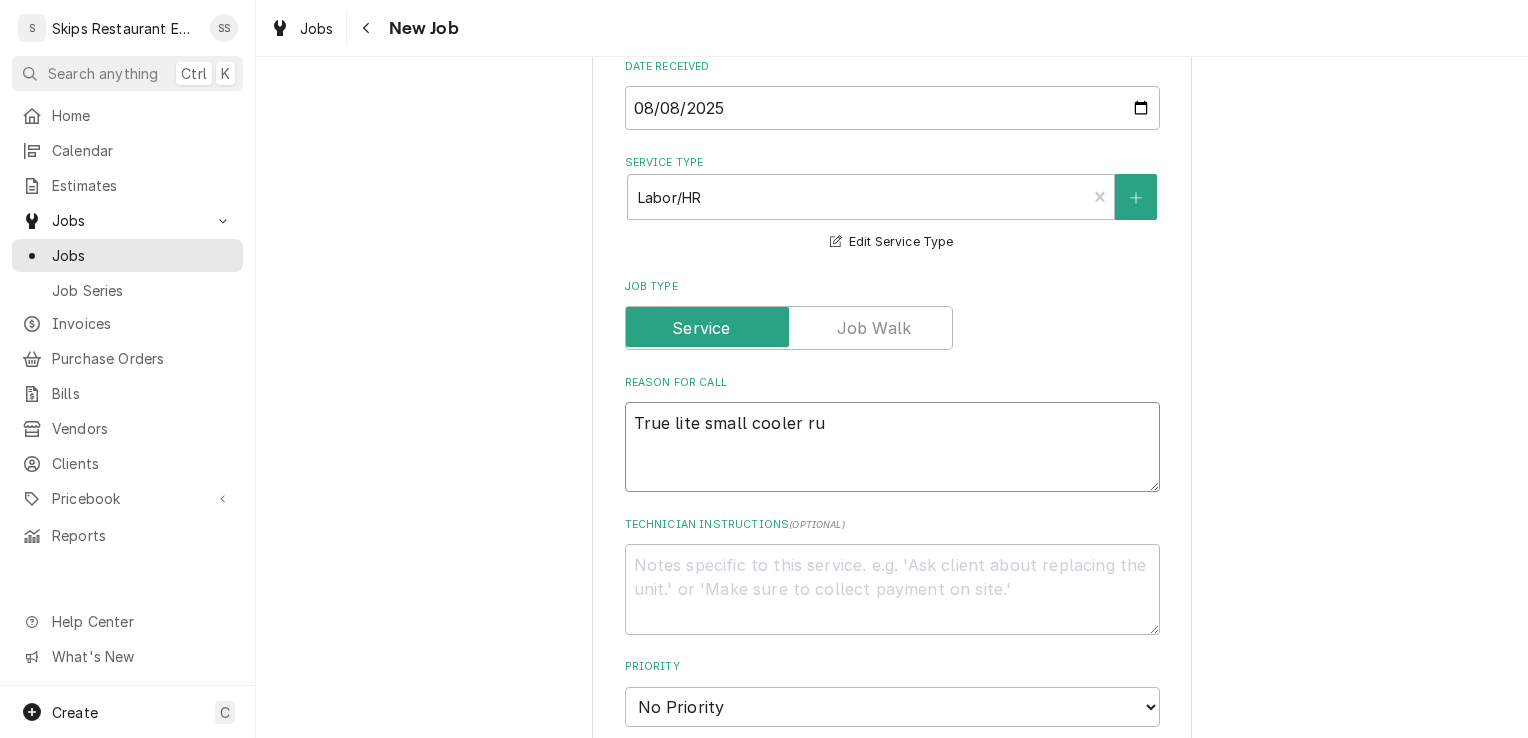 type on "x" 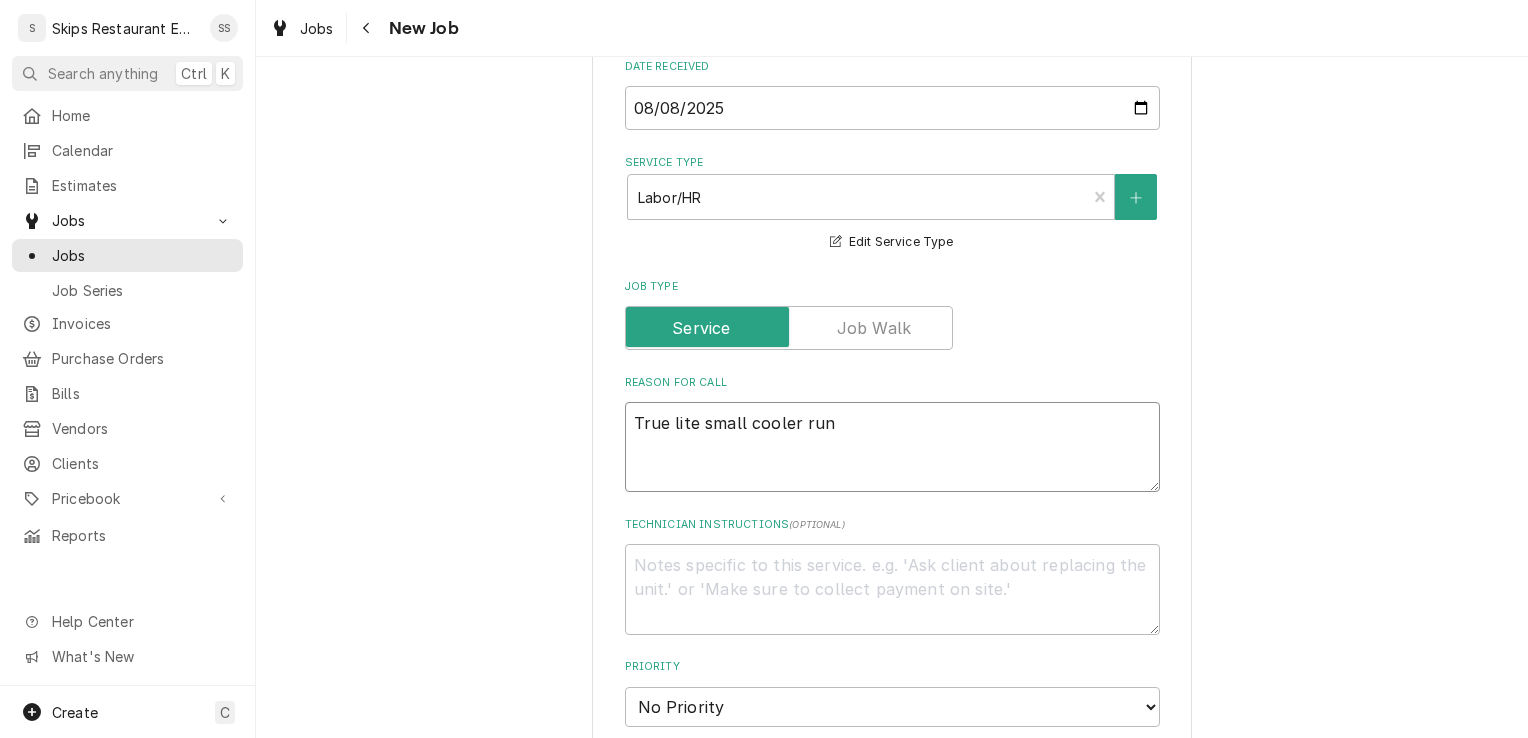 type on "x" 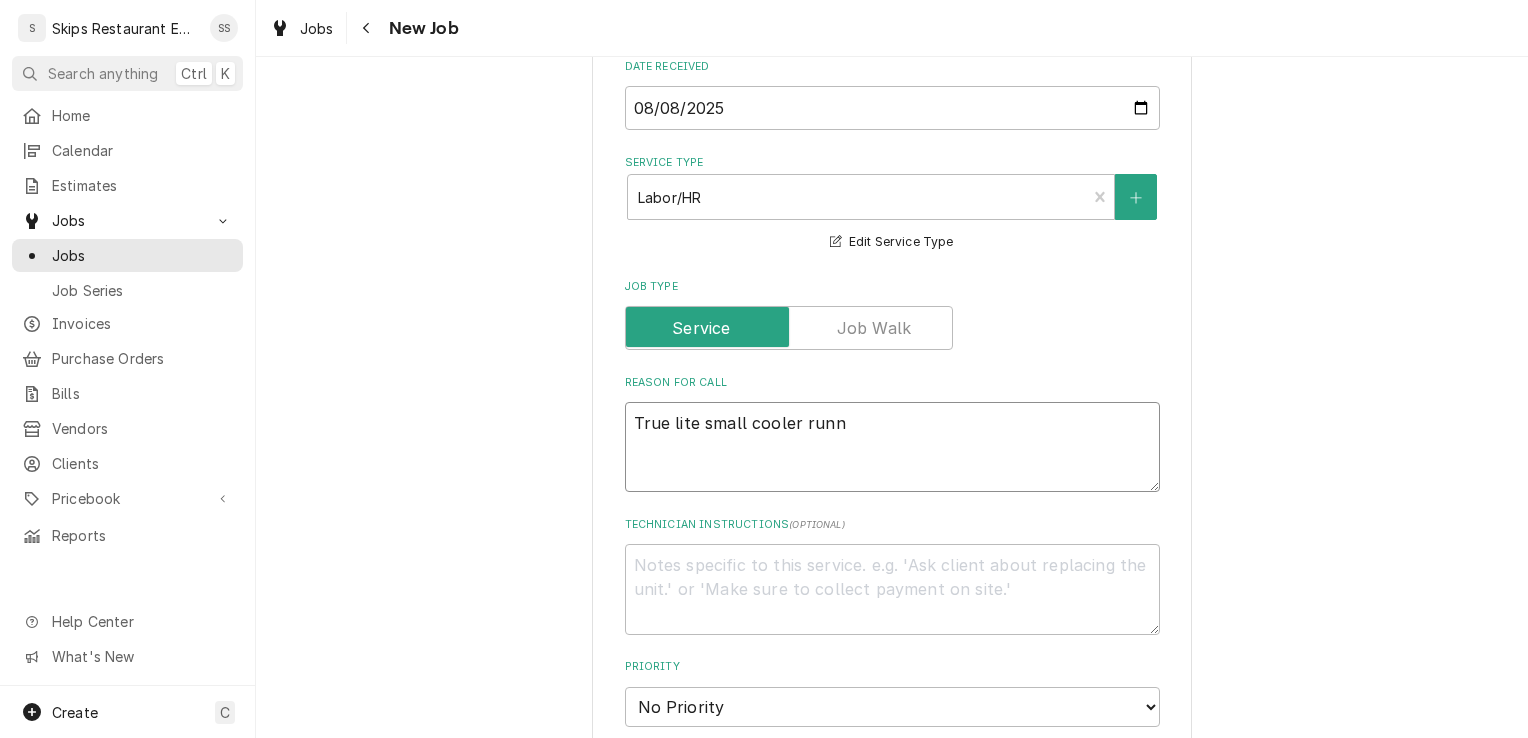 type on "x" 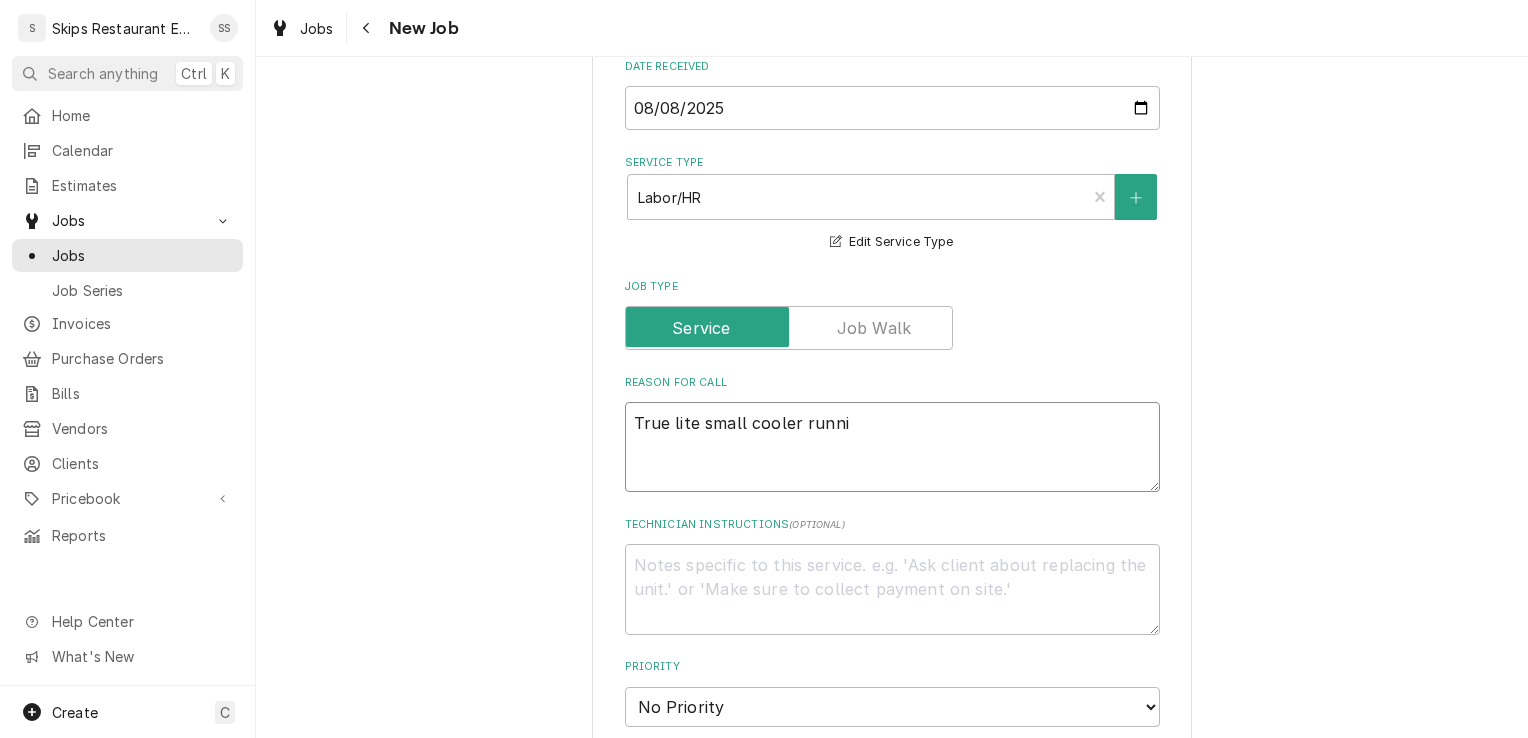 type on "x" 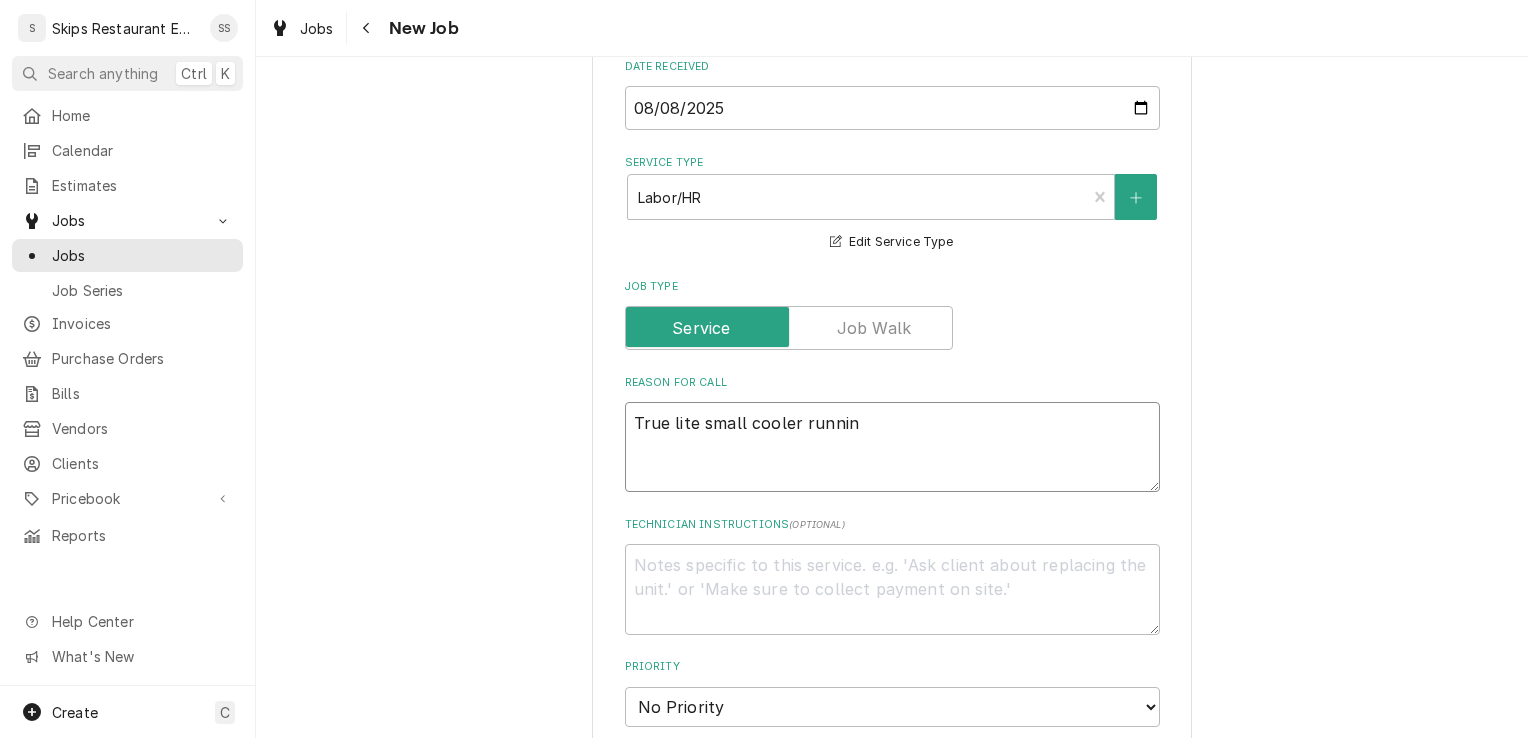 type on "x" 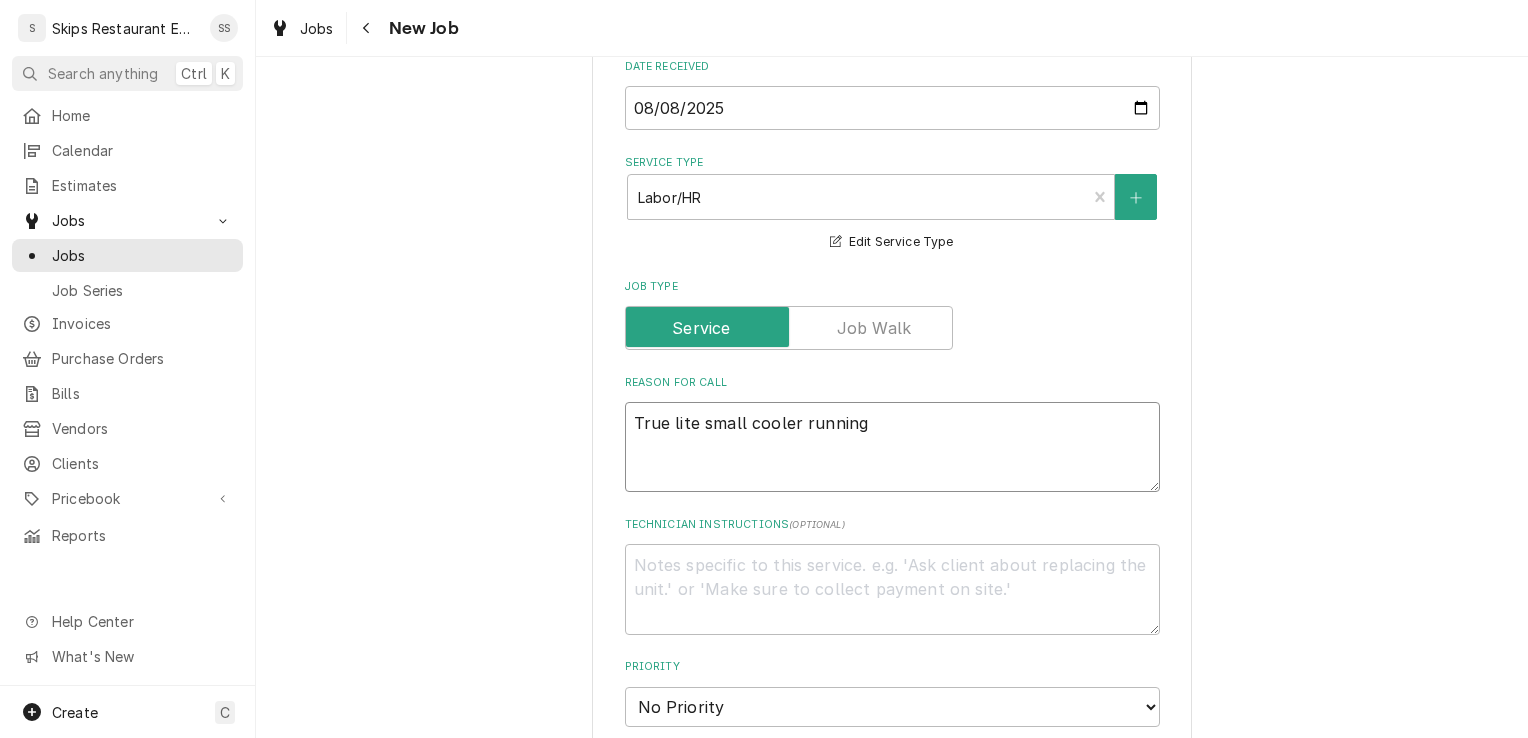type on "x" 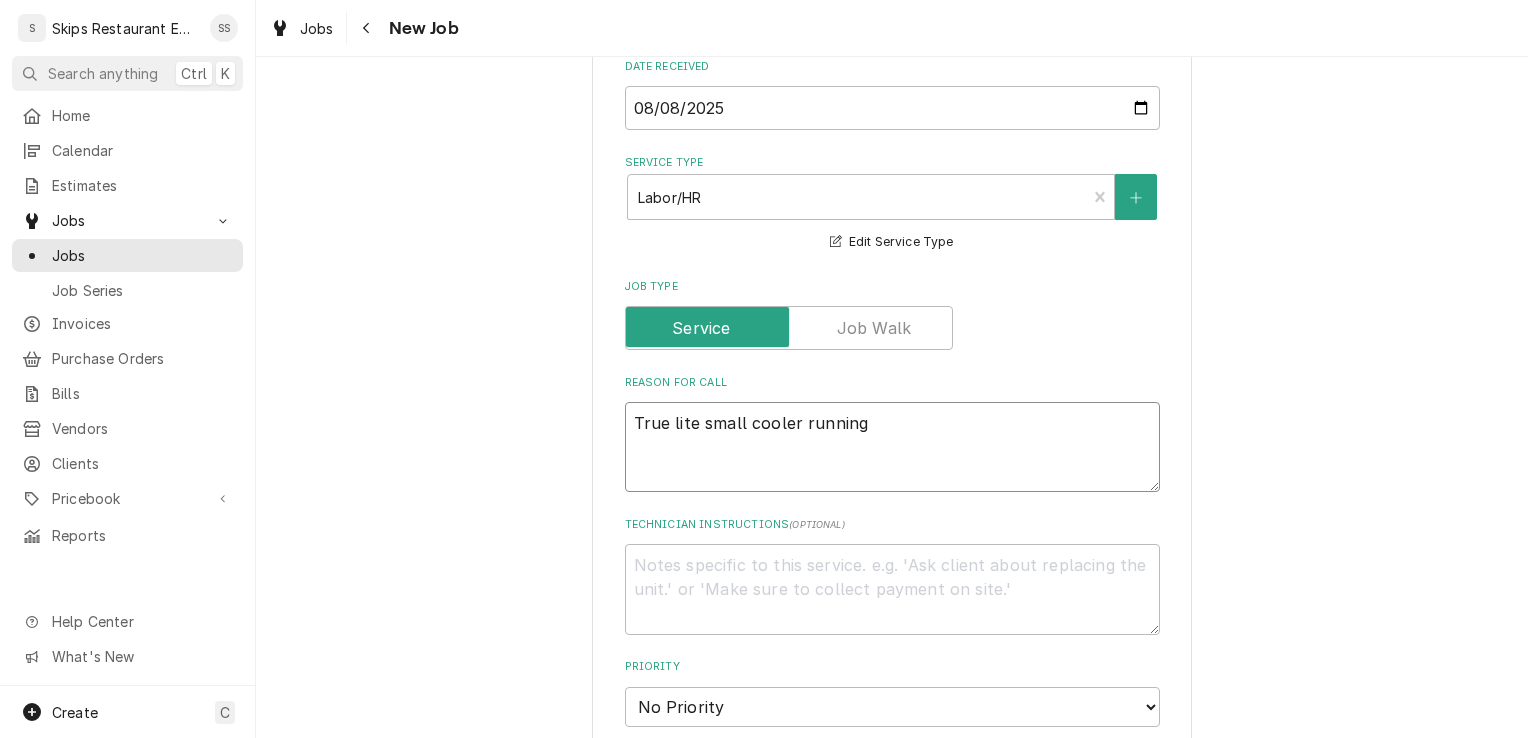 type on "True lite small cooler running" 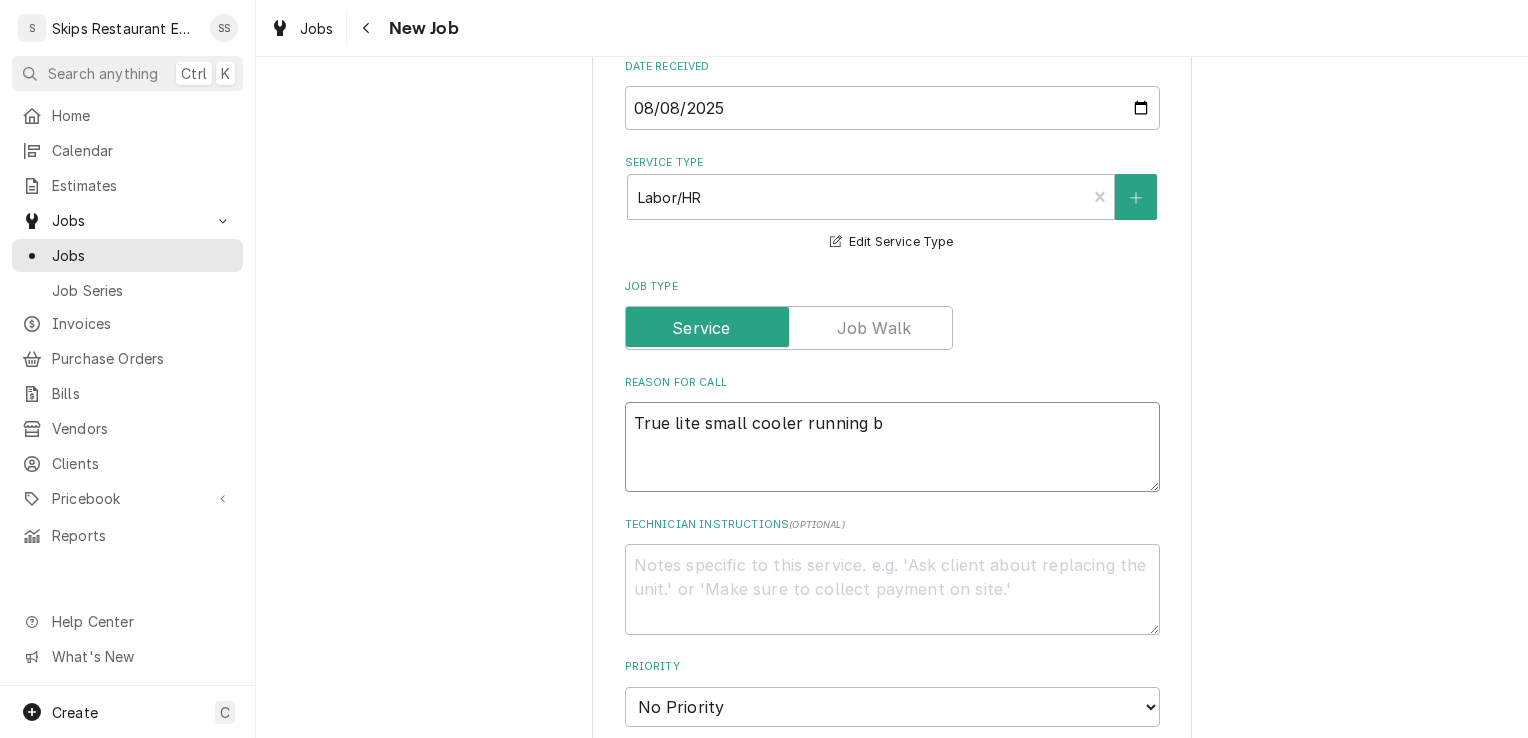 type on "x" 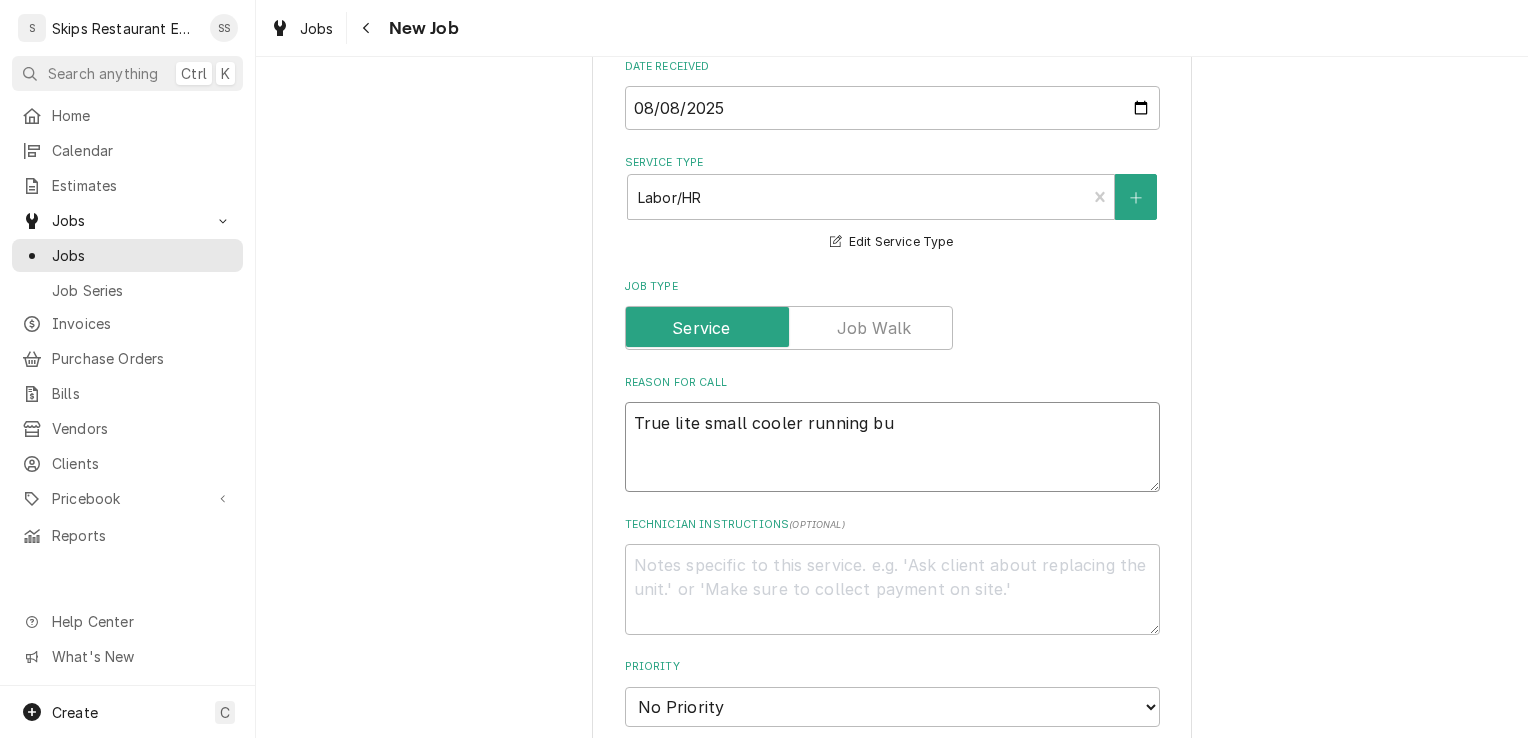 type on "x" 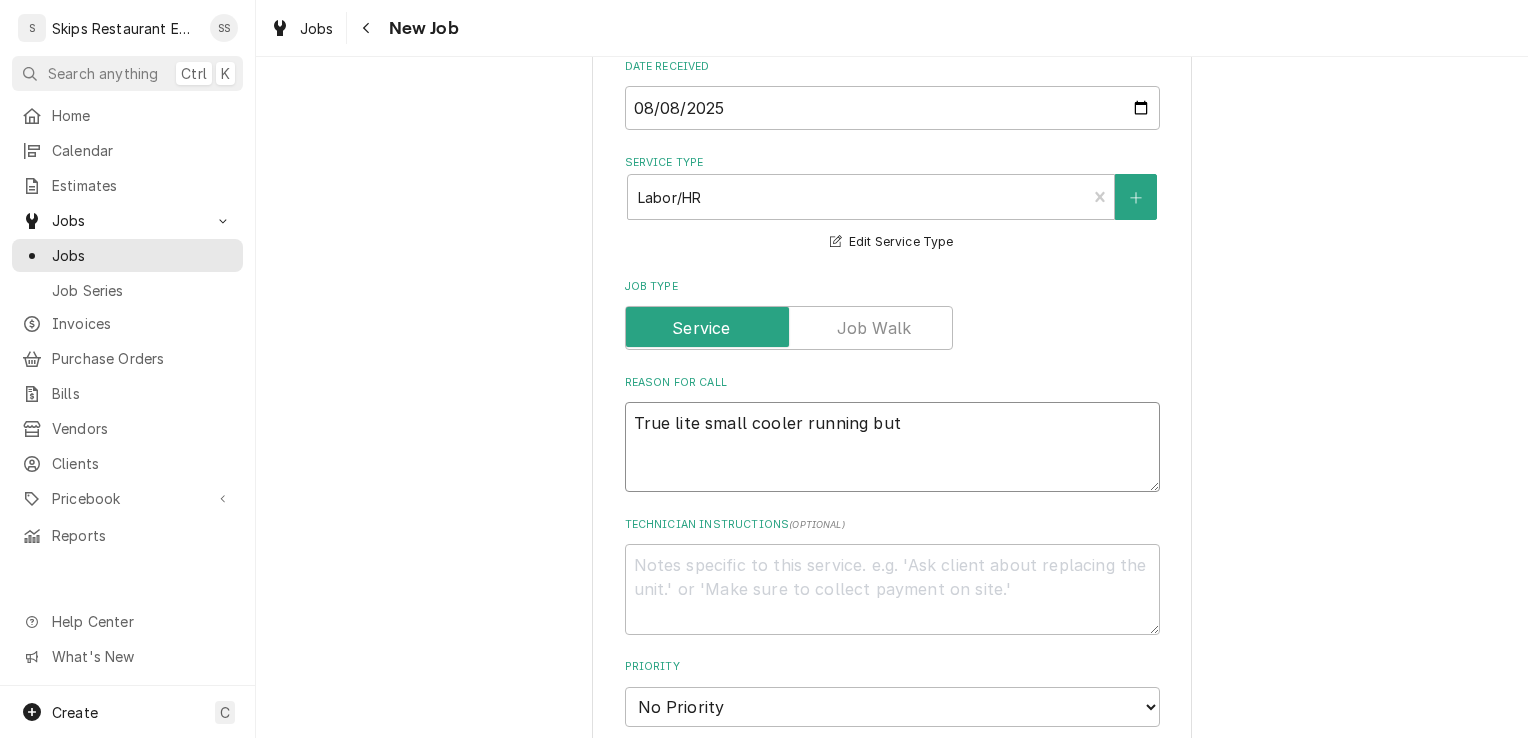 type on "x" 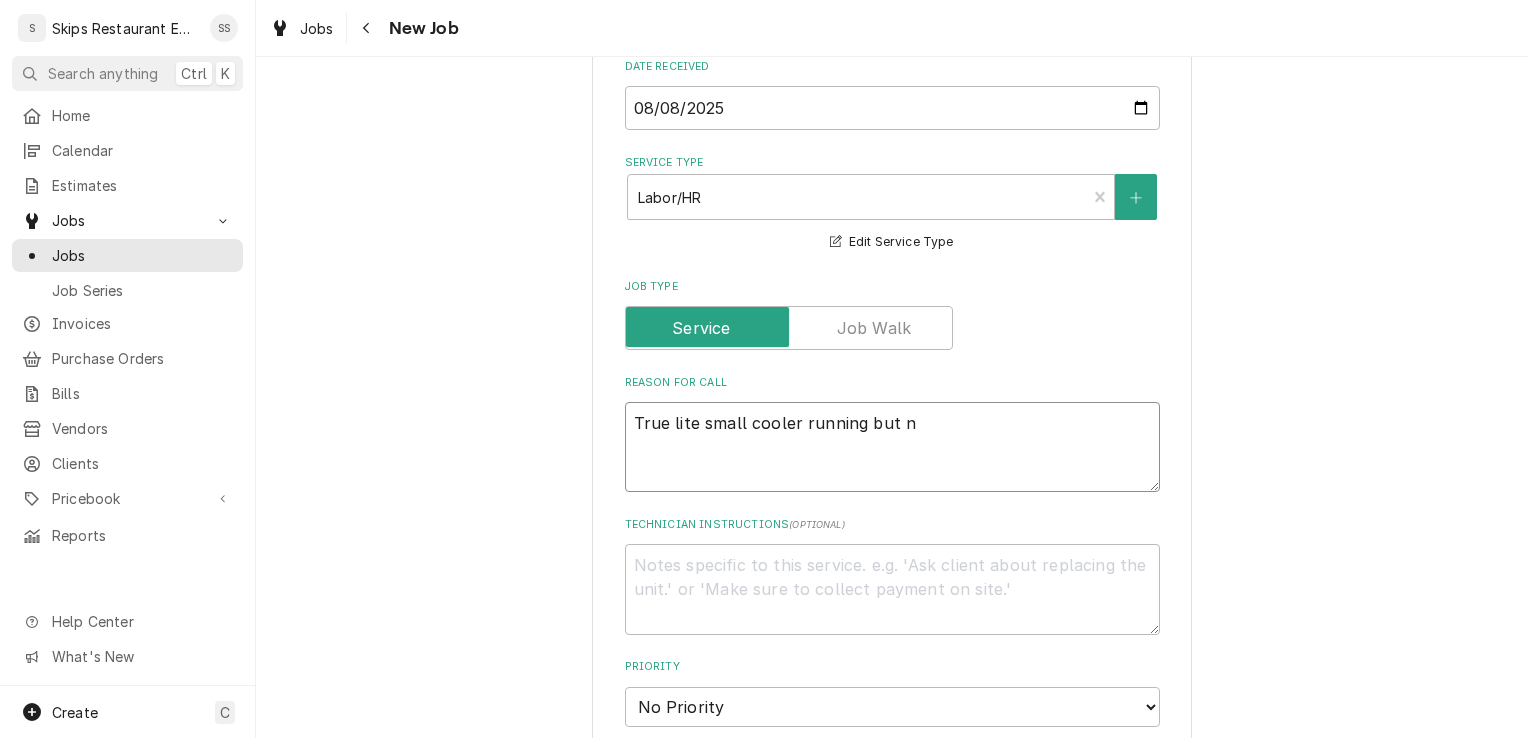 type on "x" 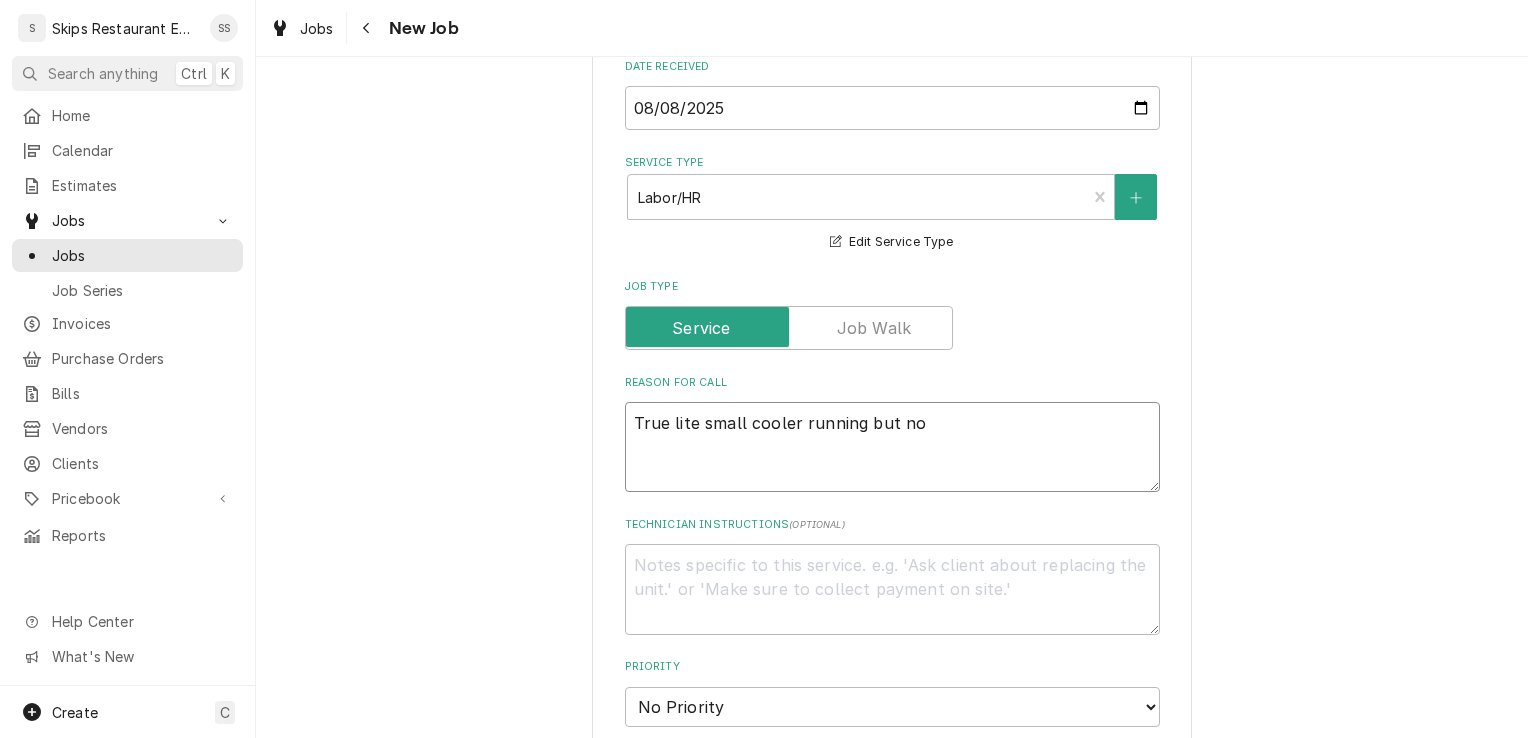 type on "x" 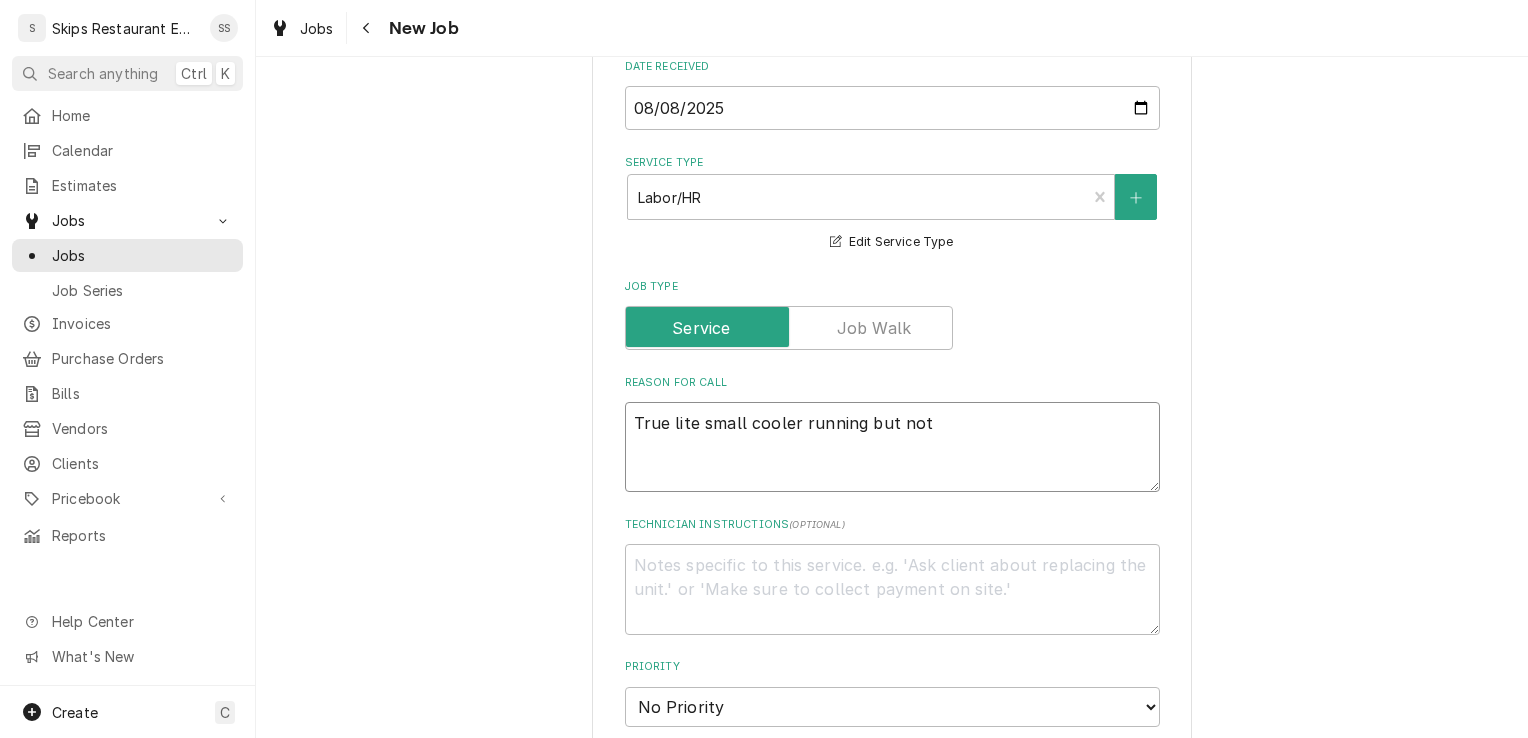type on "x" 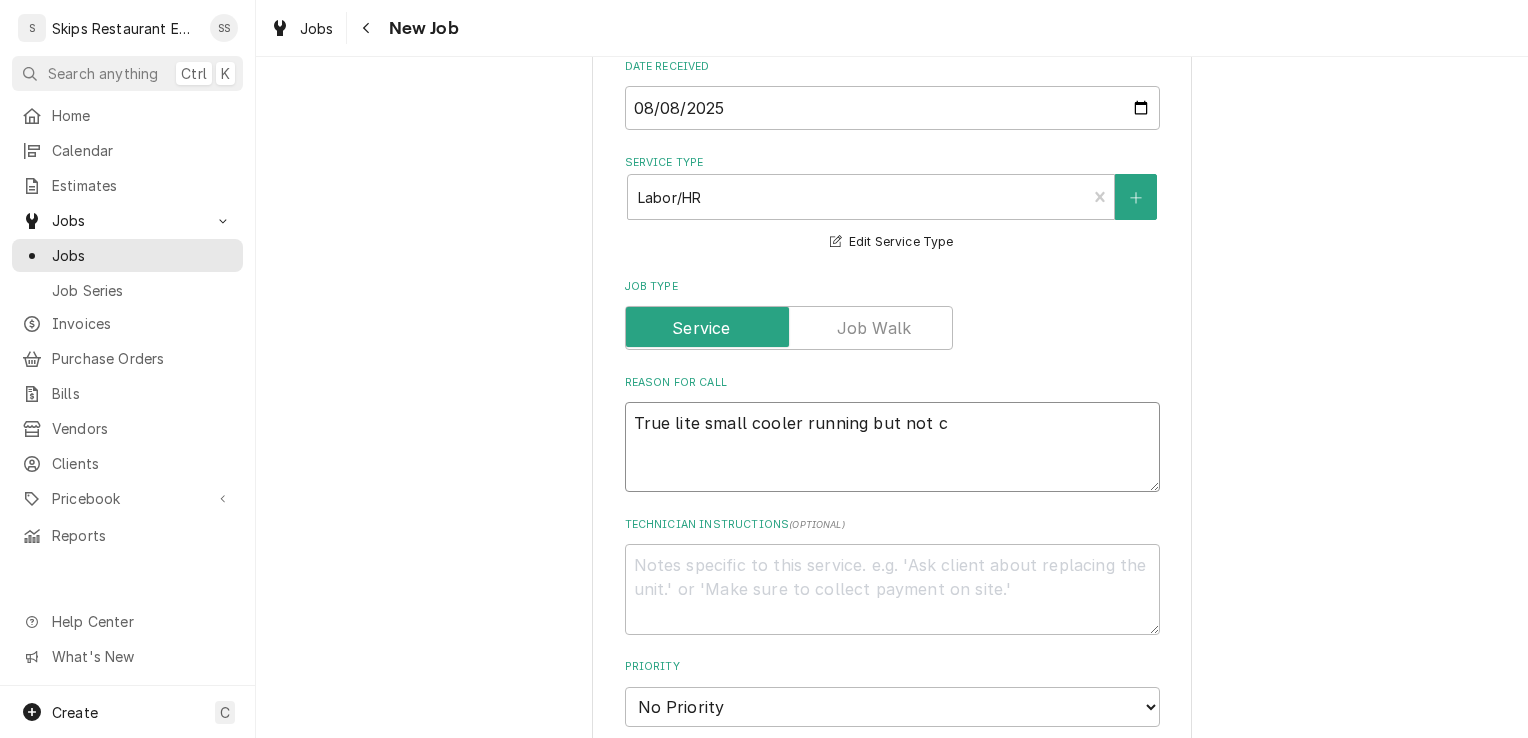 type on "x" 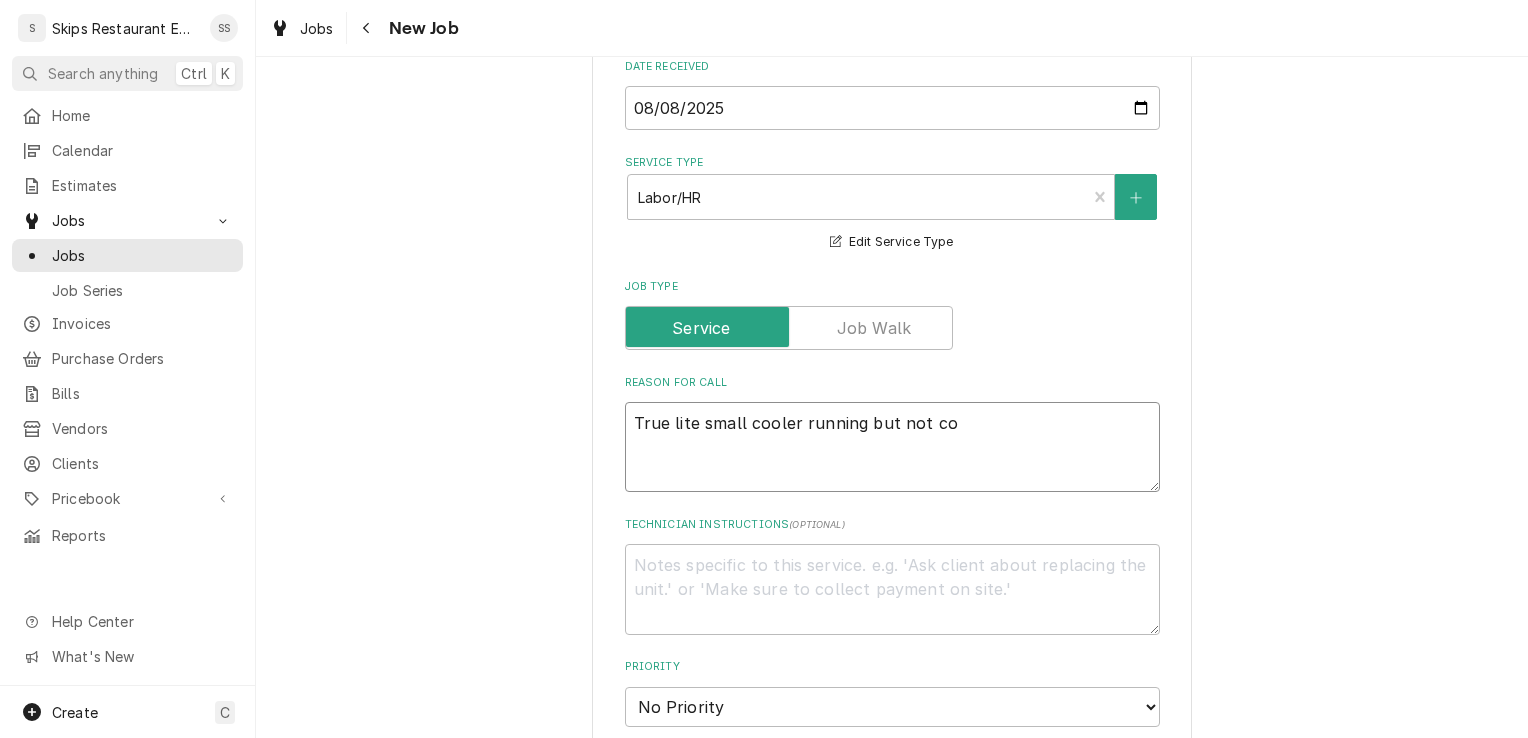 type on "x" 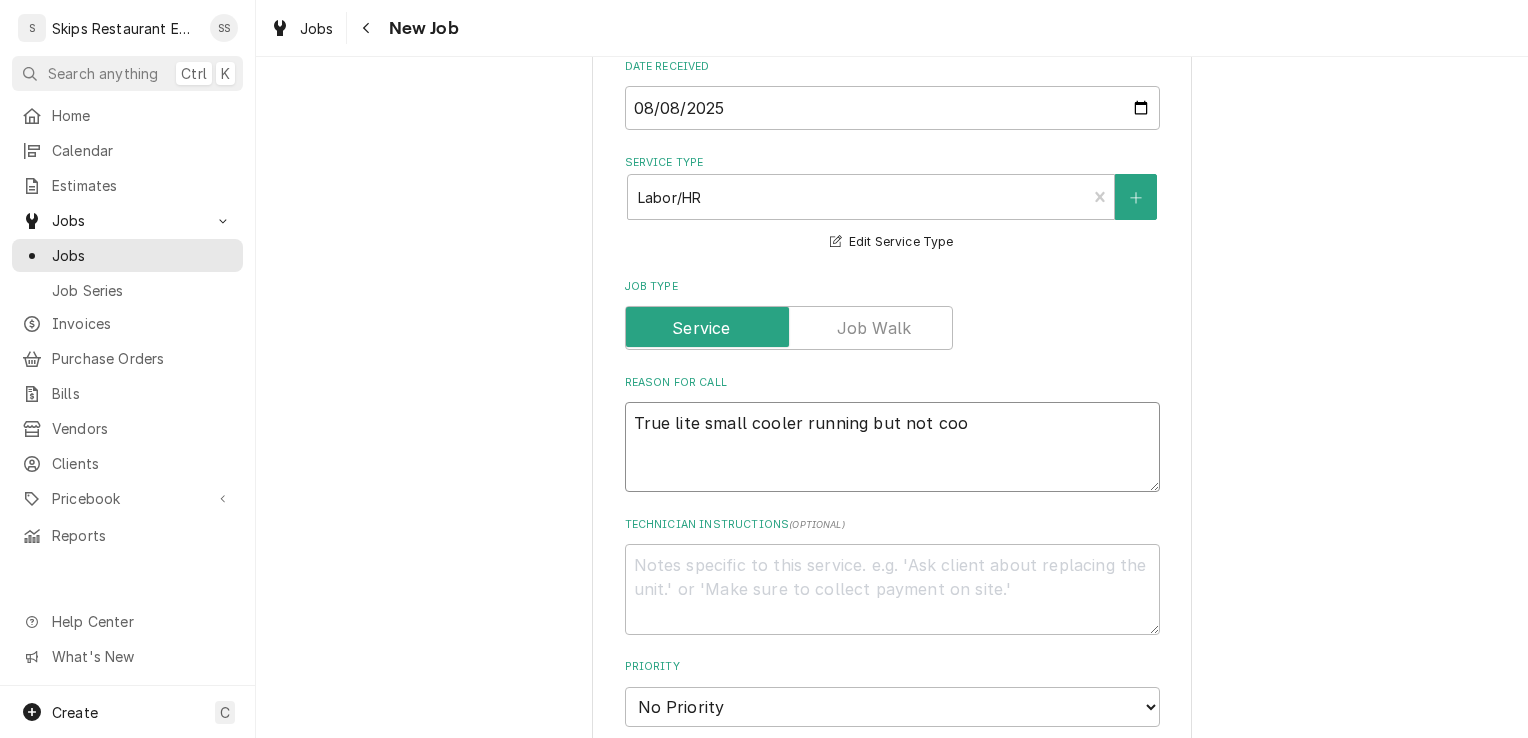 type on "x" 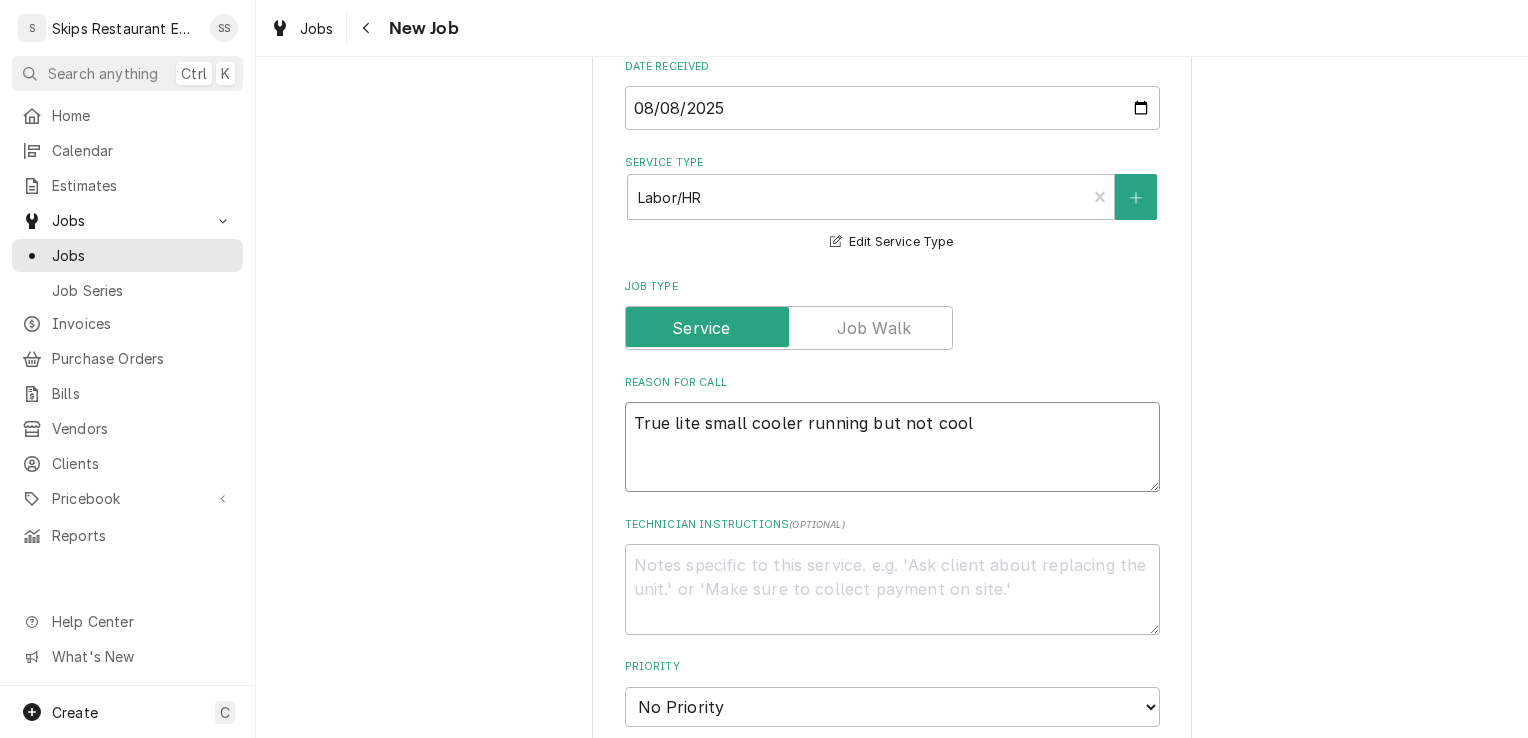 type on "x" 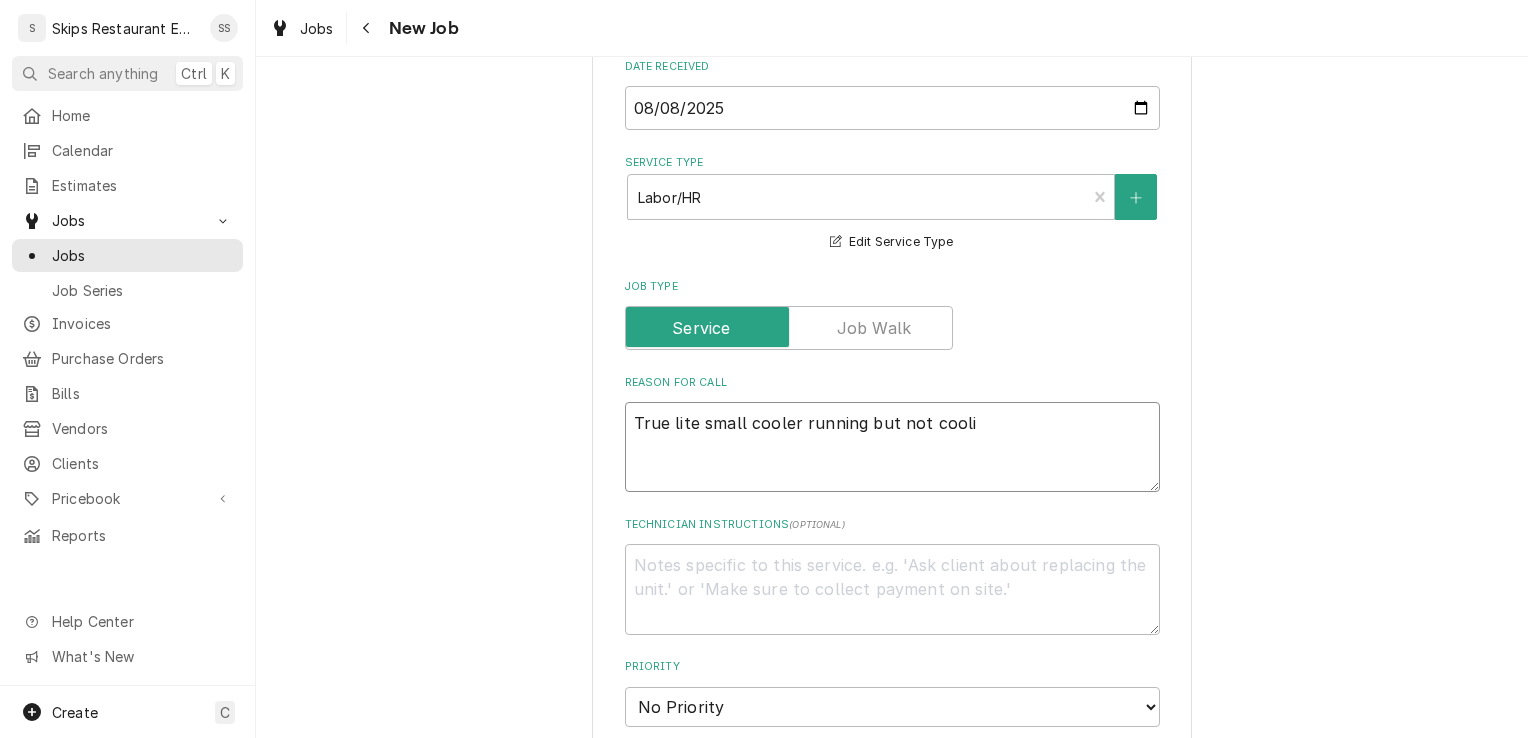 type on "x" 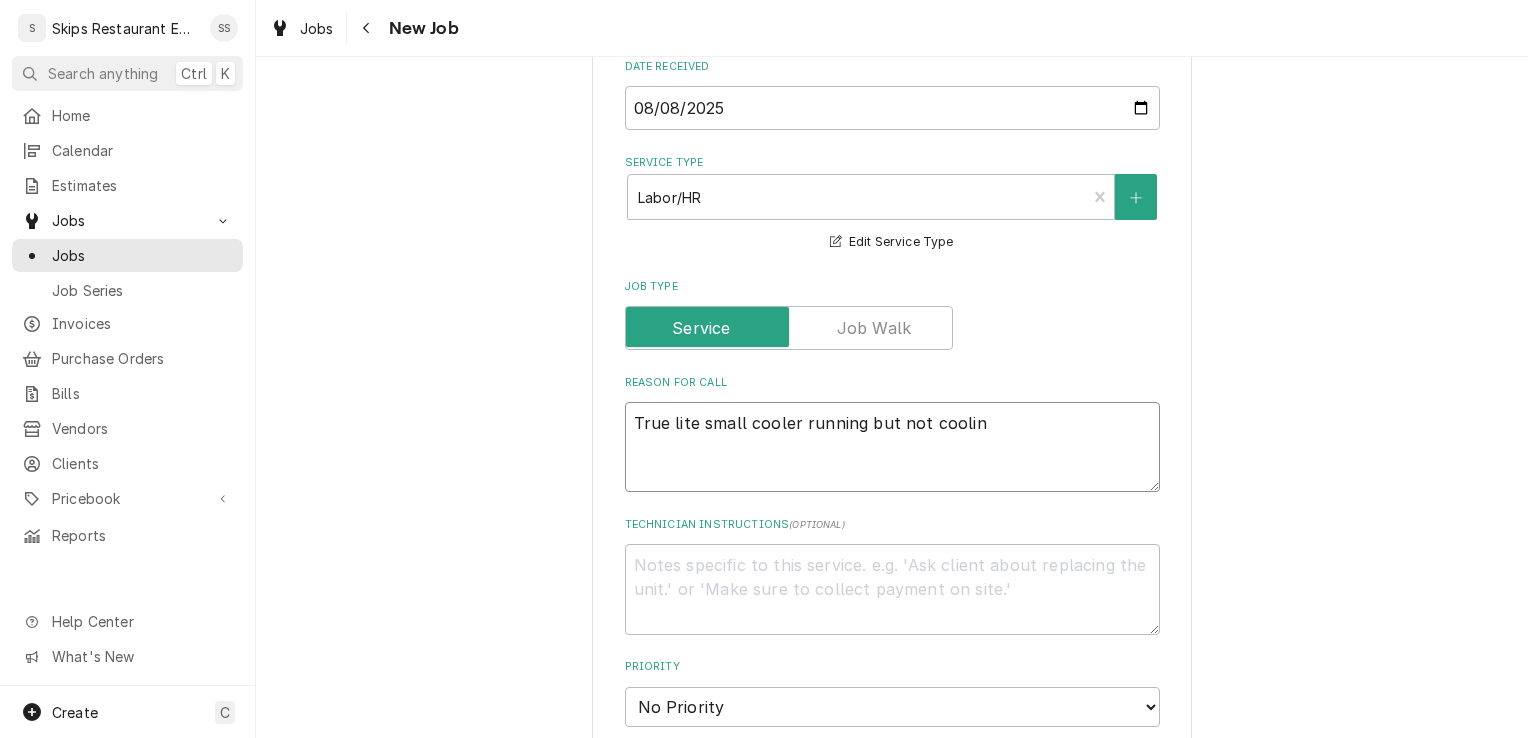 type on "x" 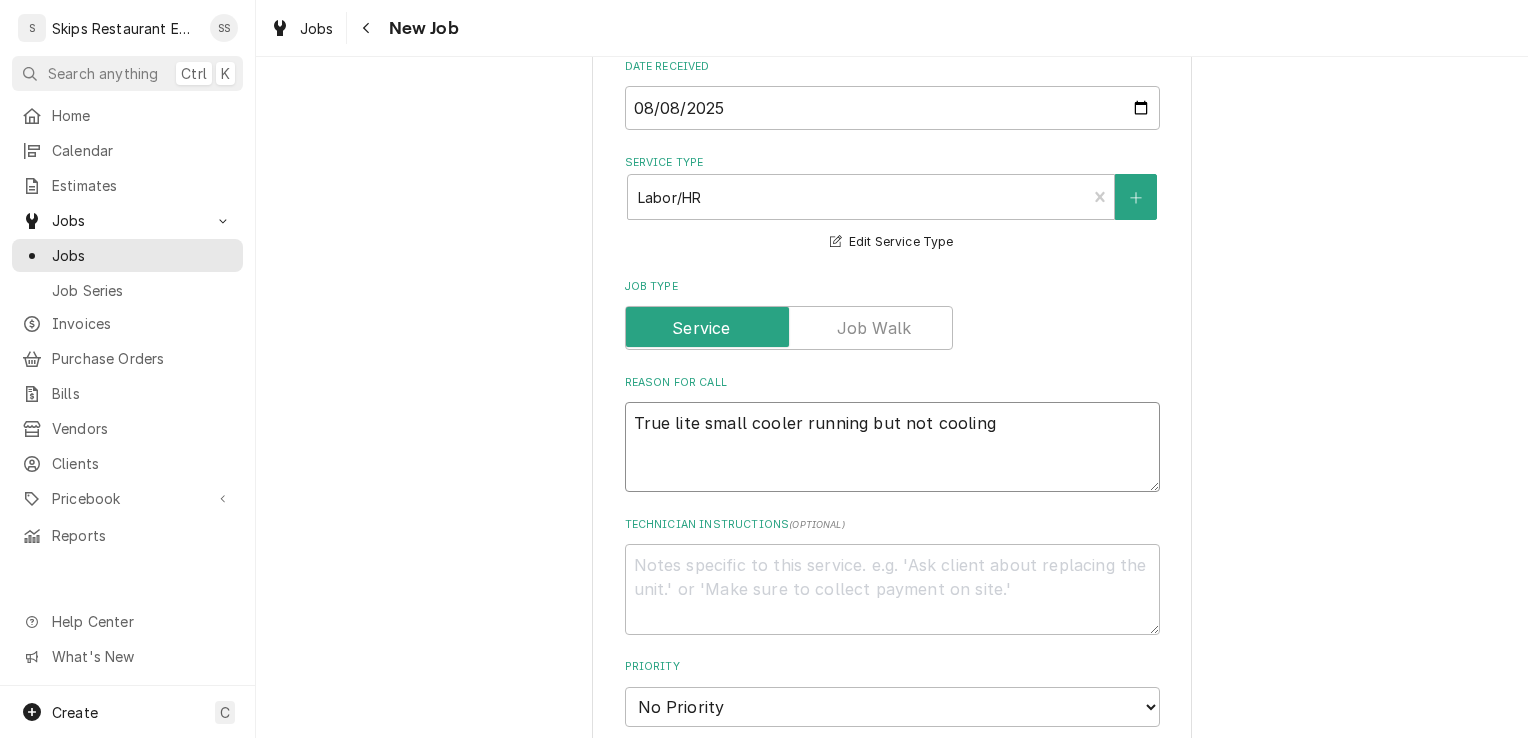 type on "x" 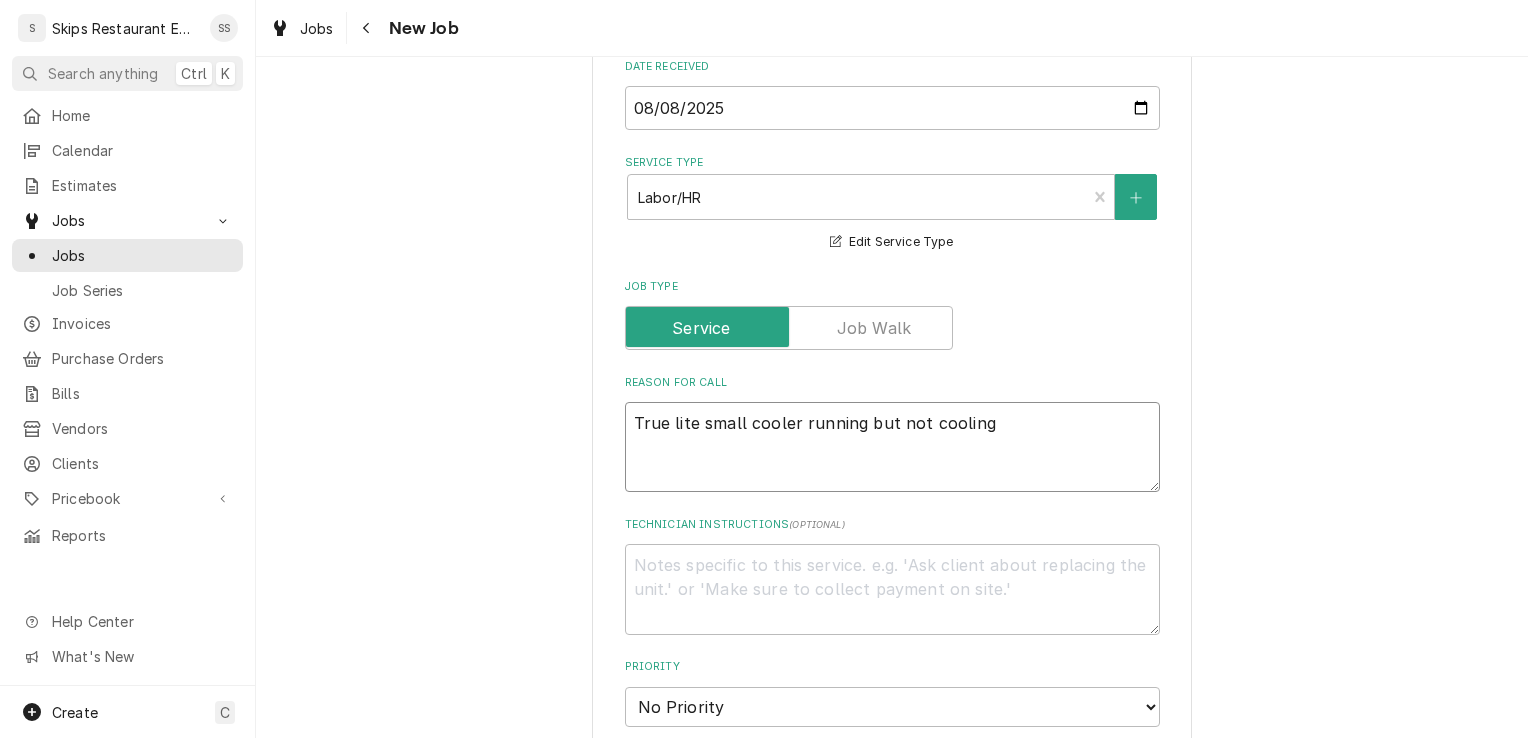 type on "True lite small cooler running but not cooling." 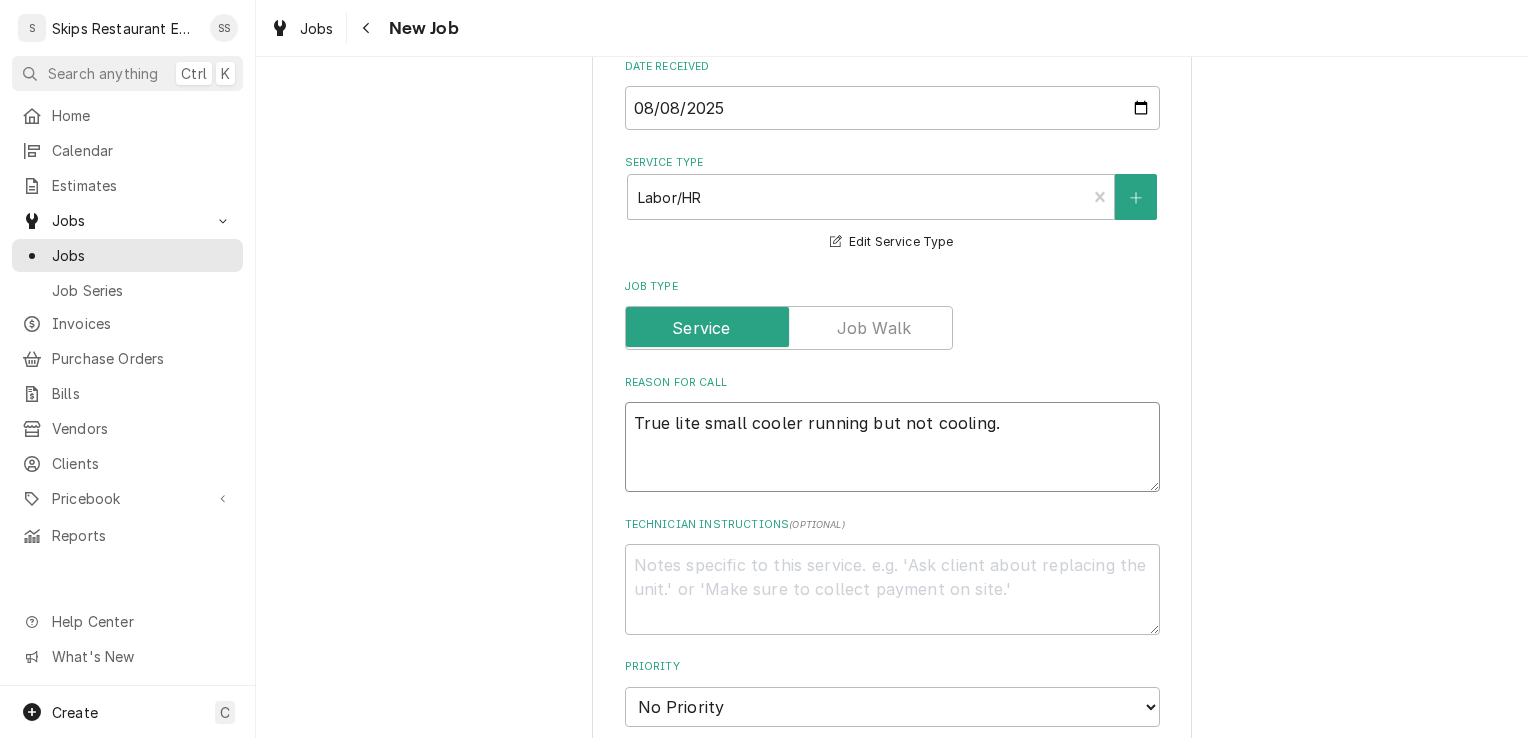 type on "x" 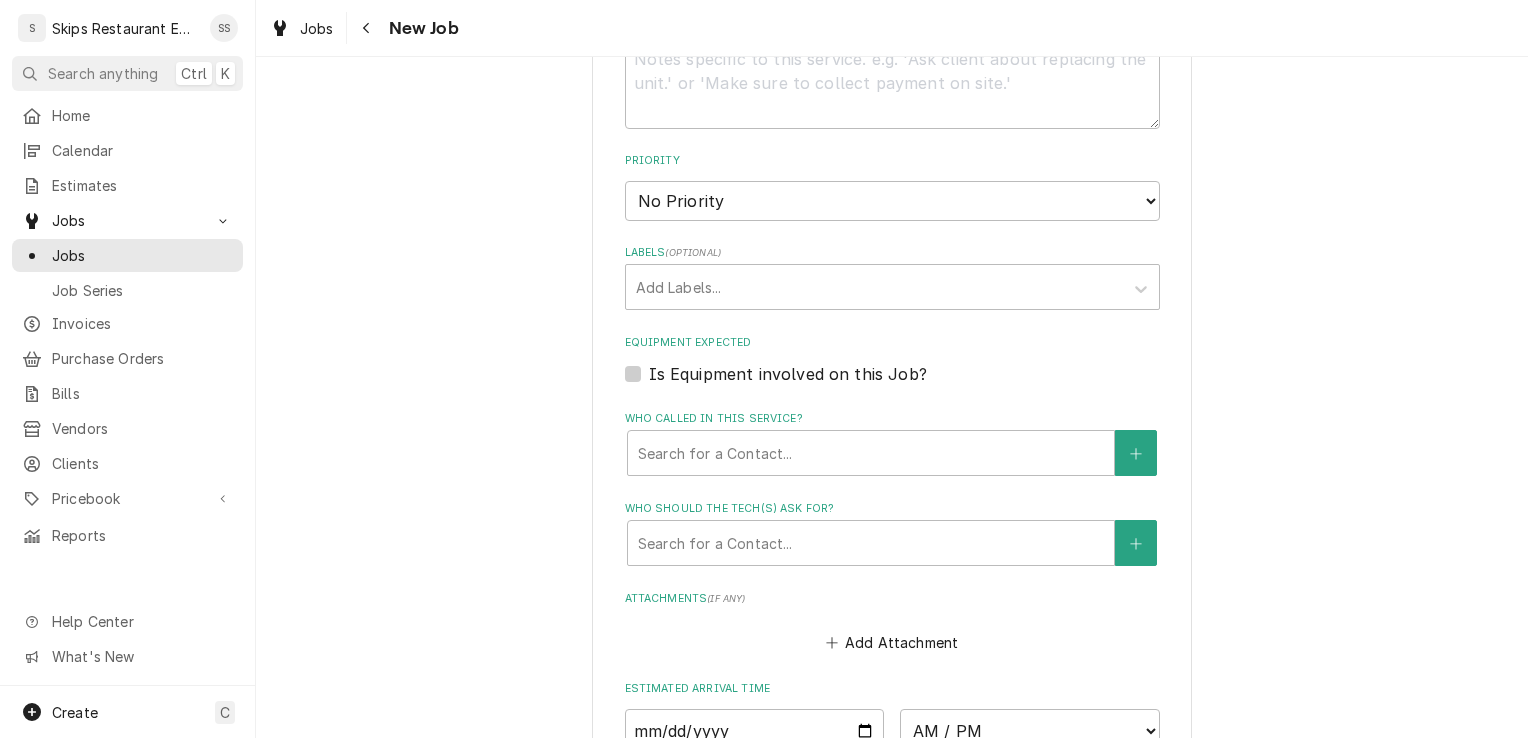 scroll, scrollTop: 1178, scrollLeft: 0, axis: vertical 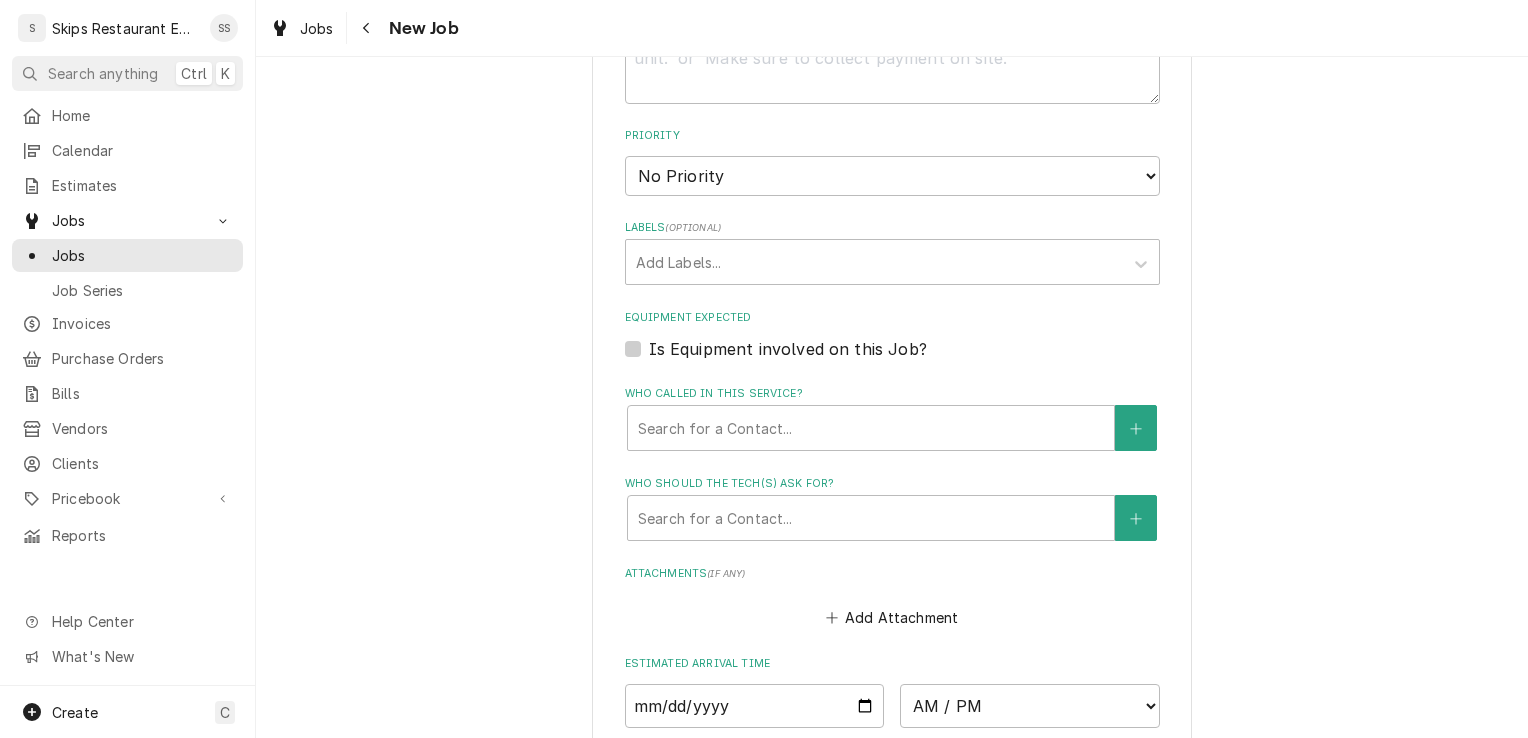 type on "True lite small cooler running but not cooling." 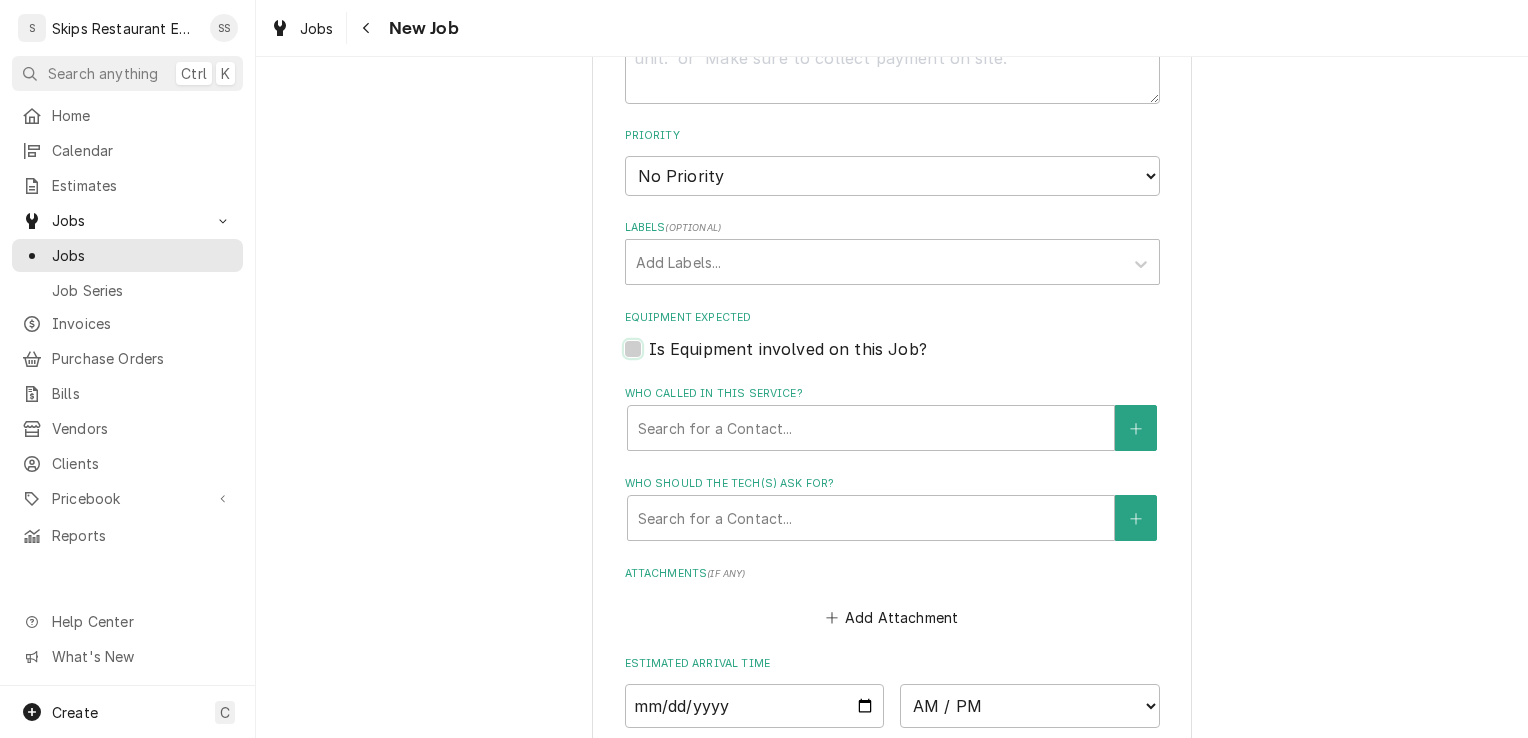 click on "Equipment Expected" at bounding box center [916, 359] 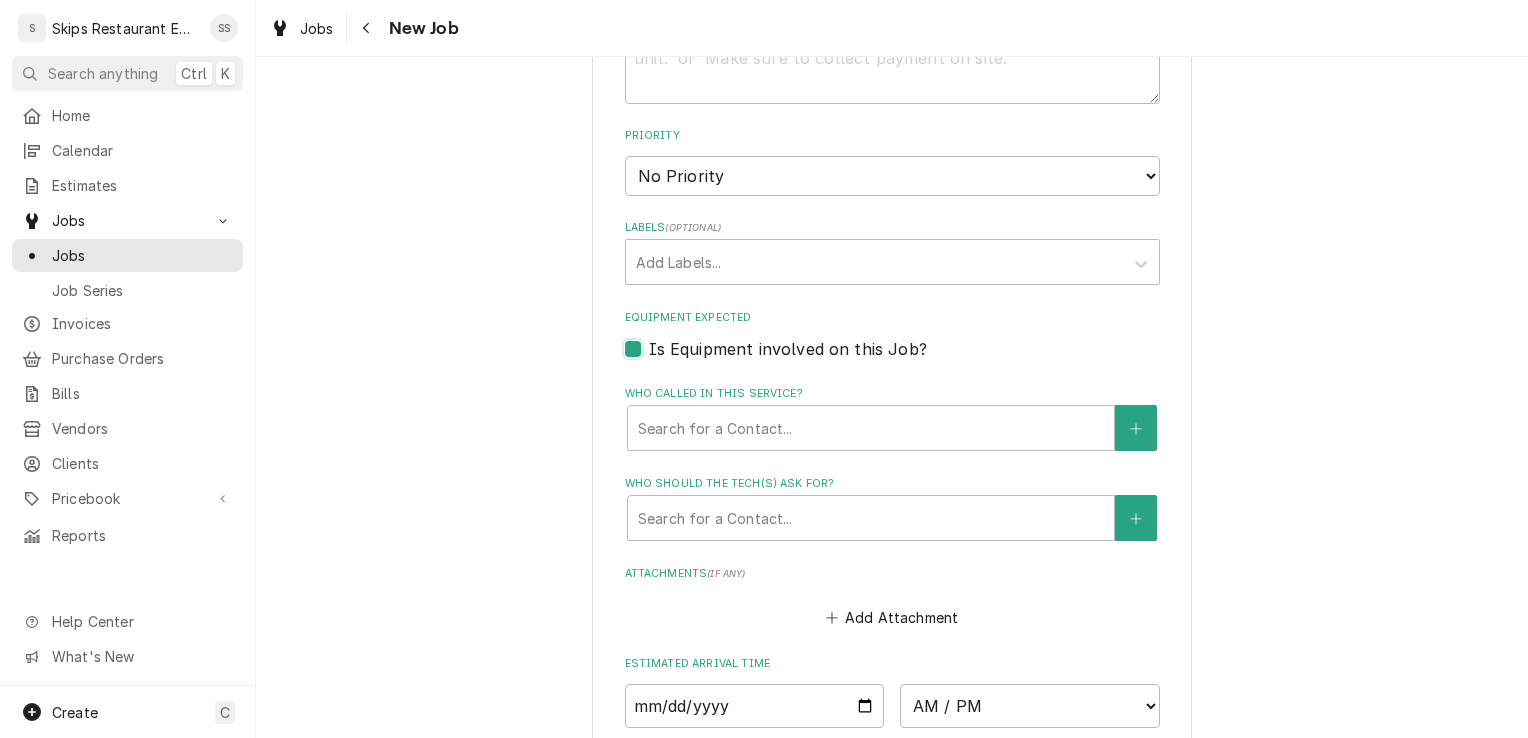checkbox on "true" 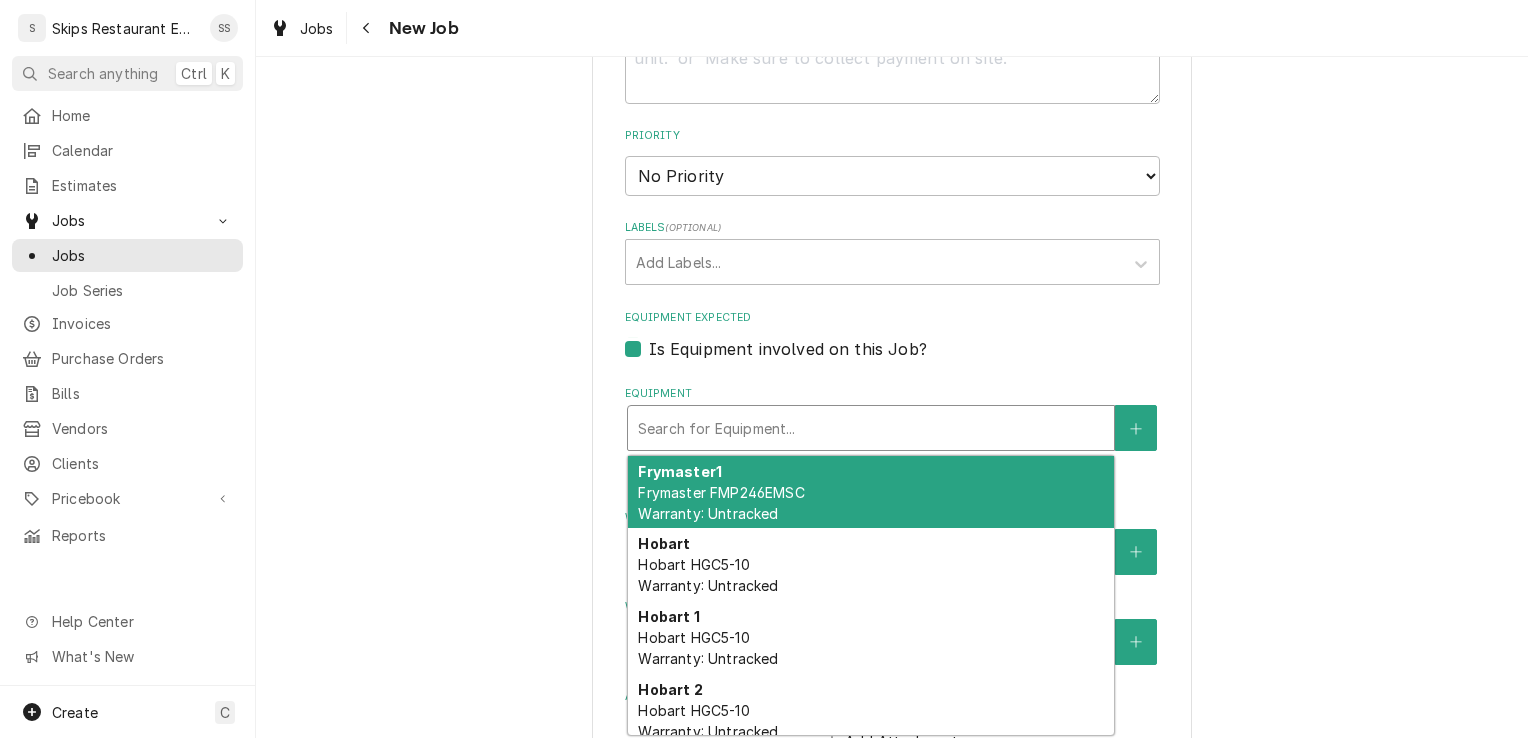click at bounding box center (871, 428) 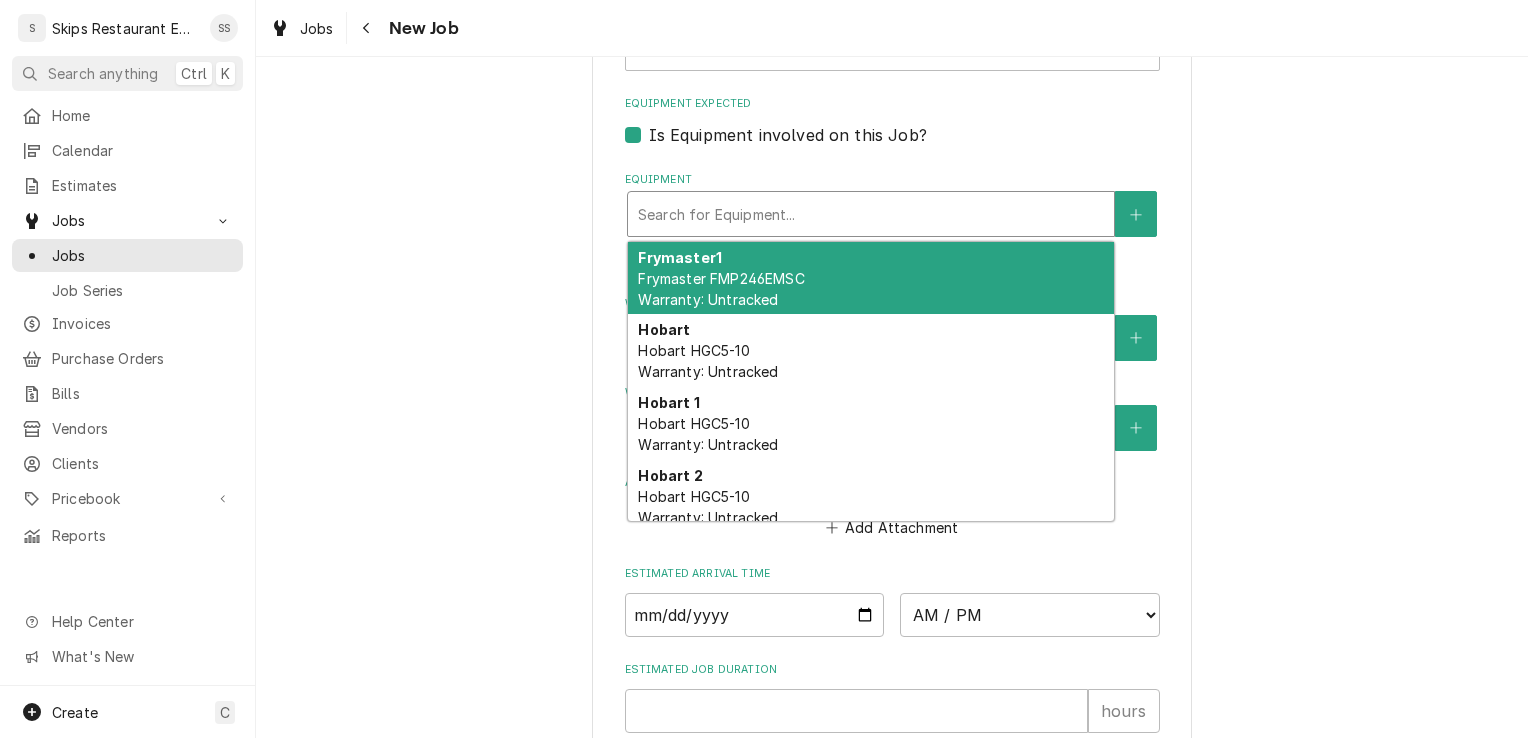 scroll, scrollTop: 1418, scrollLeft: 0, axis: vertical 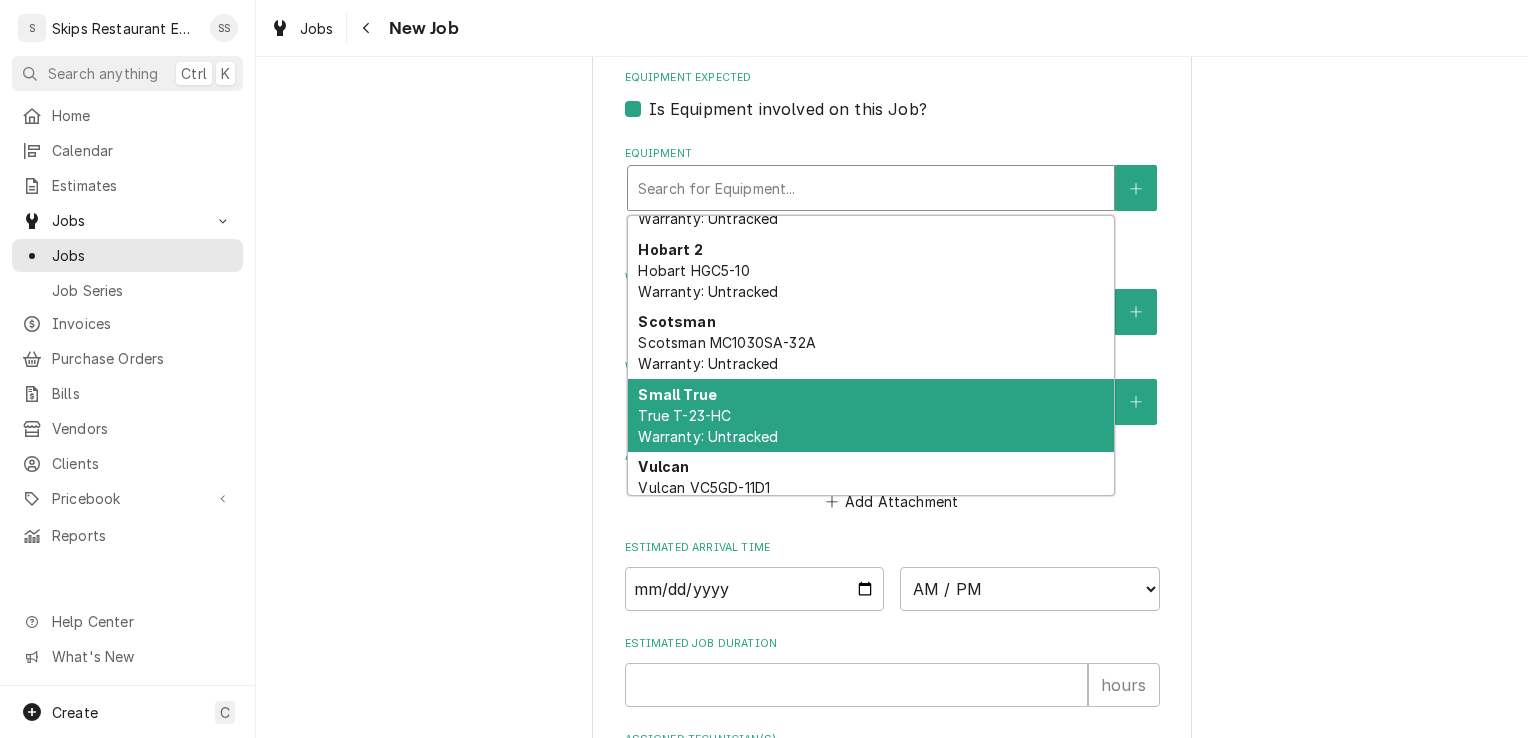 click on "True T-23-HC Warranty: Untracked" at bounding box center (708, 426) 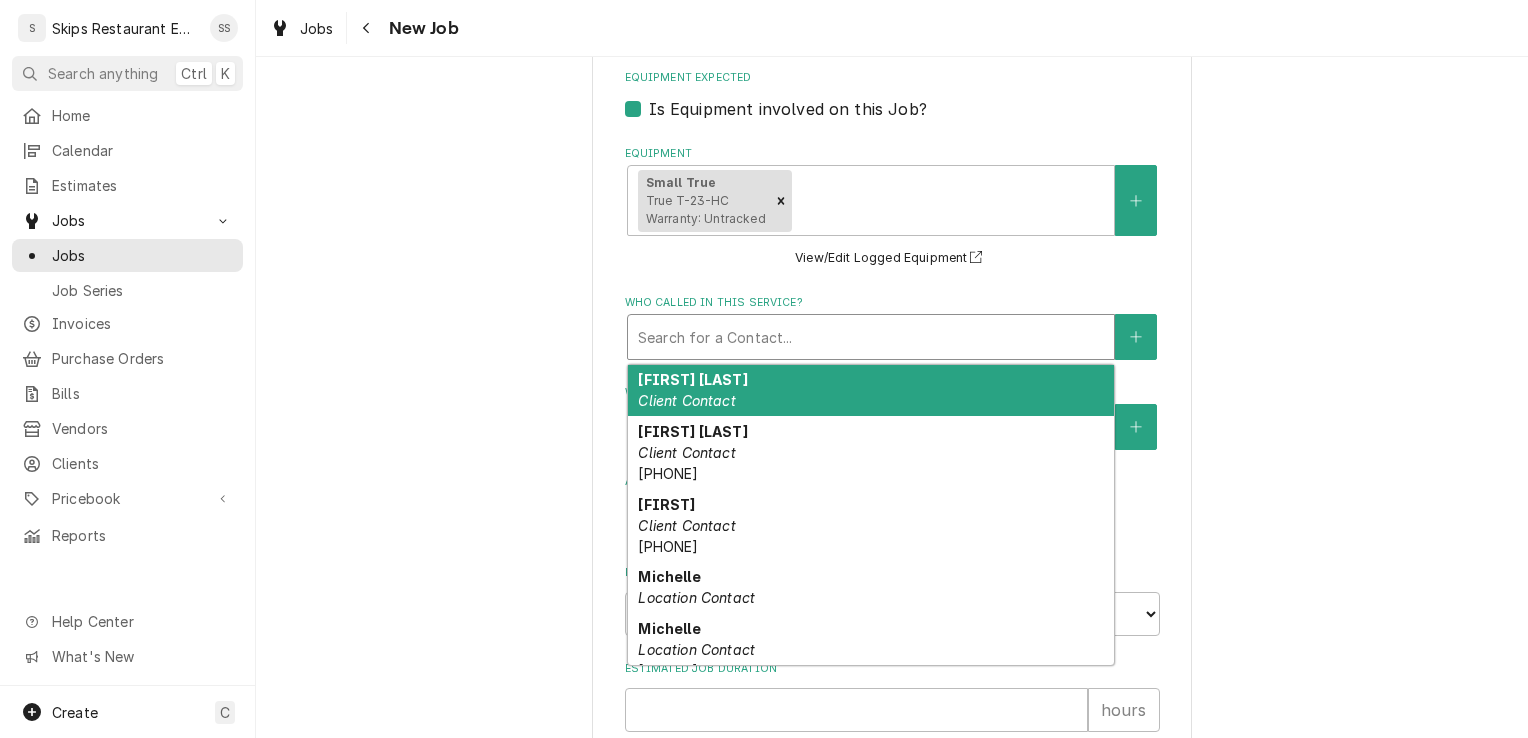 click at bounding box center (871, 337) 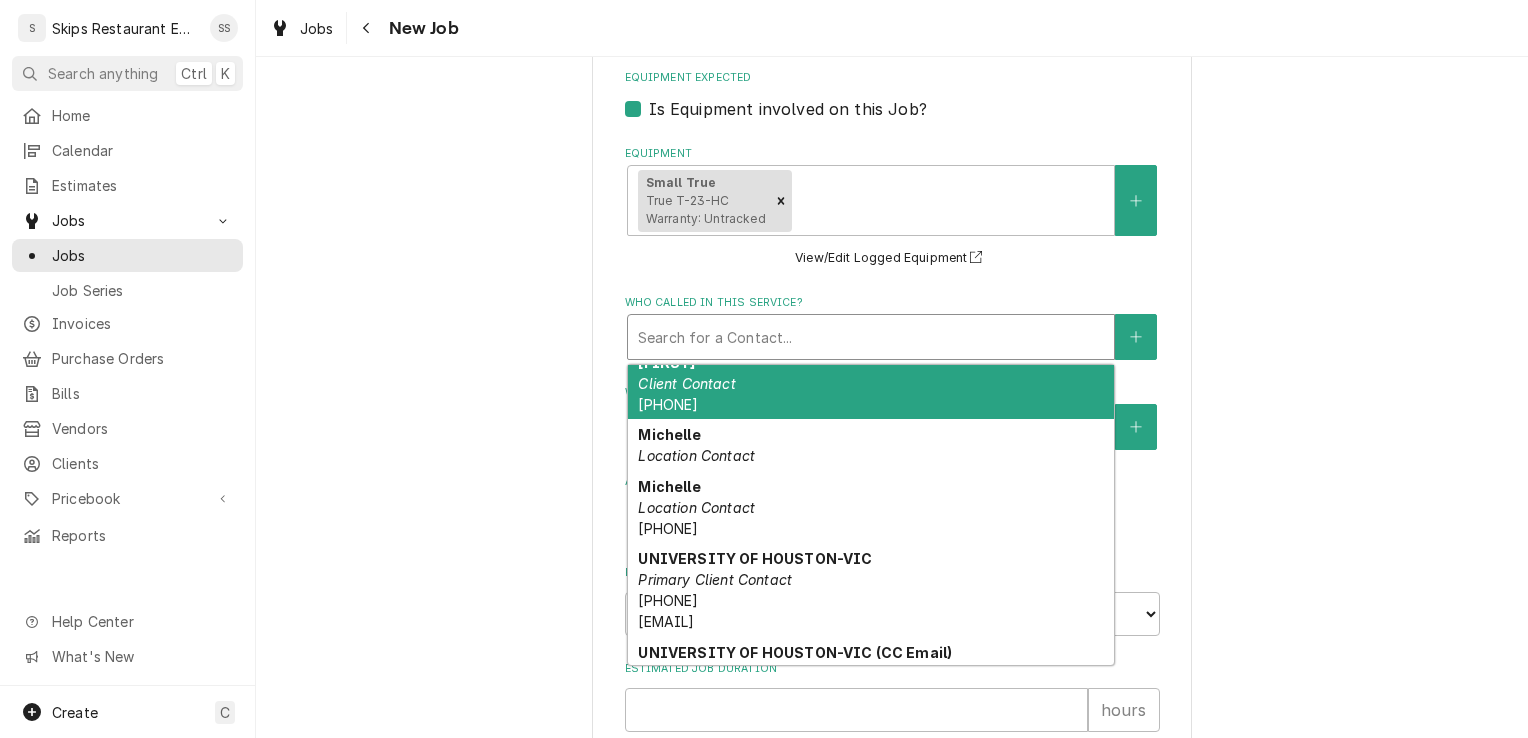 scroll, scrollTop: 166, scrollLeft: 0, axis: vertical 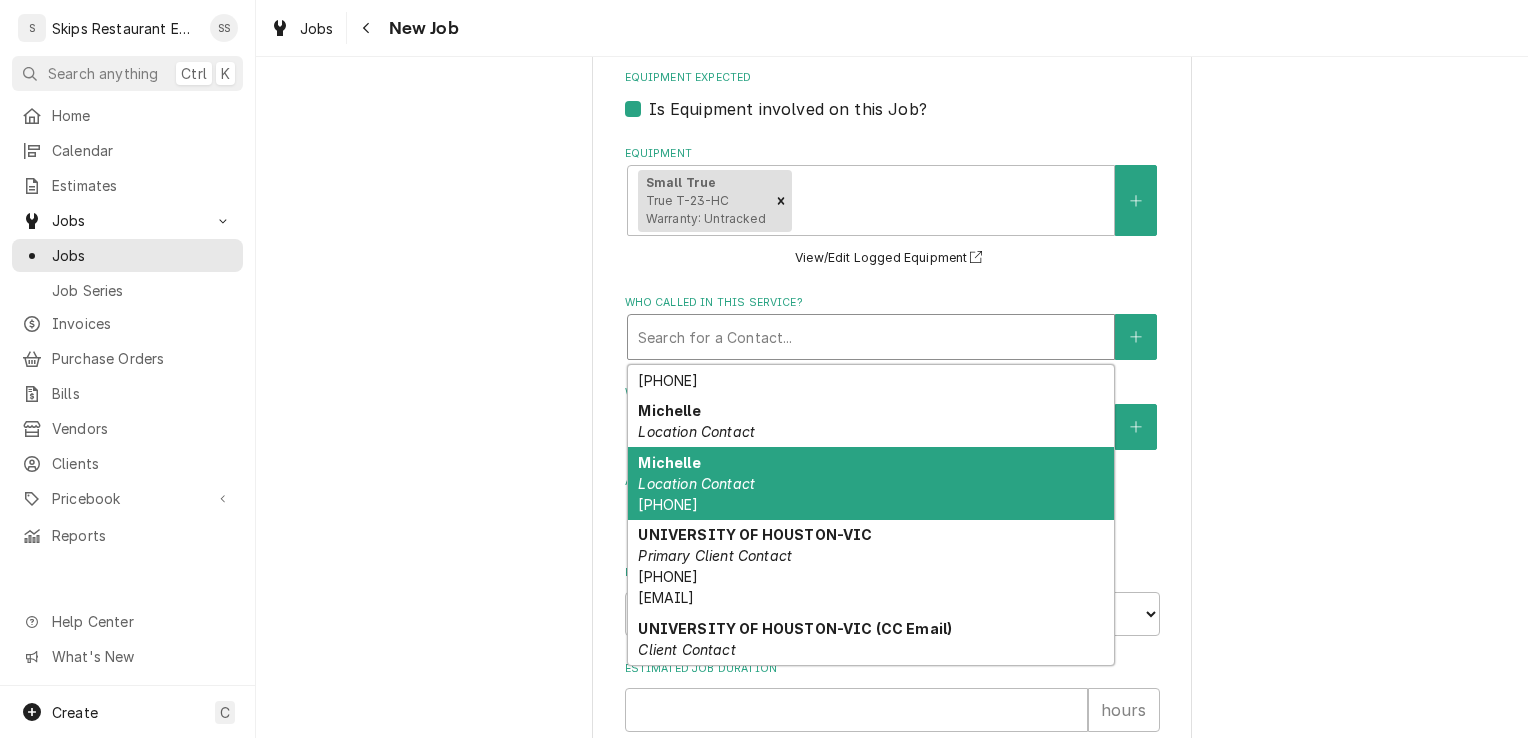 click on "Location Contact" at bounding box center [696, 483] 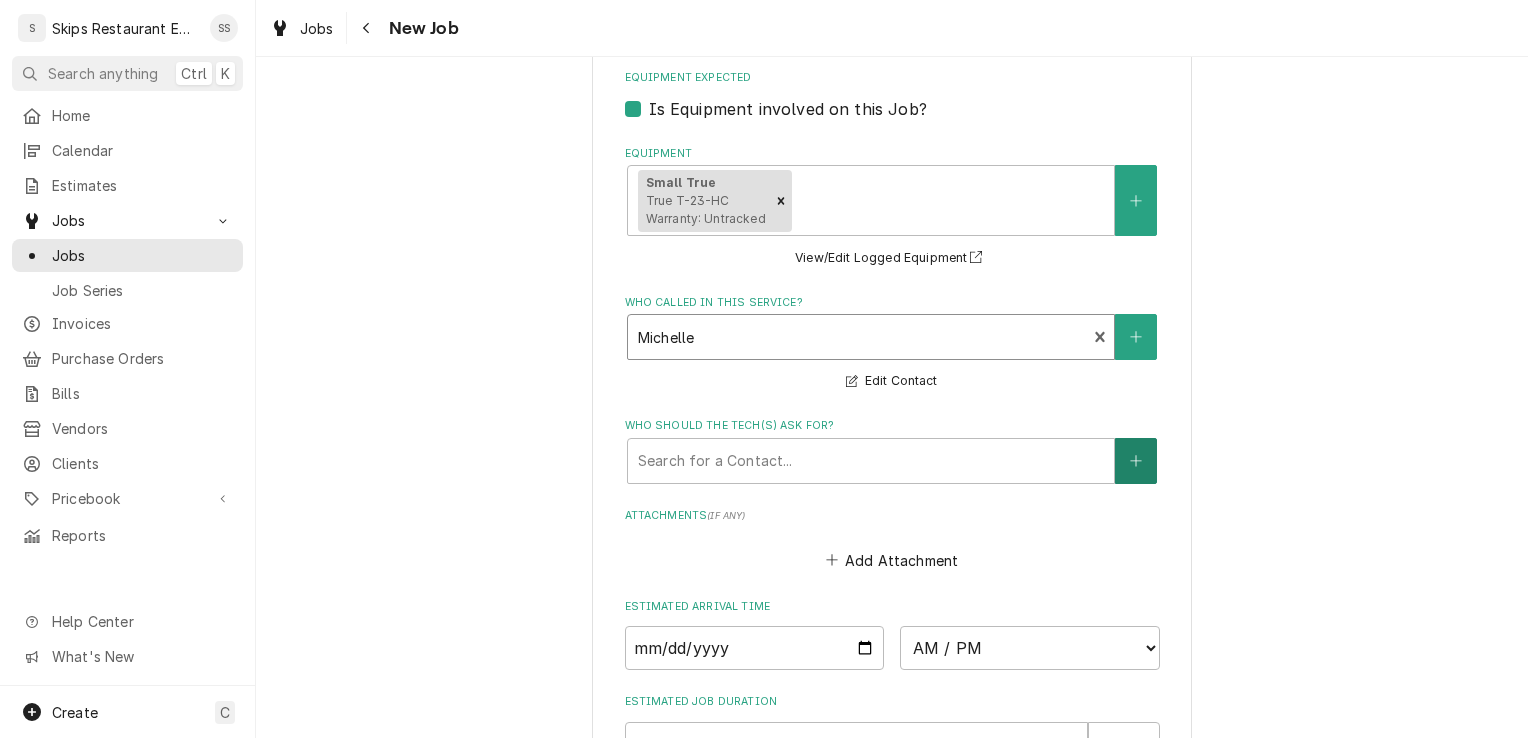 click at bounding box center (1136, 461) 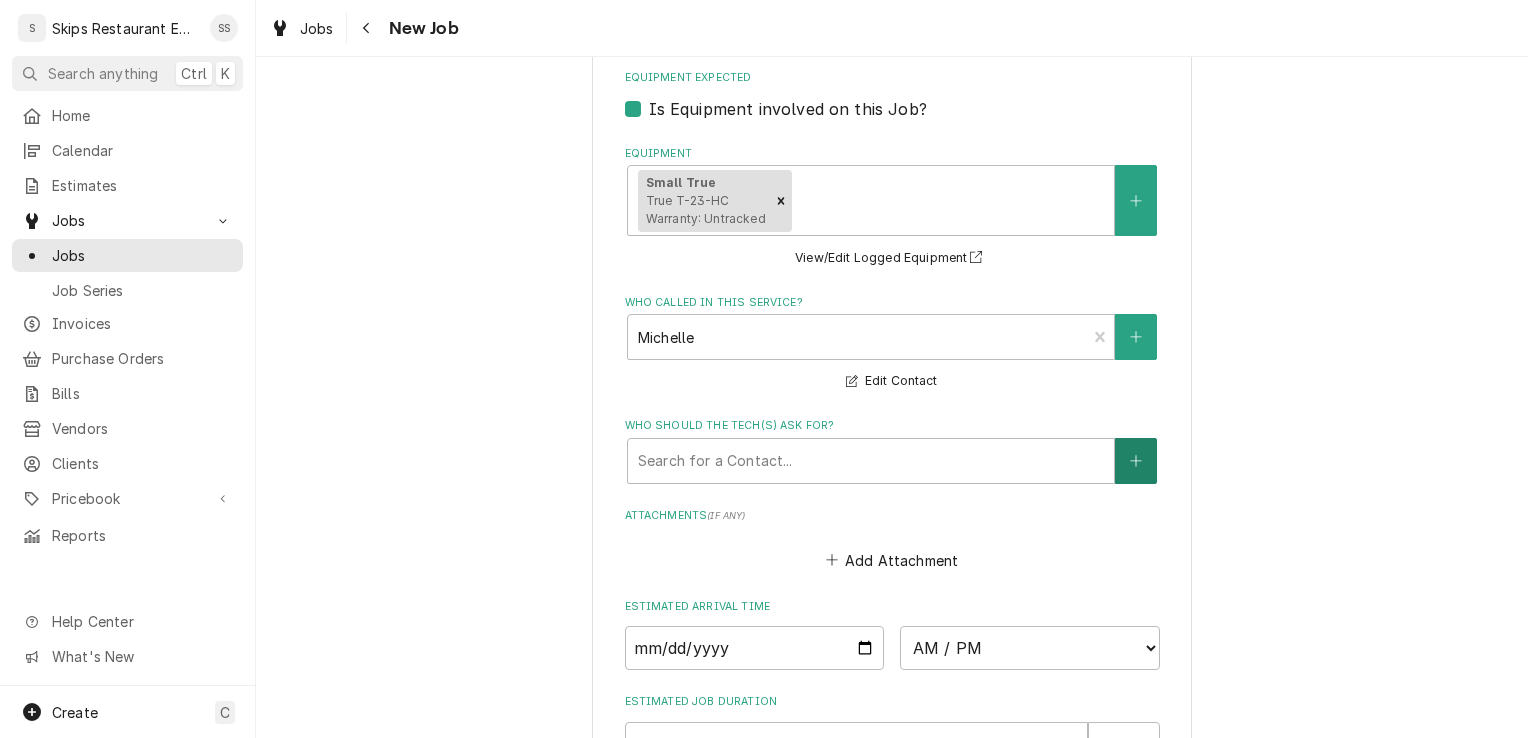 scroll, scrollTop: 0, scrollLeft: 0, axis: both 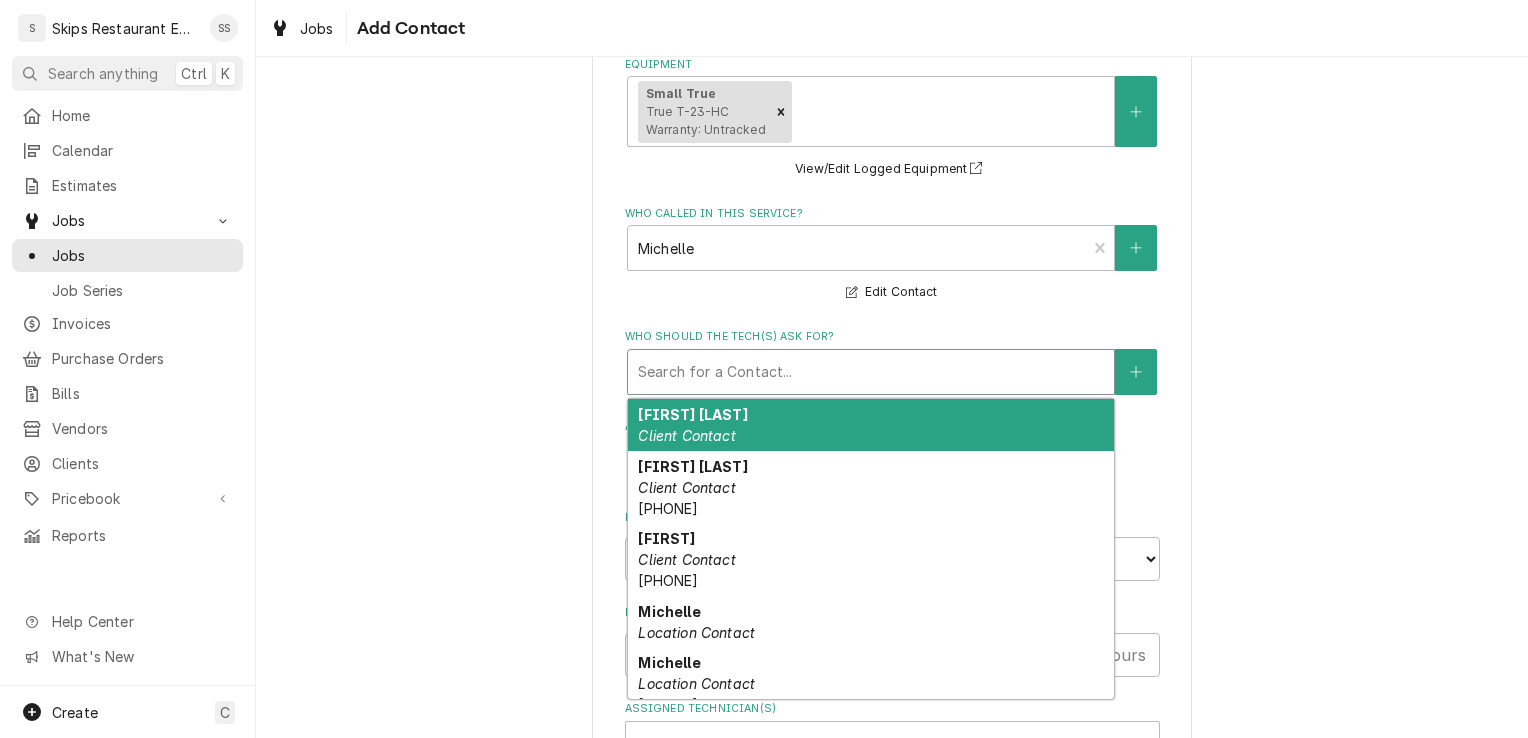 click at bounding box center [871, 372] 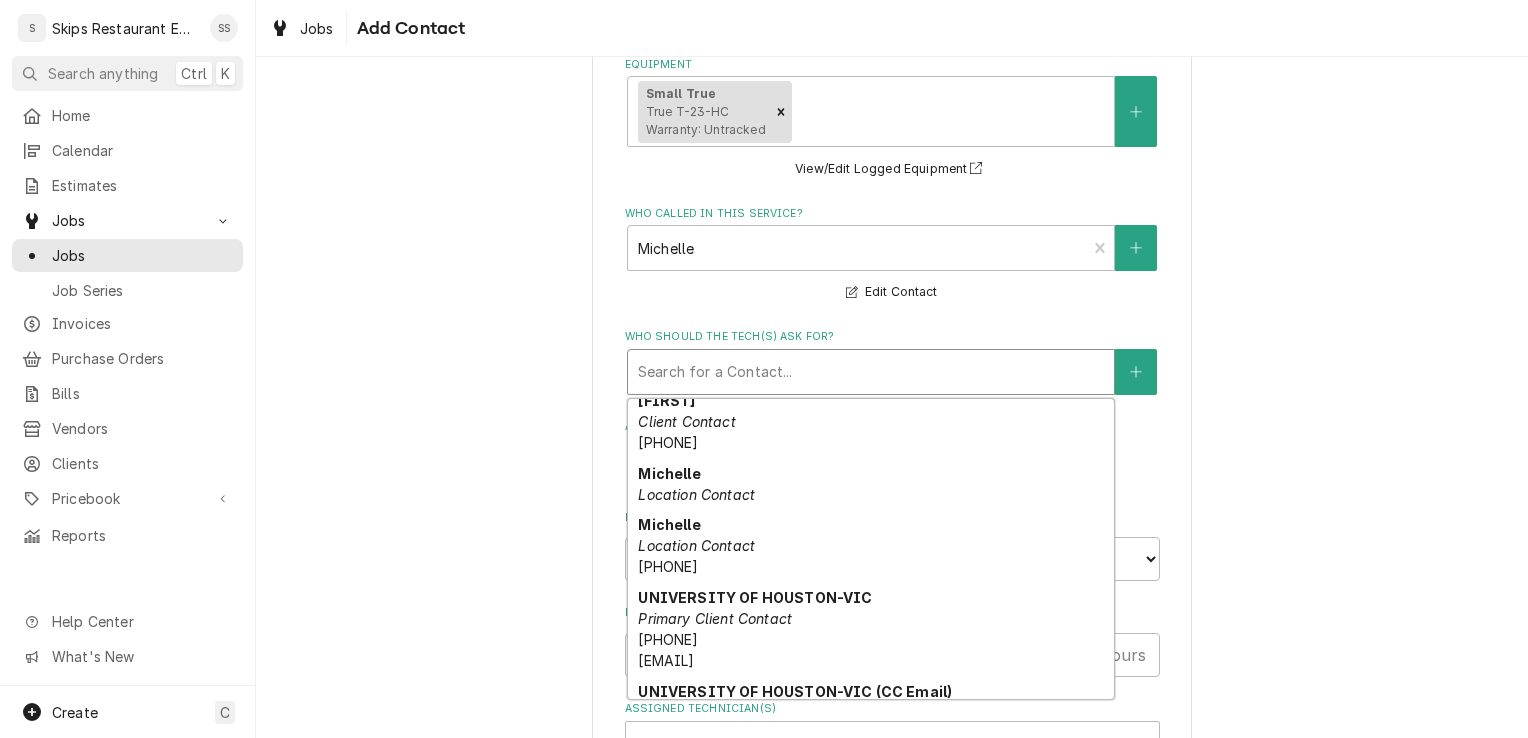 scroll, scrollTop: 159, scrollLeft: 0, axis: vertical 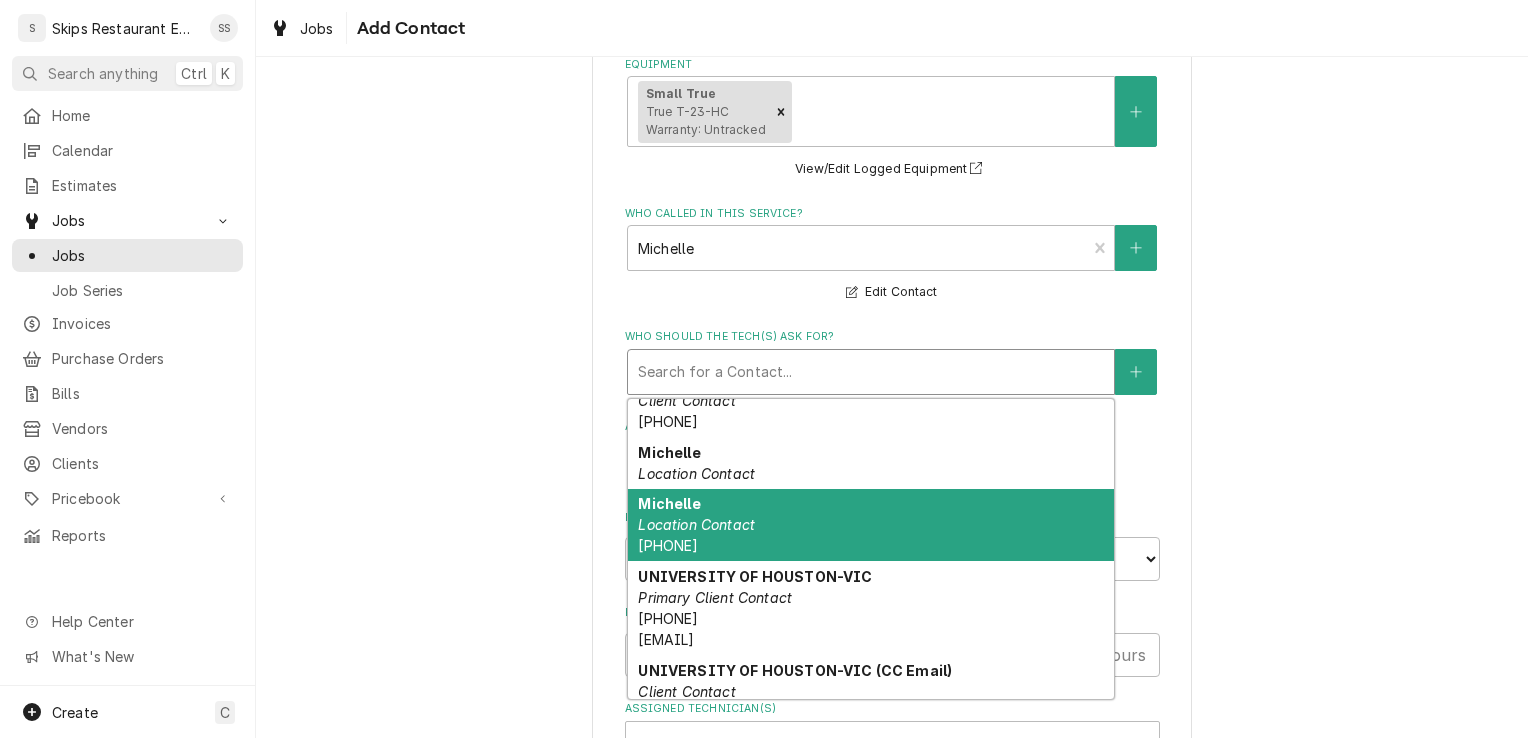 click on "Location Contact" at bounding box center (696, 524) 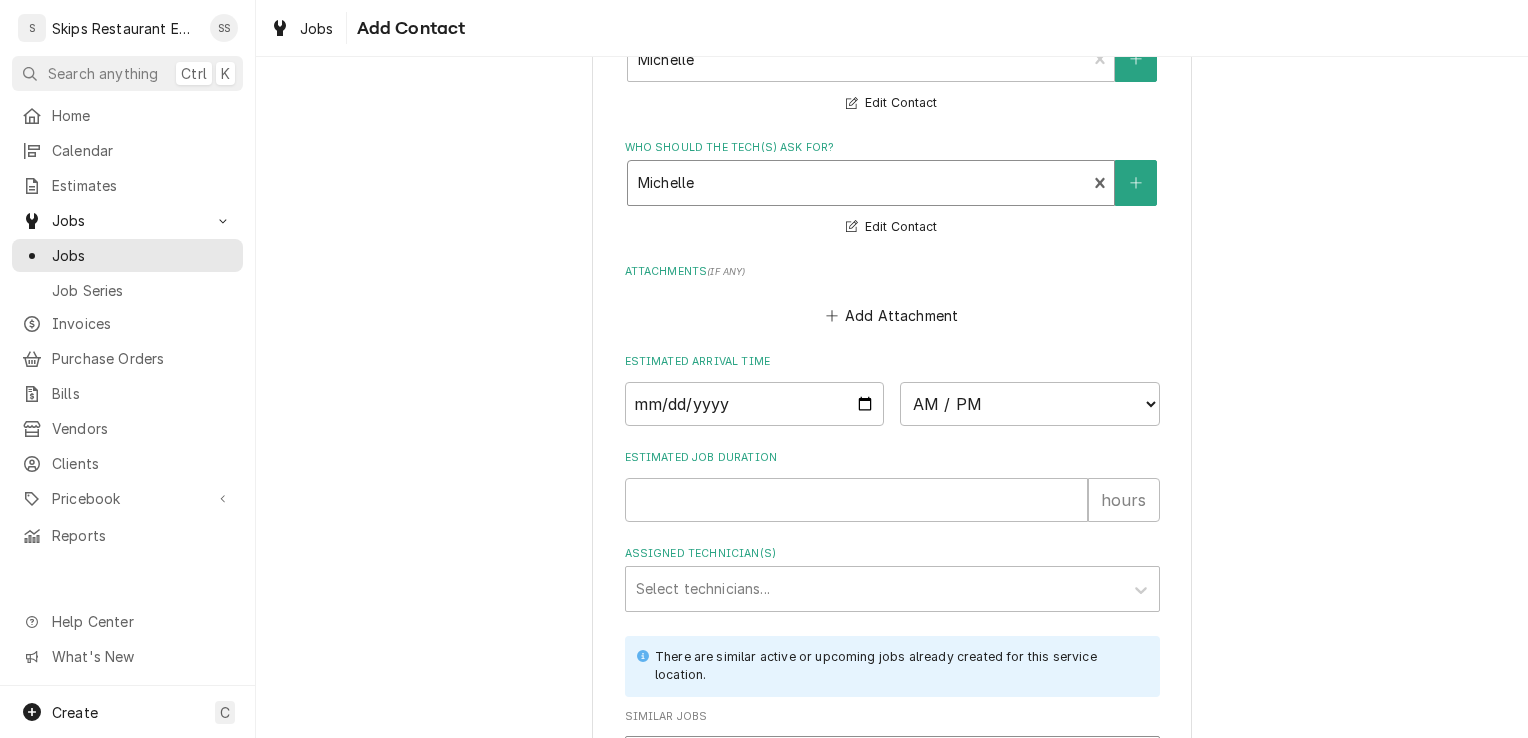 scroll, scrollTop: 1934, scrollLeft: 0, axis: vertical 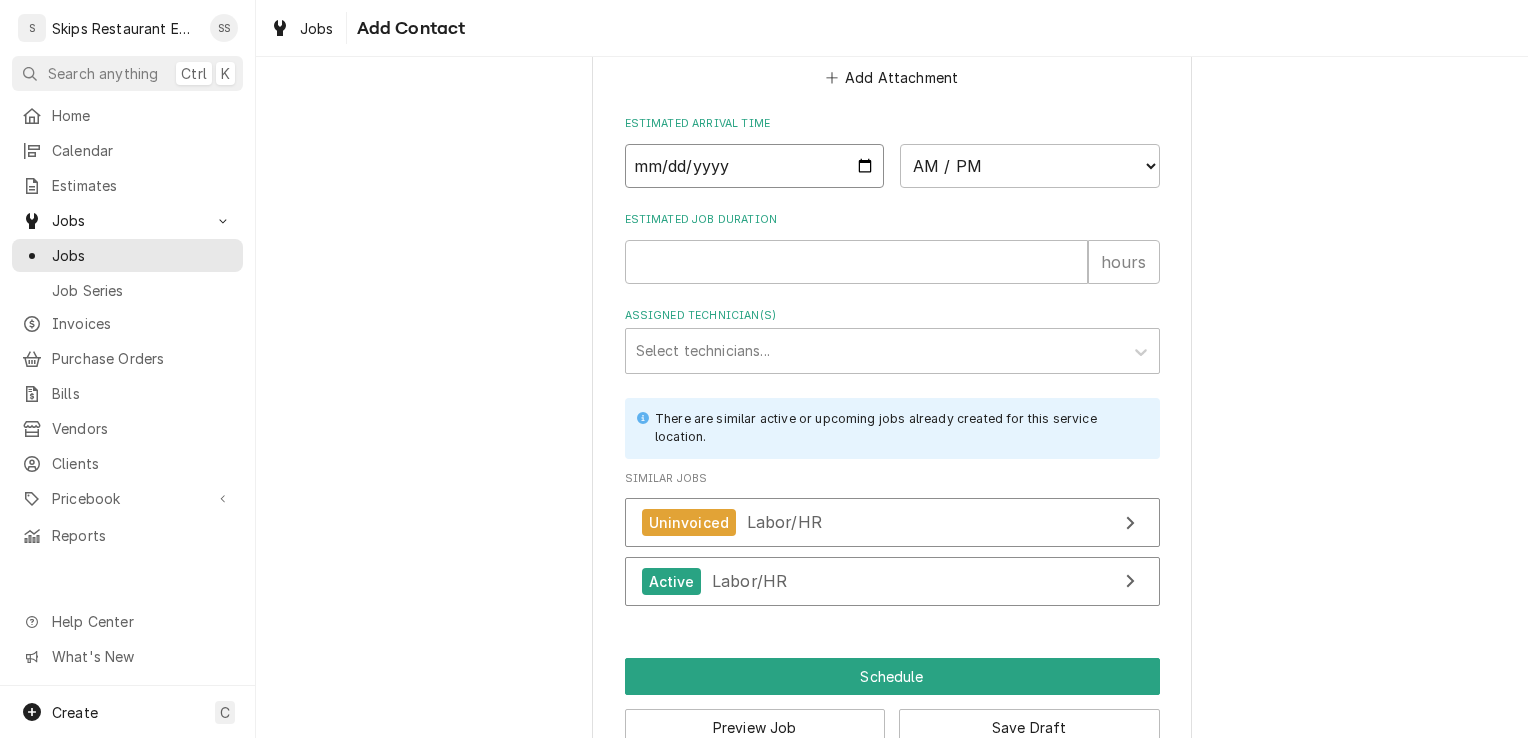 click at bounding box center (755, 166) 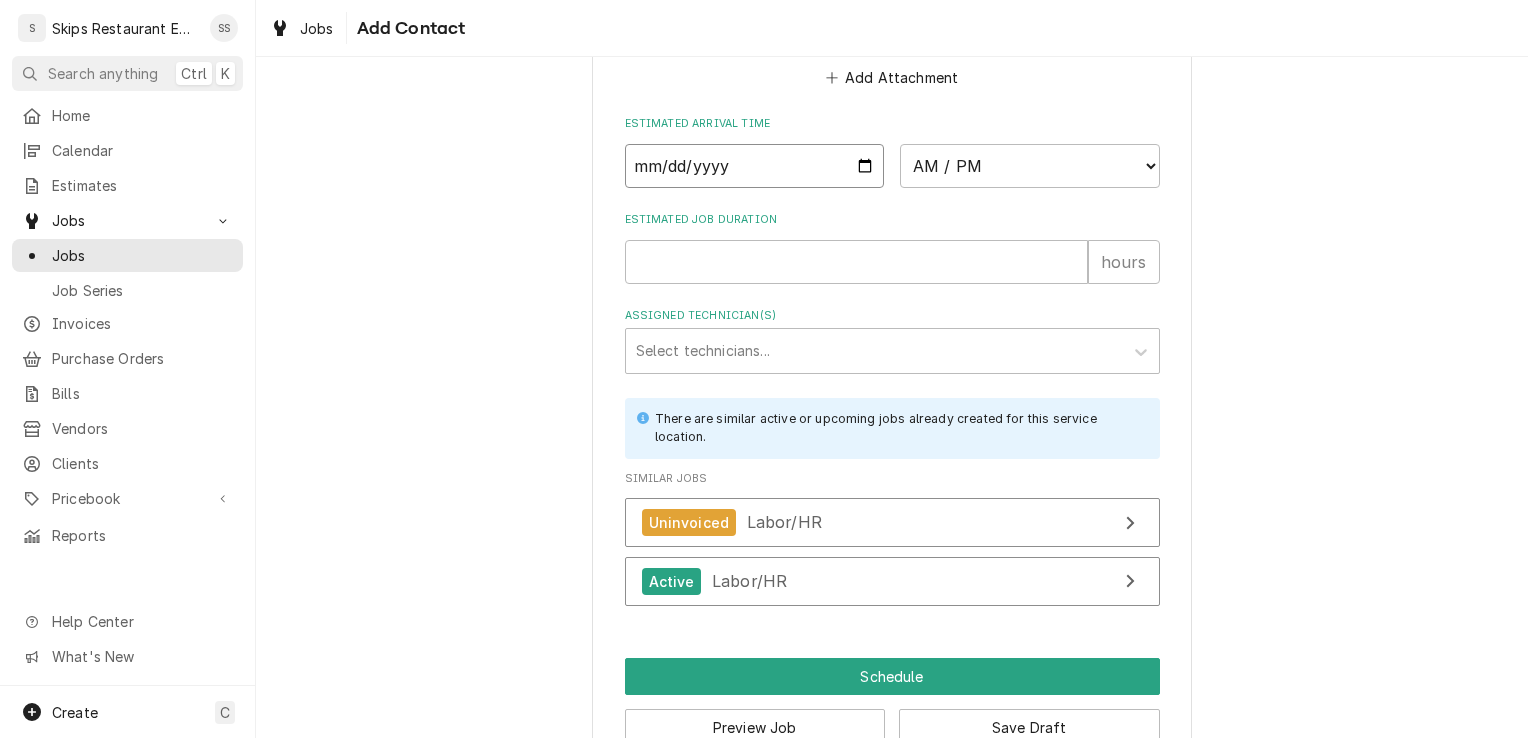 type on "2025-08-08" 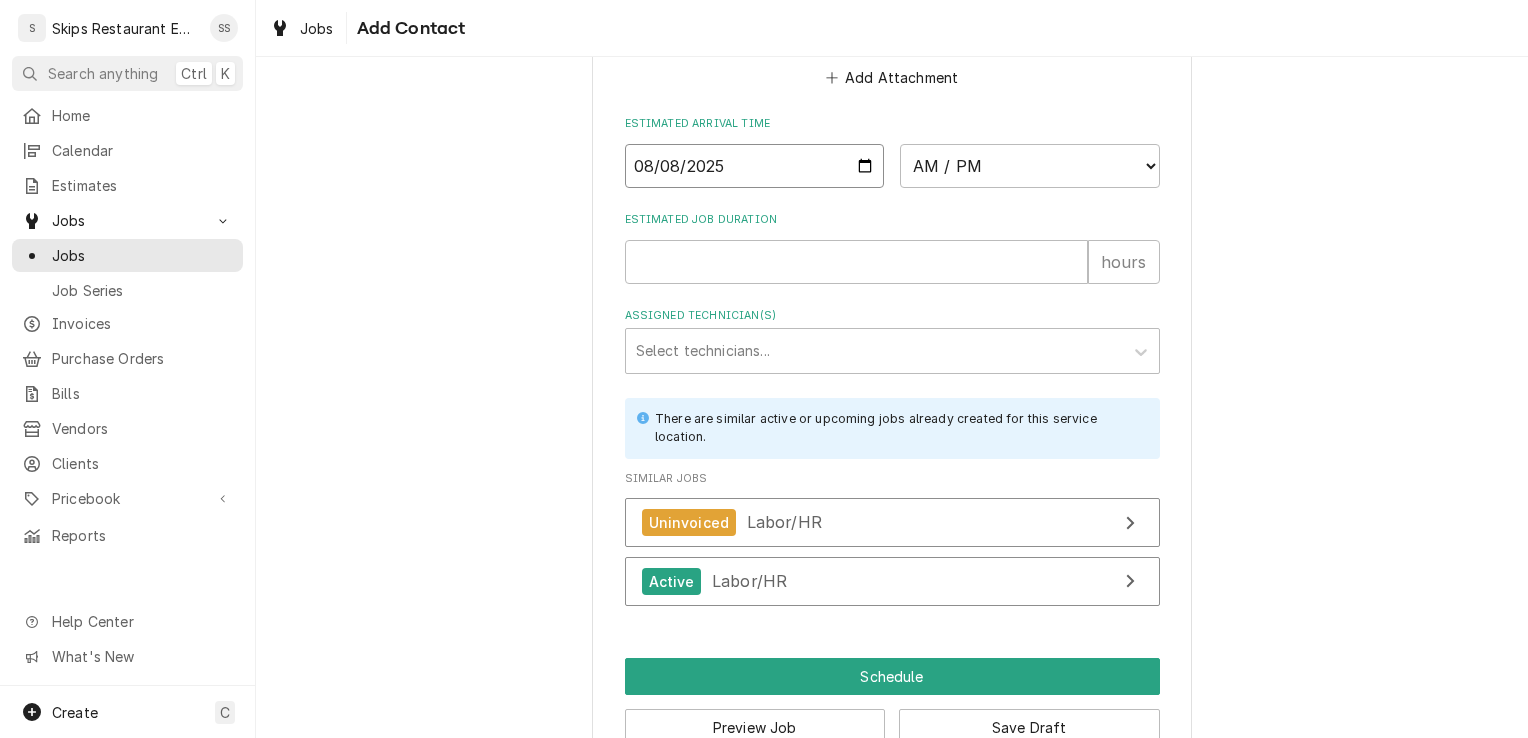 type on "x" 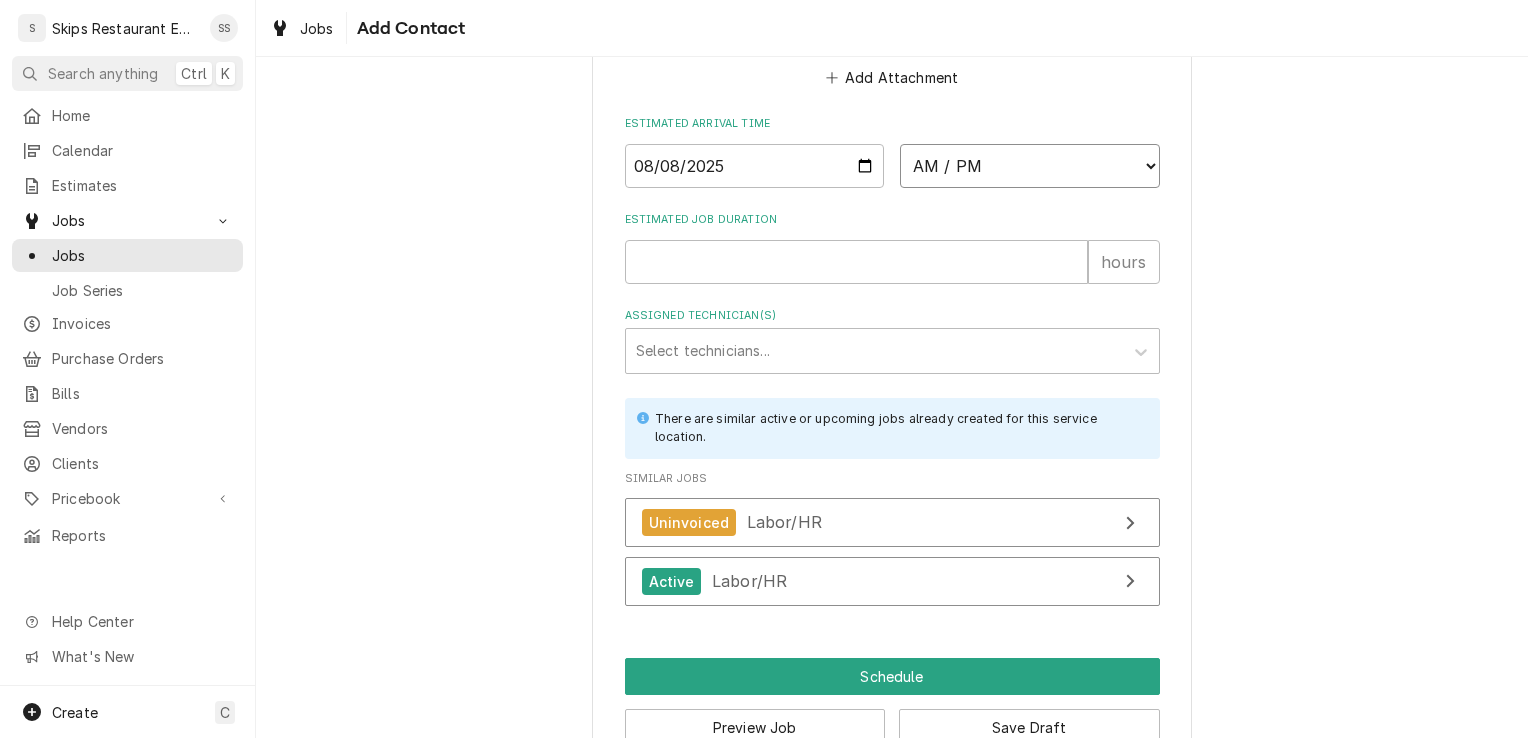 click on "AM / PM 6:00 AM 6:15 AM 6:30 AM 6:45 AM 7:00 AM 7:15 AM 7:30 AM 7:45 AM 8:00 AM 8:15 AM 8:30 AM 8:45 AM 9:00 AM 9:15 AM 9:30 AM 9:45 AM 10:00 AM 10:15 AM 10:30 AM 10:45 AM 11:00 AM 11:15 AM 11:30 AM 11:45 AM 12:00 PM 12:15 PM 12:30 PM 12:45 PM 1:00 PM 1:15 PM 1:30 PM 1:45 PM 2:00 PM 2:15 PM 2:30 PM 2:45 PM 3:00 PM 3:15 PM 3:30 PM 3:45 PM 4:00 PM 4:15 PM 4:30 PM 4:45 PM 5:00 PM 5:15 PM 5:30 PM 5:45 PM 6:00 PM 6:15 PM 6:30 PM 6:45 PM 7:00 PM 7:15 PM 7:30 PM 7:45 PM 8:00 PM 8:15 PM 8:30 PM 8:45 PM 9:00 PM 9:15 PM 9:30 PM 9:45 PM 10:00 PM 10:15 PM 10:30 PM 10:45 PM 11:00 PM 11:15 PM 11:30 PM 11:45 PM 12:00 AM 12:15 AM 12:30 AM 12:45 AM 1:00 AM 1:15 AM 1:30 AM 1:45 AM 2:00 AM 2:15 AM 2:30 AM 2:45 AM 3:00 AM 3:15 AM 3:30 AM 3:45 AM 4:00 AM 4:15 AM 4:30 AM 4:45 AM 5:00 AM 5:15 AM 5:30 AM 5:45 AM" at bounding box center (1030, 166) 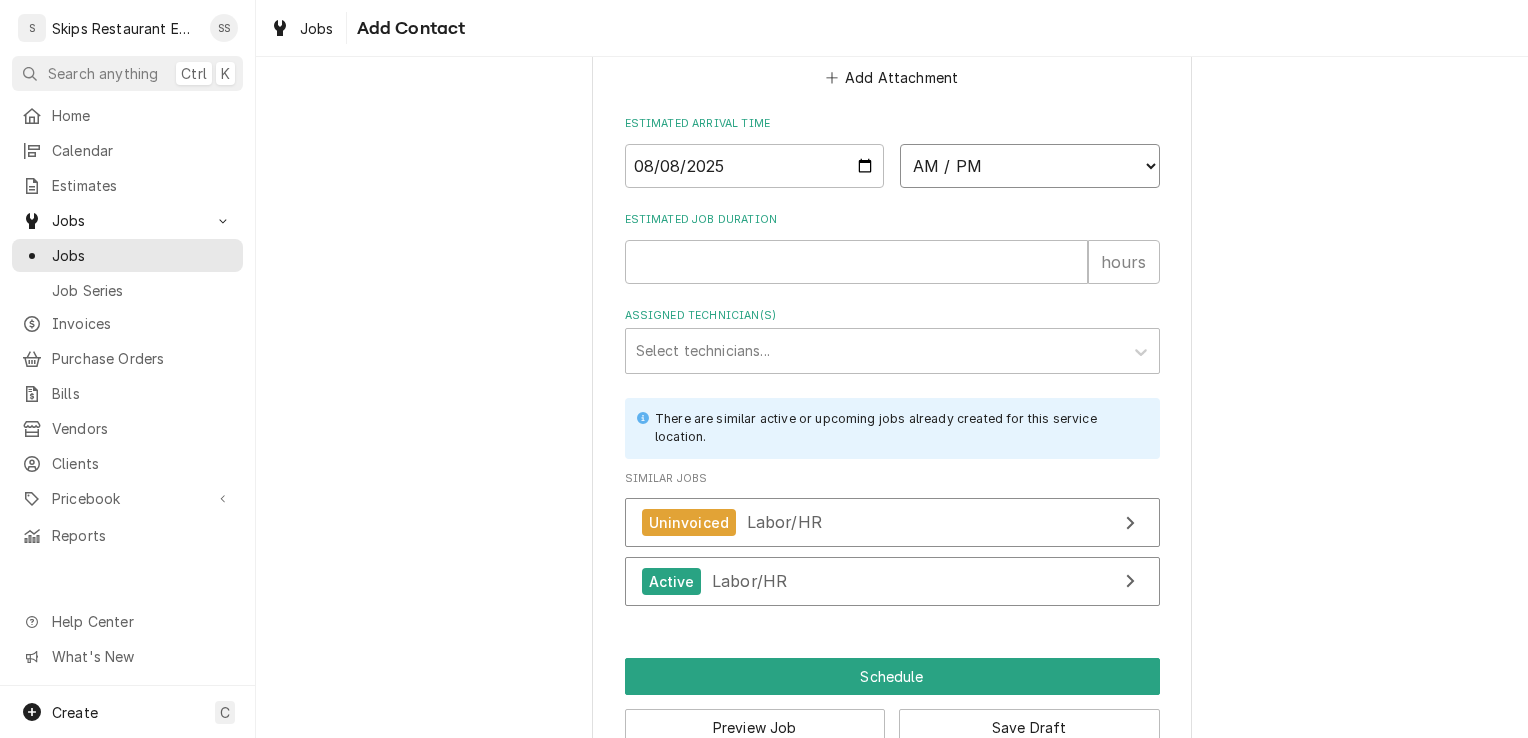select on "15:30:00" 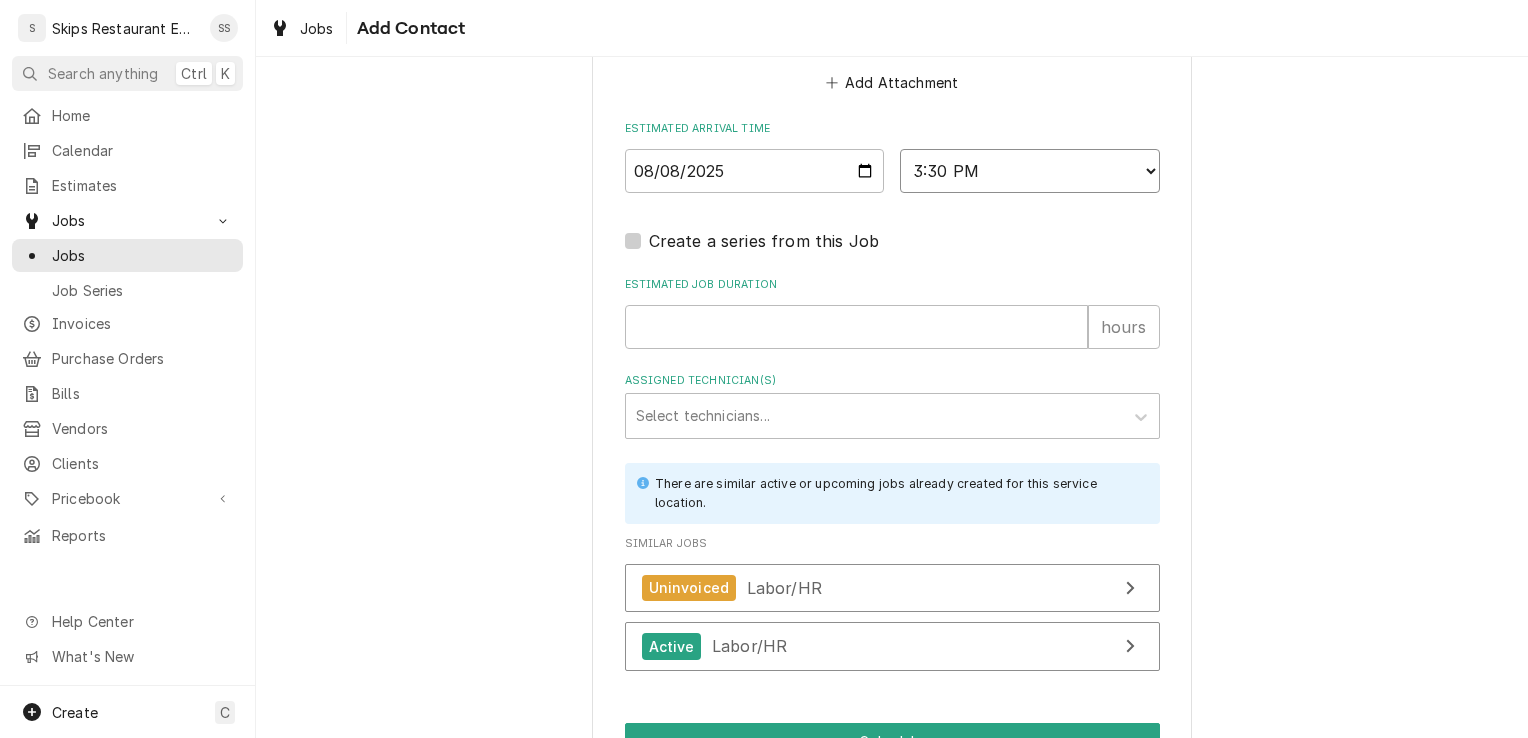 scroll, scrollTop: 2048, scrollLeft: 0, axis: vertical 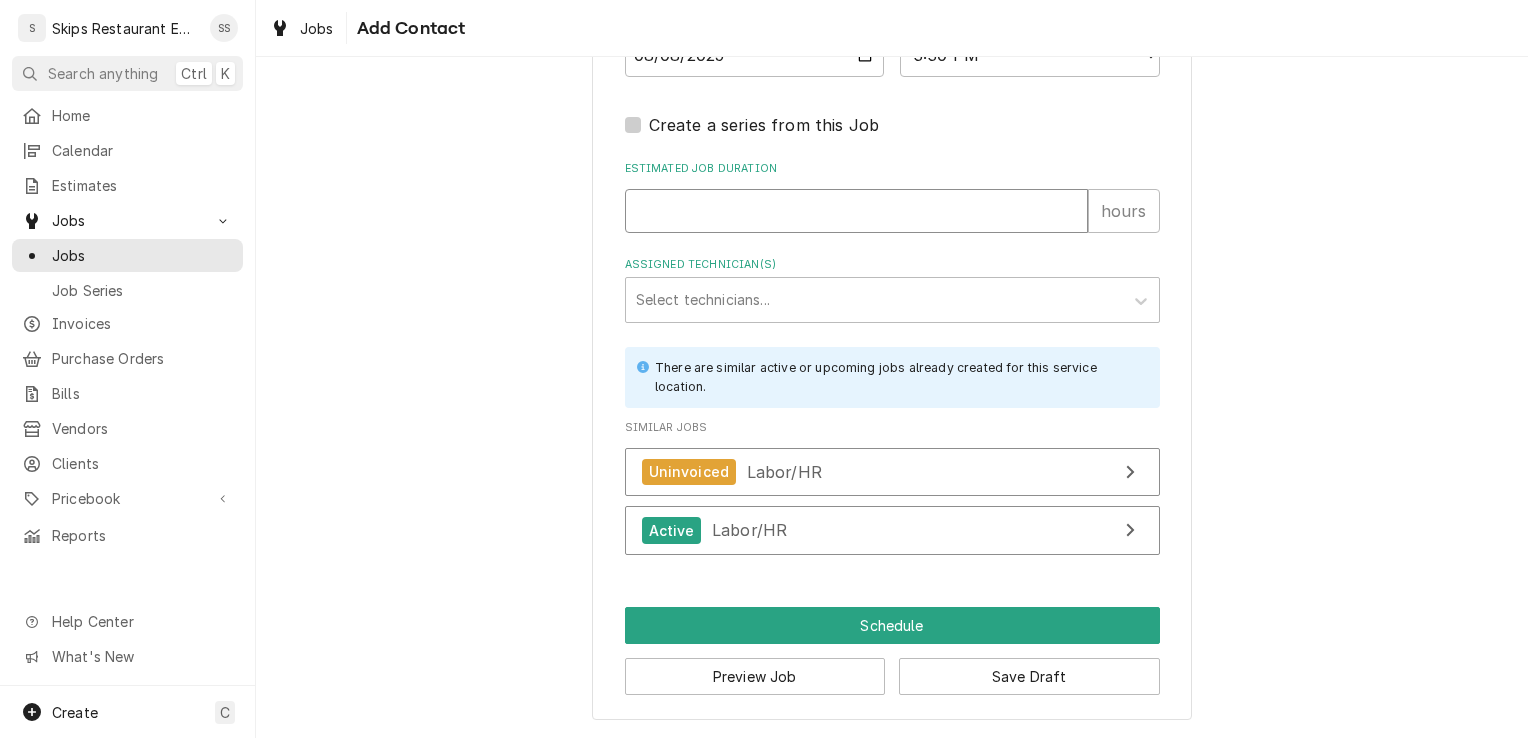 click on "Estimated Job Duration" at bounding box center (856, 211) 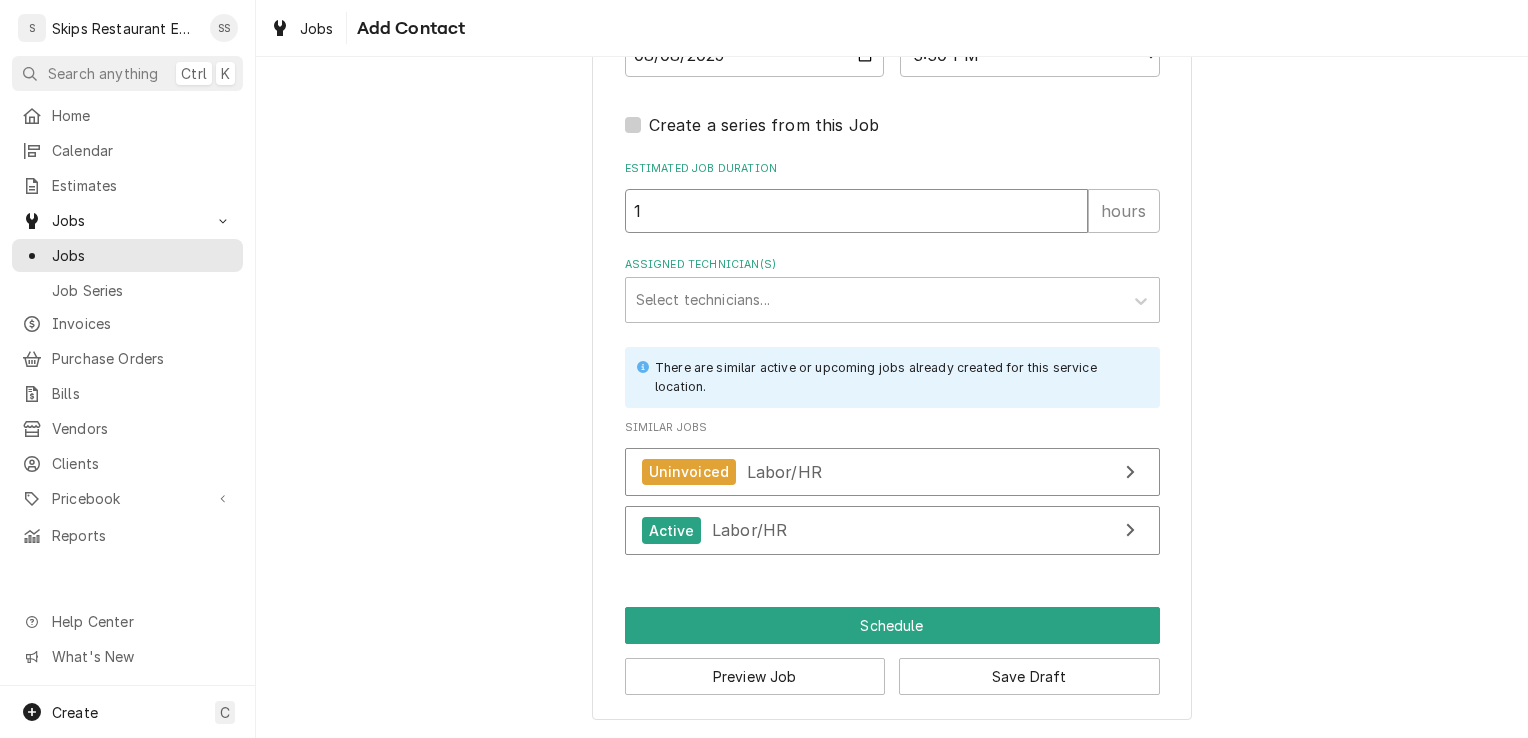 type on "x" 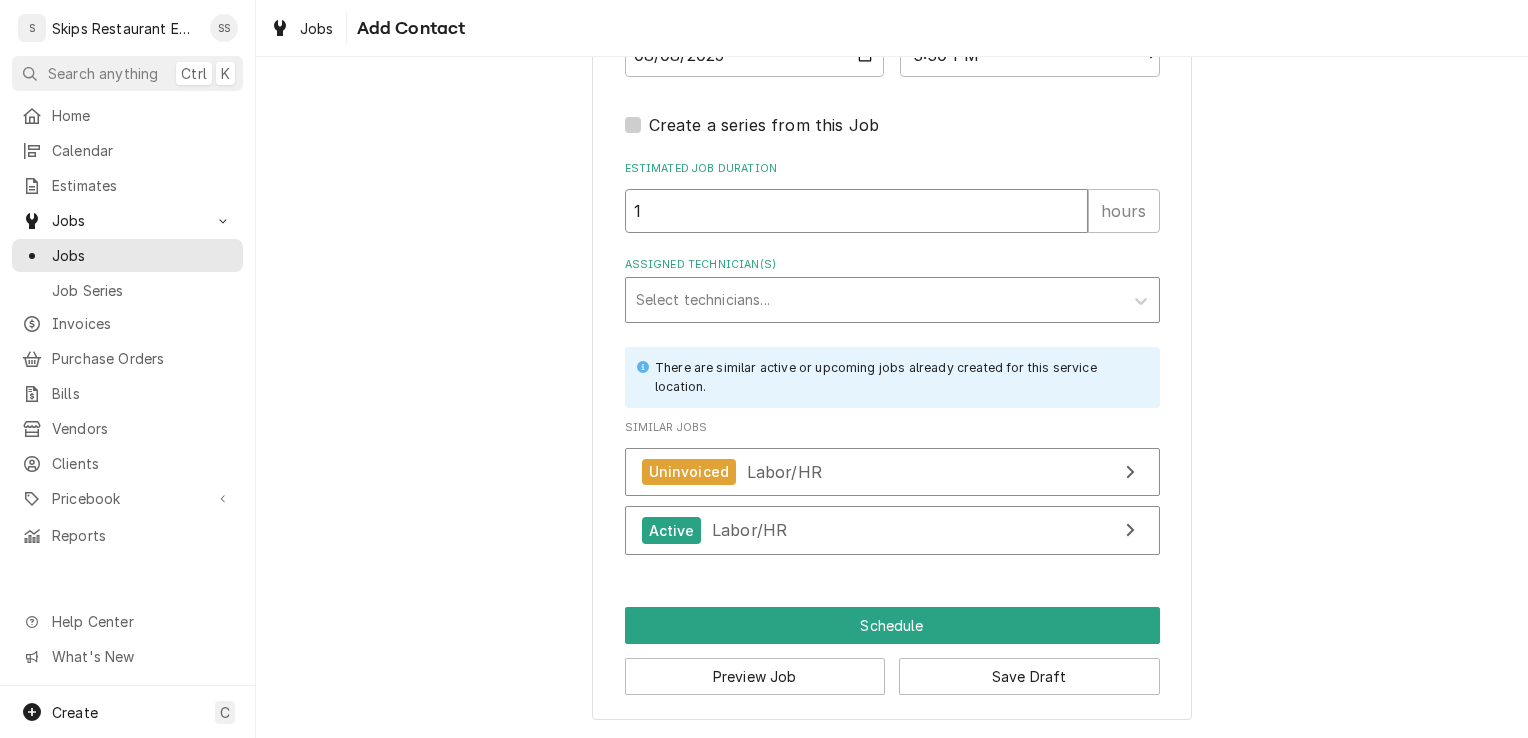 type on "1" 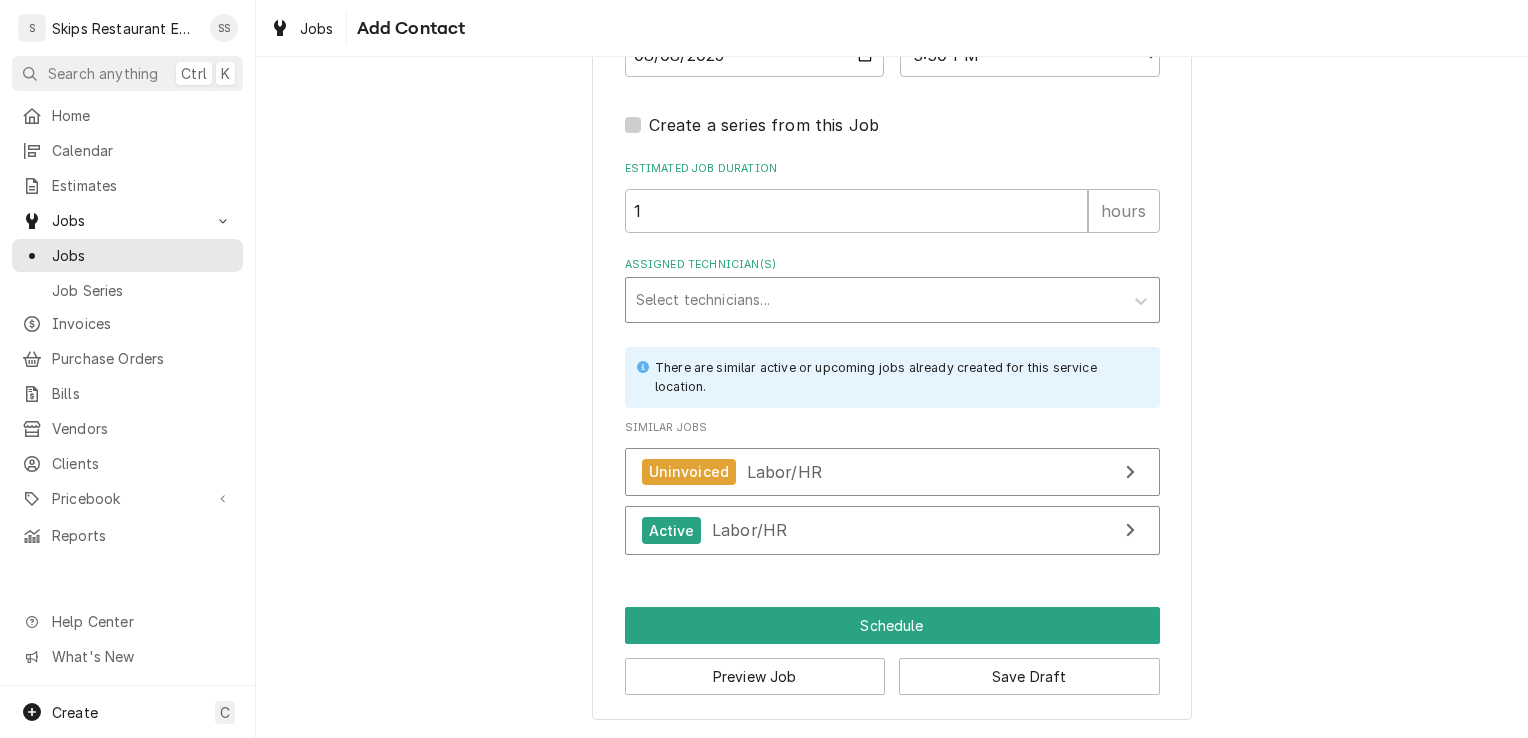 click at bounding box center [874, 300] 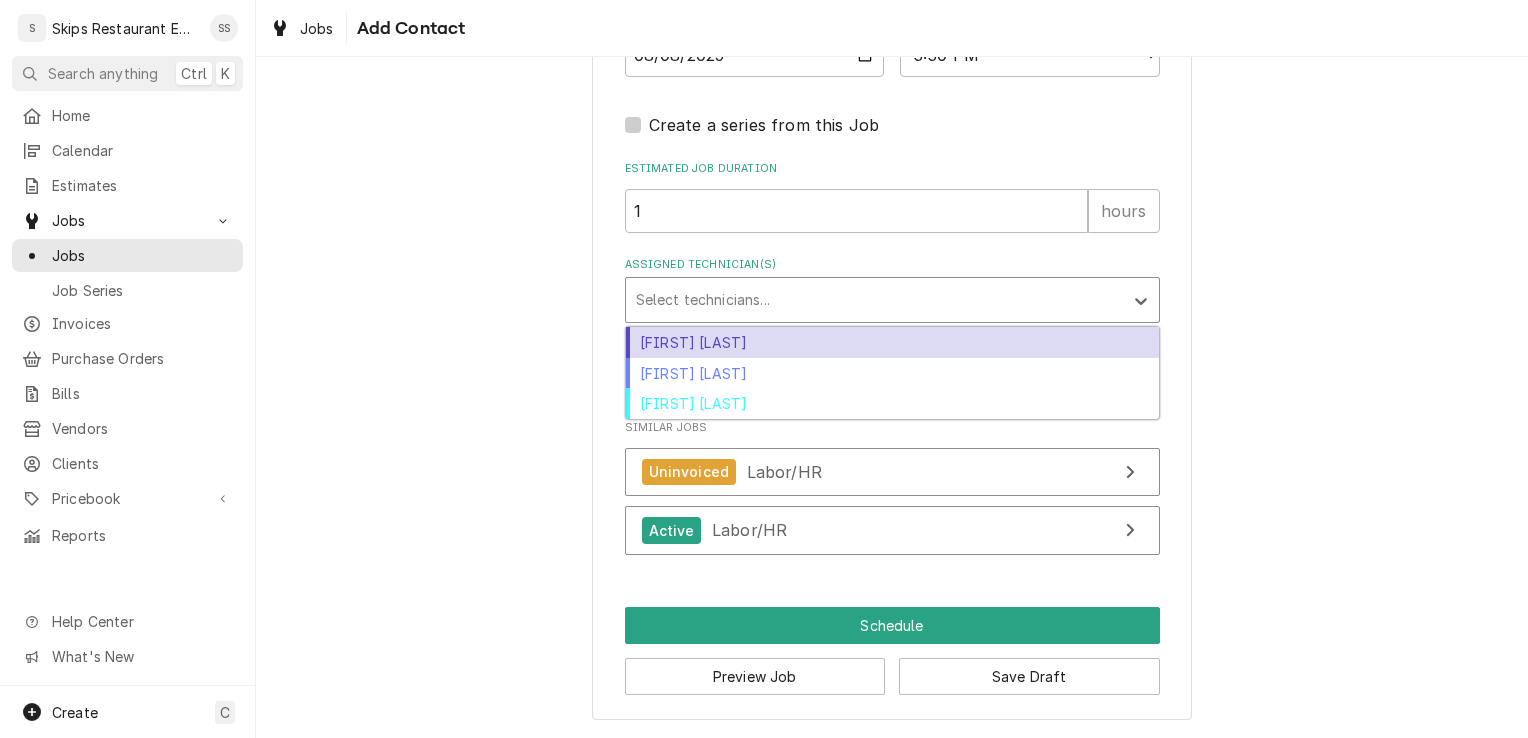 click on "Jason Marroquin" at bounding box center [892, 342] 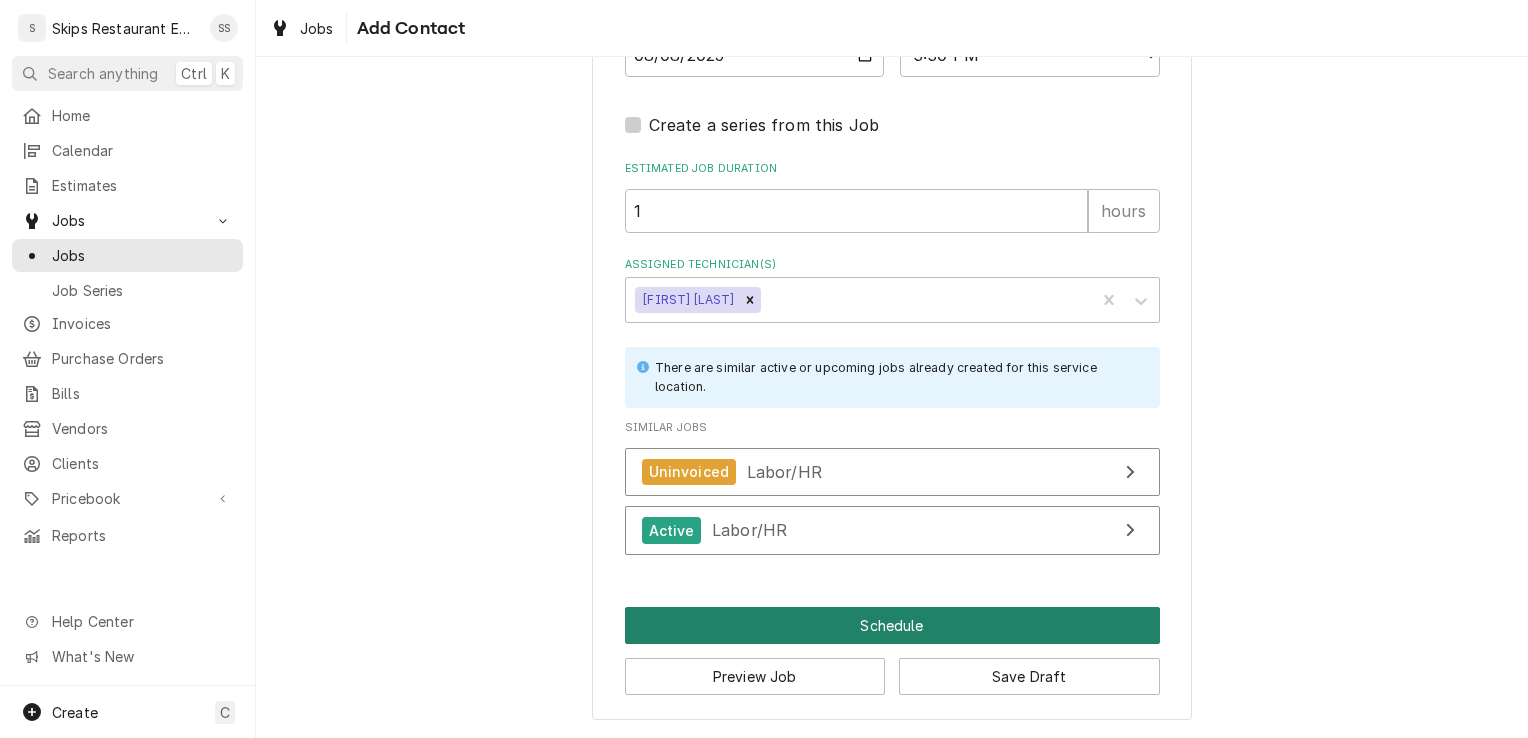 click on "Schedule" at bounding box center (892, 625) 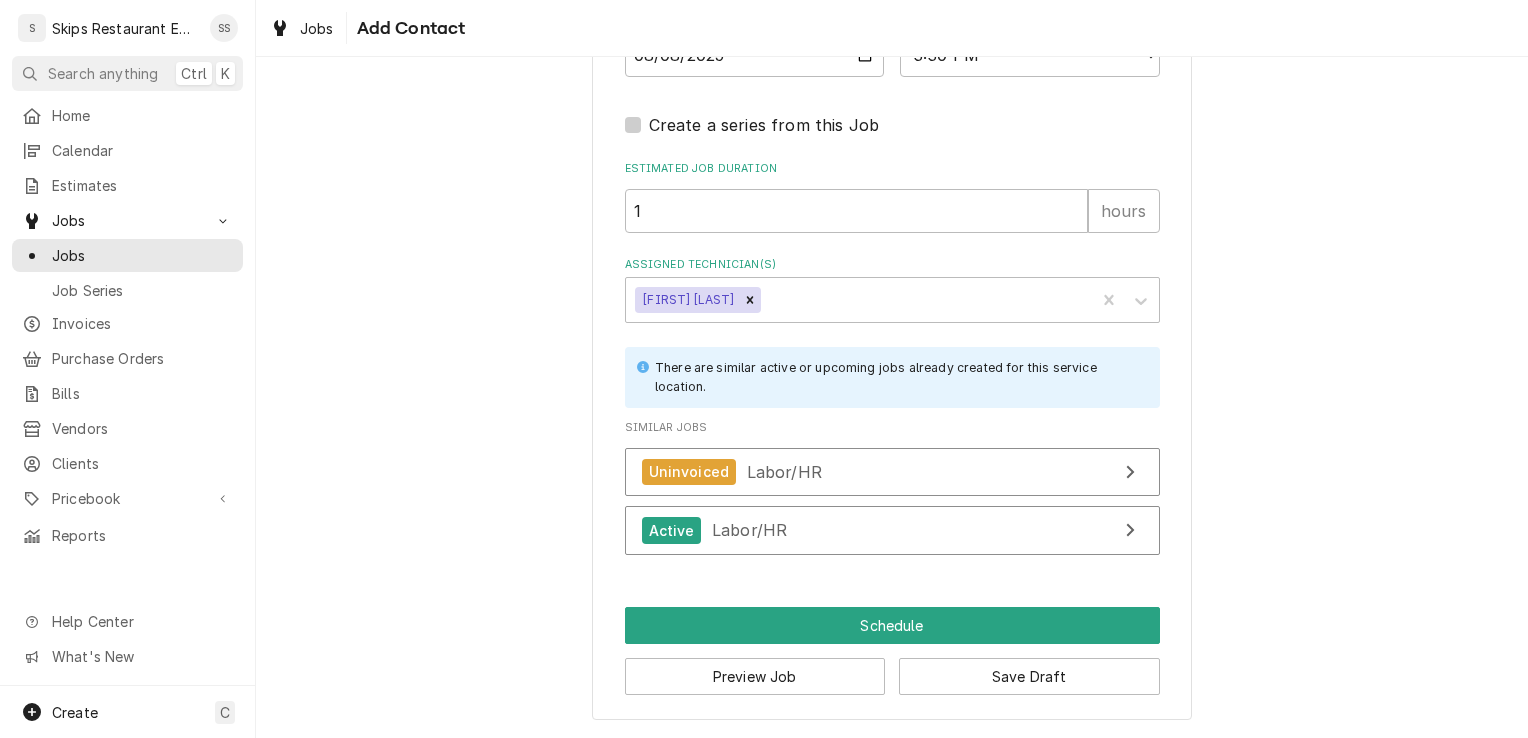scroll, scrollTop: 2029, scrollLeft: 0, axis: vertical 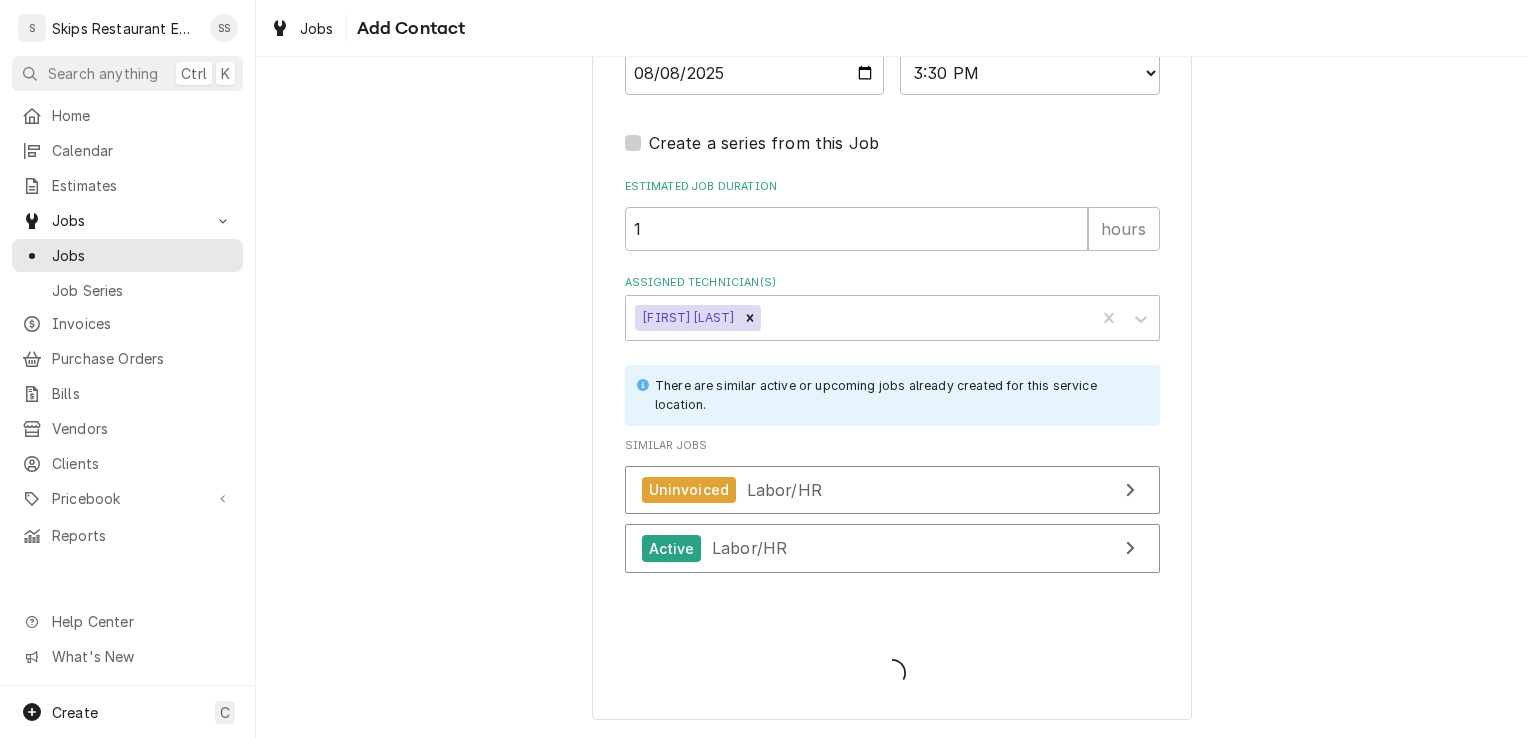 type on "x" 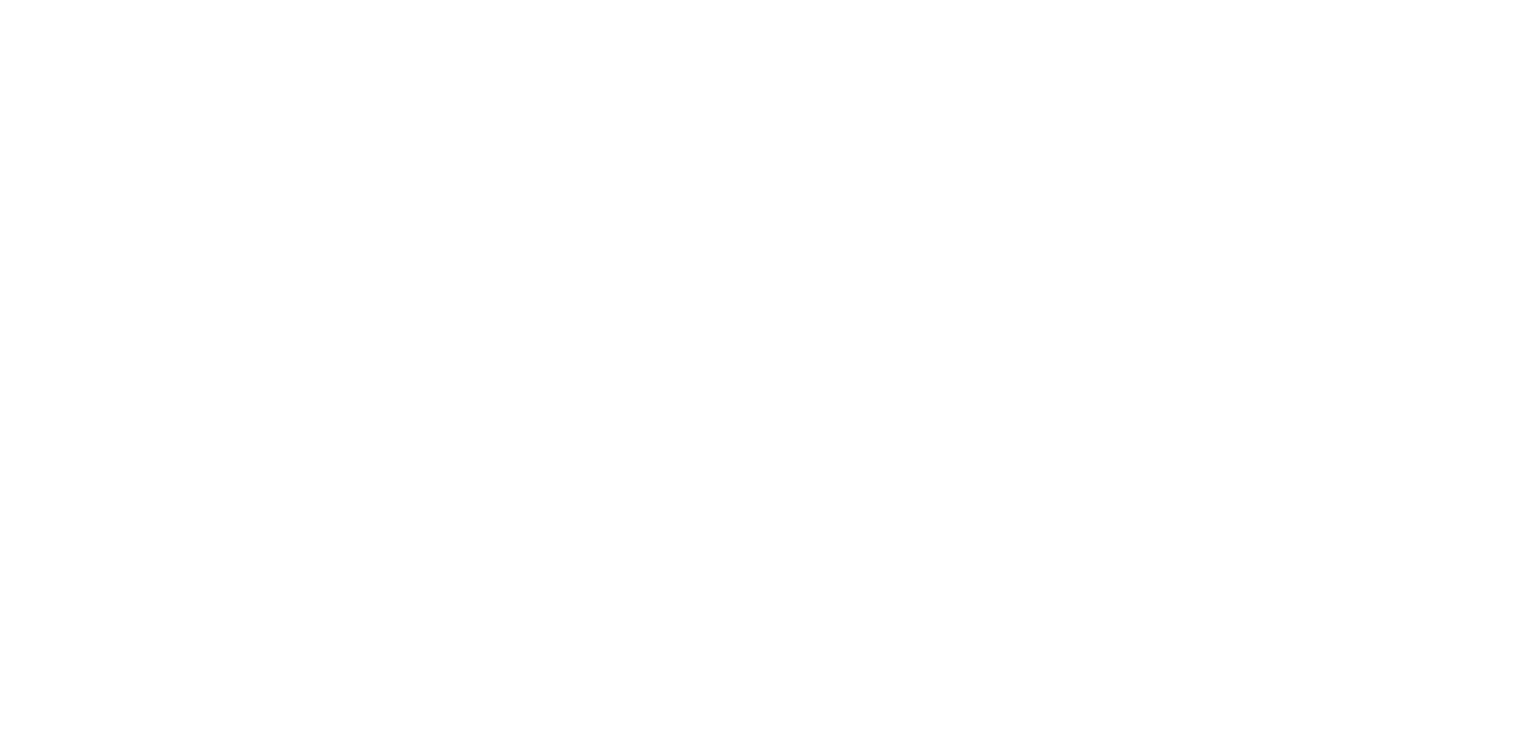 scroll, scrollTop: 0, scrollLeft: 0, axis: both 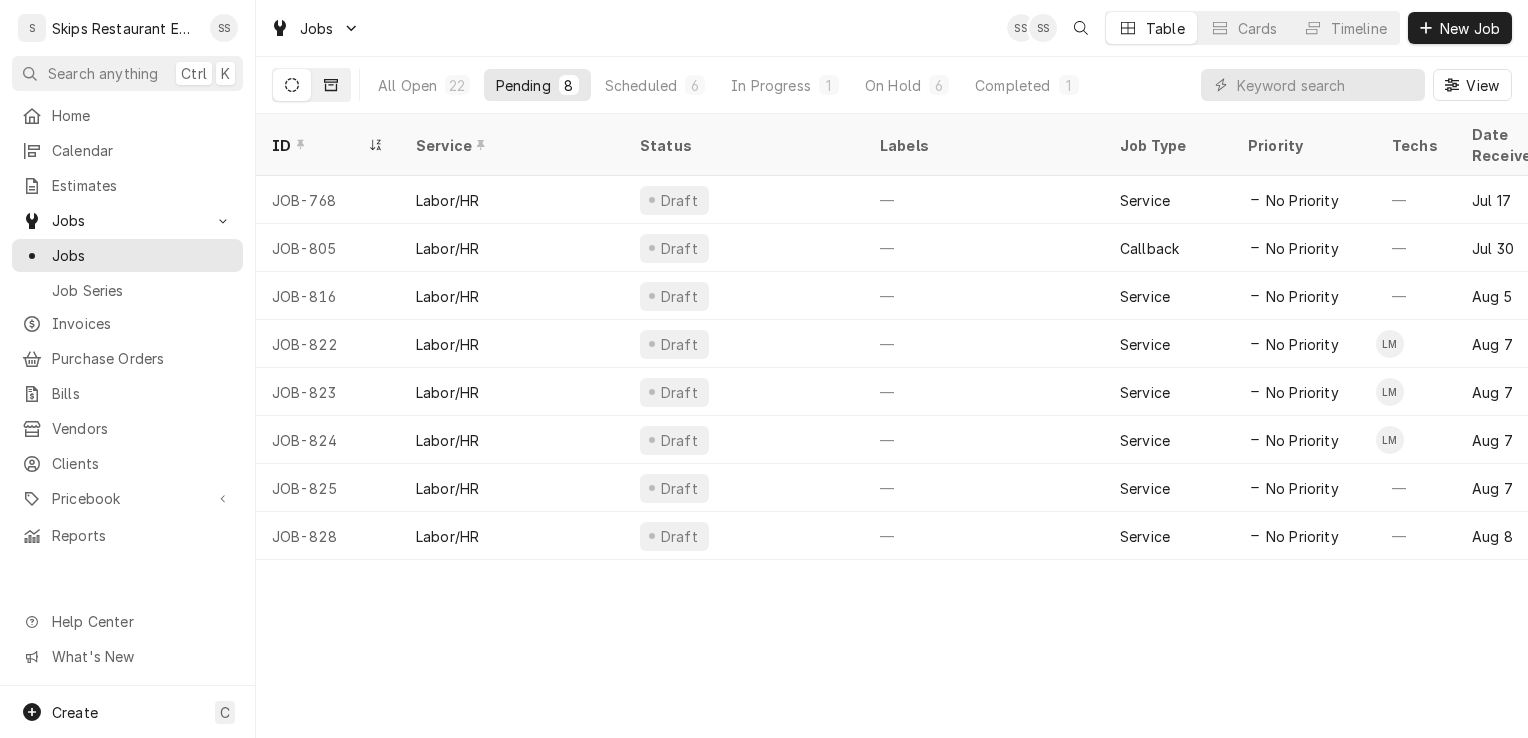 click 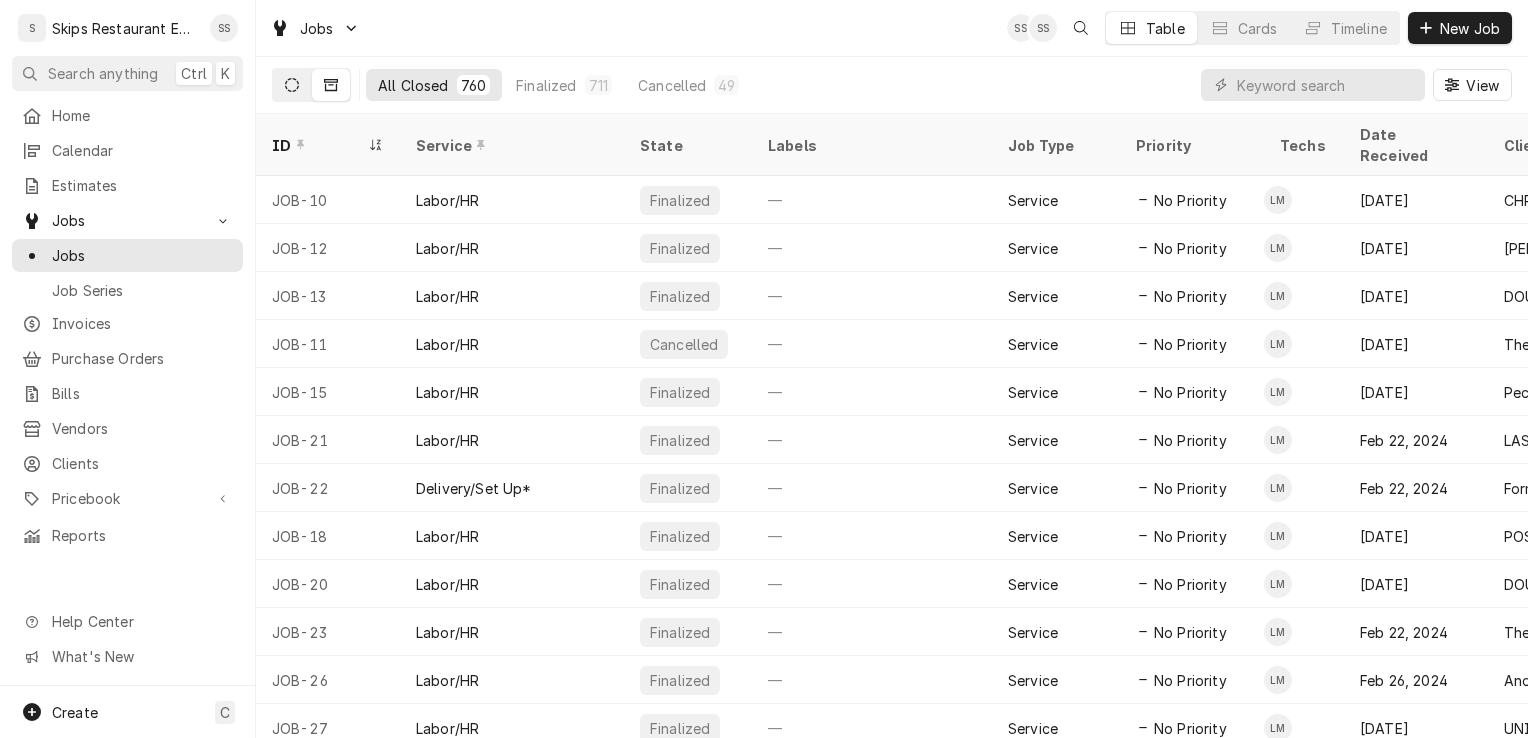 click 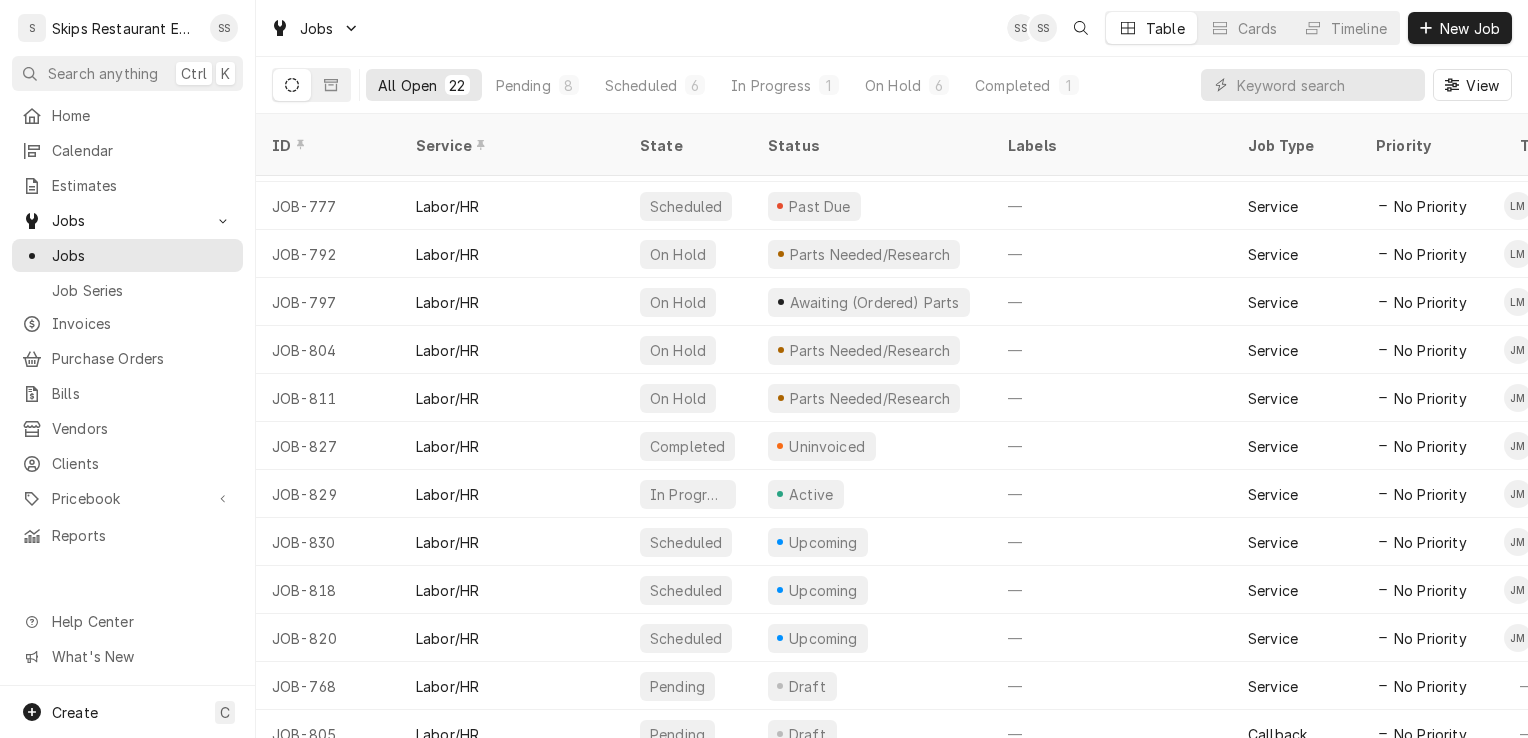 scroll, scrollTop: 188, scrollLeft: 0, axis: vertical 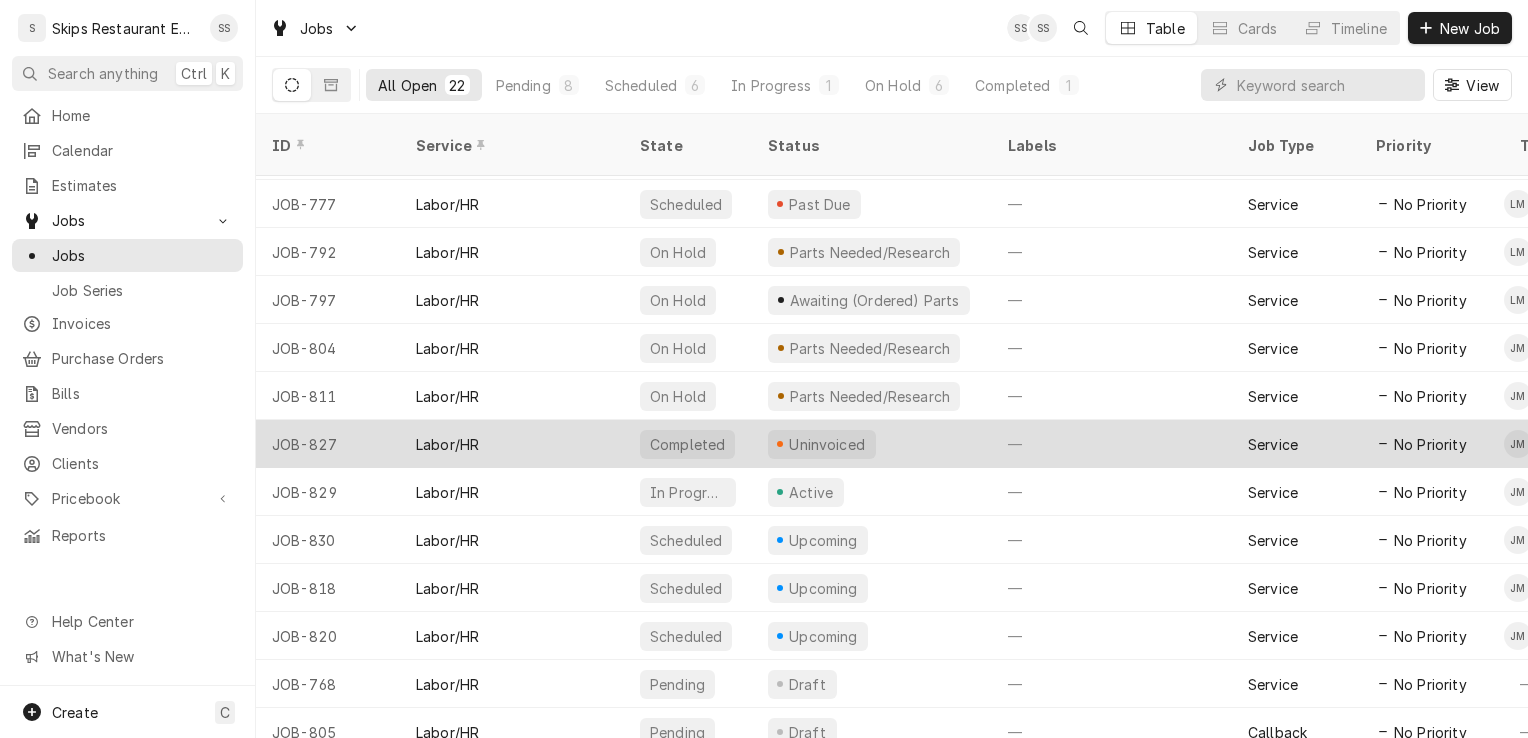 click on "Uninvoiced" at bounding box center [827, 444] 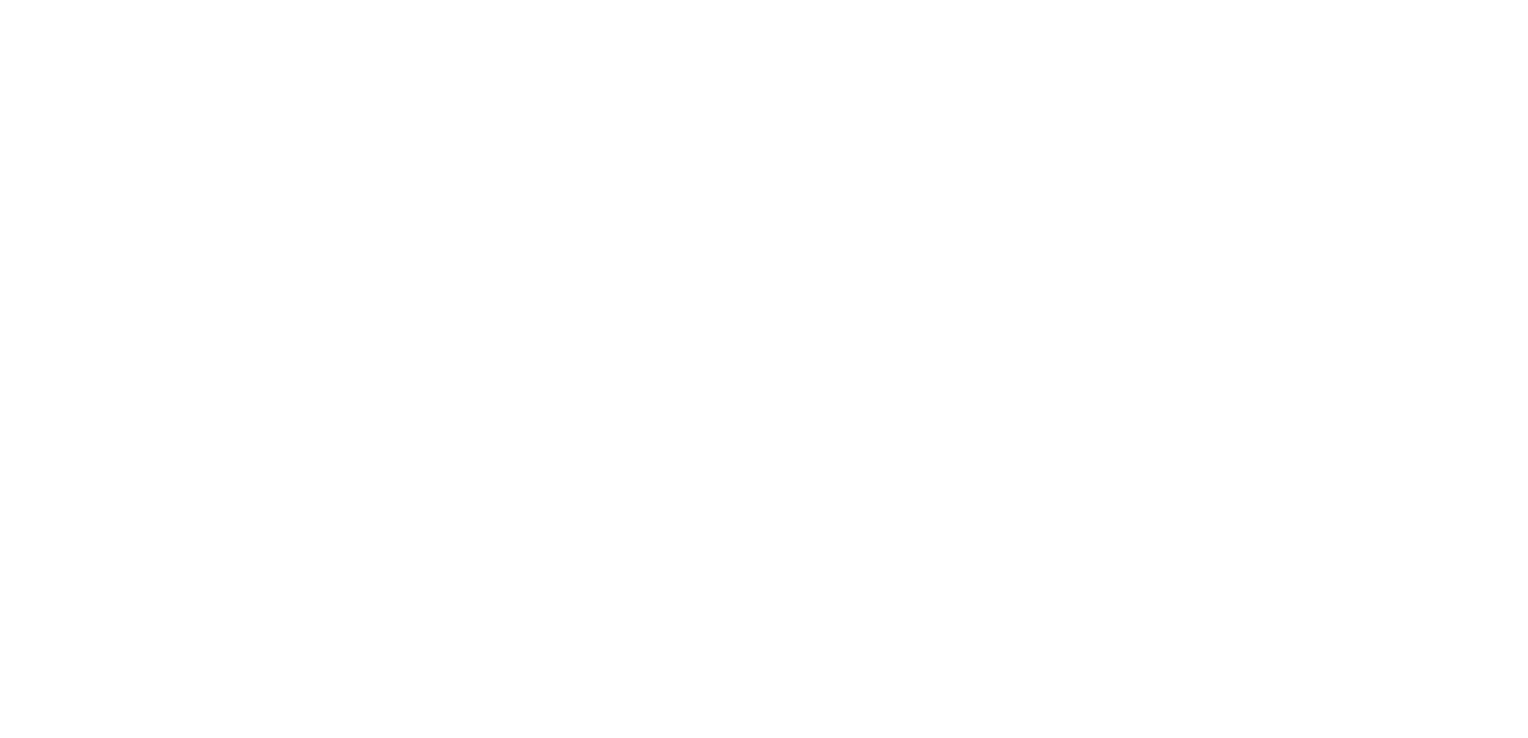 scroll, scrollTop: 0, scrollLeft: 0, axis: both 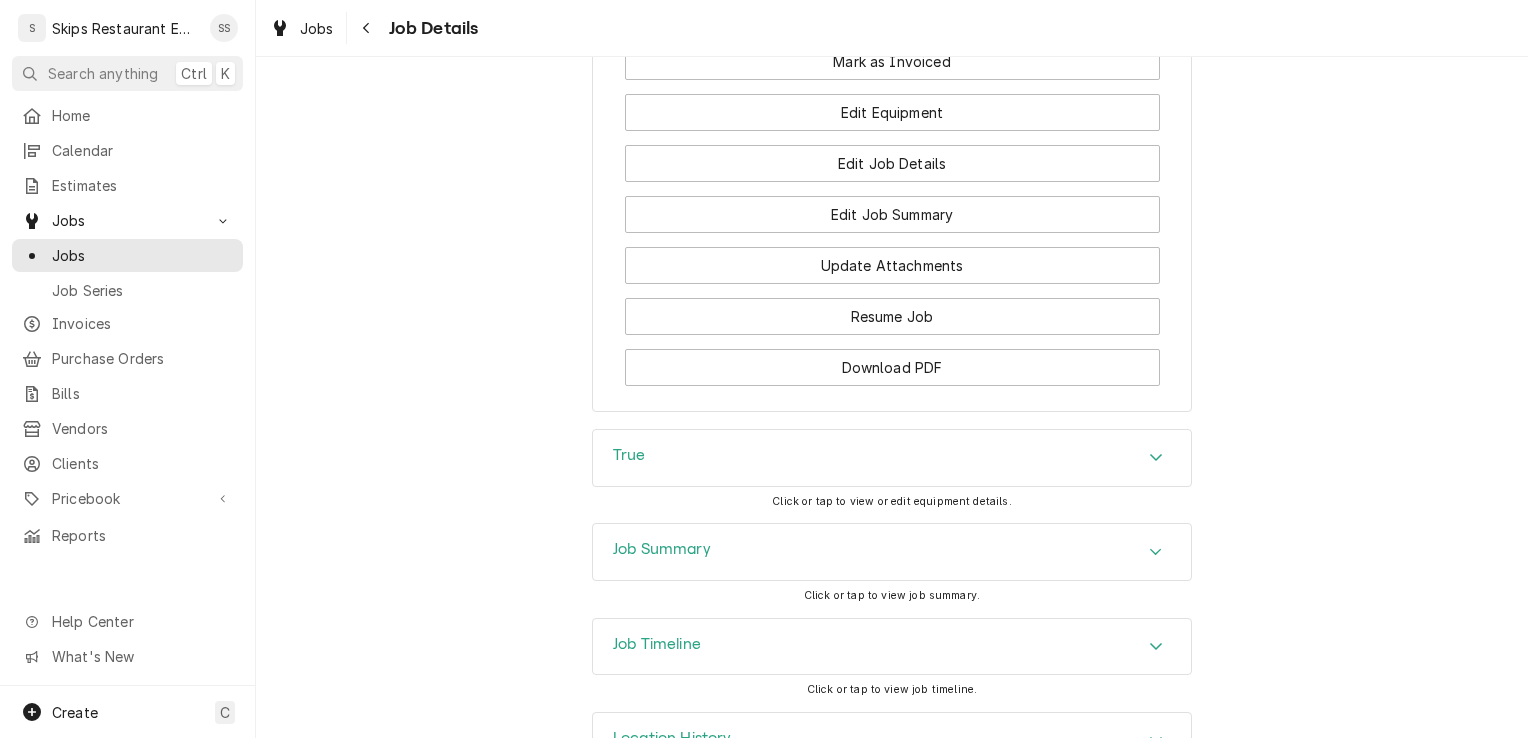click 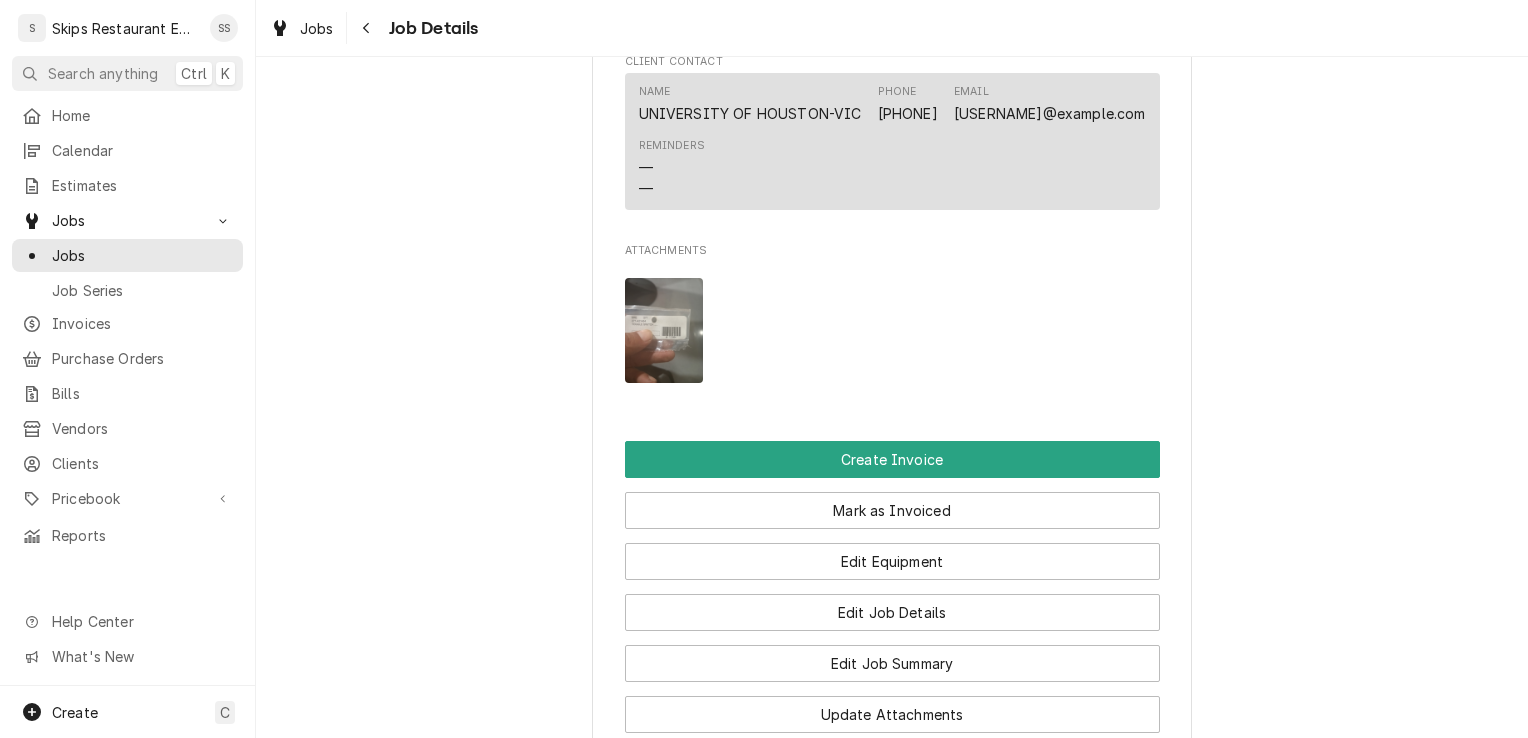 scroll, scrollTop: 0, scrollLeft: 0, axis: both 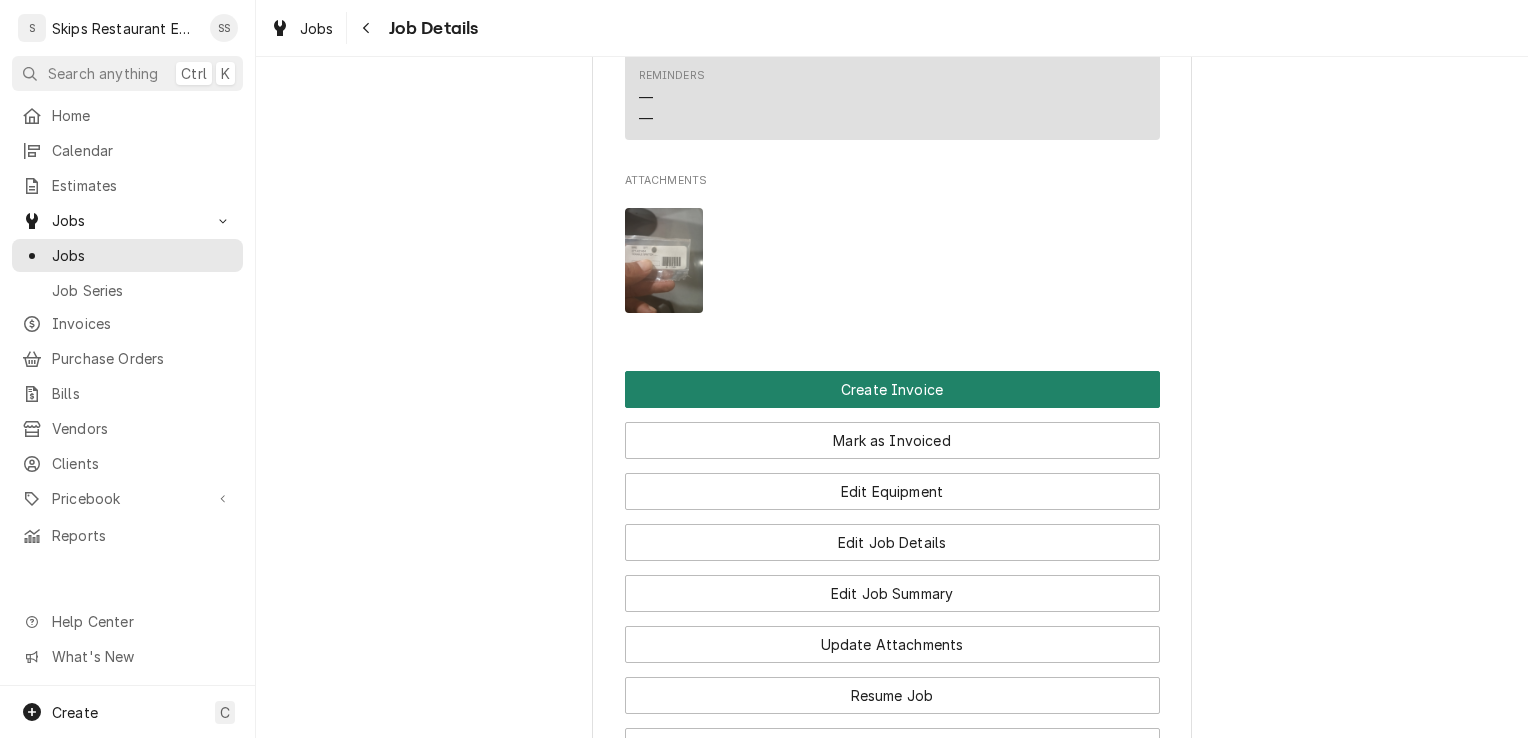 click on "Create Invoice" at bounding box center [892, 389] 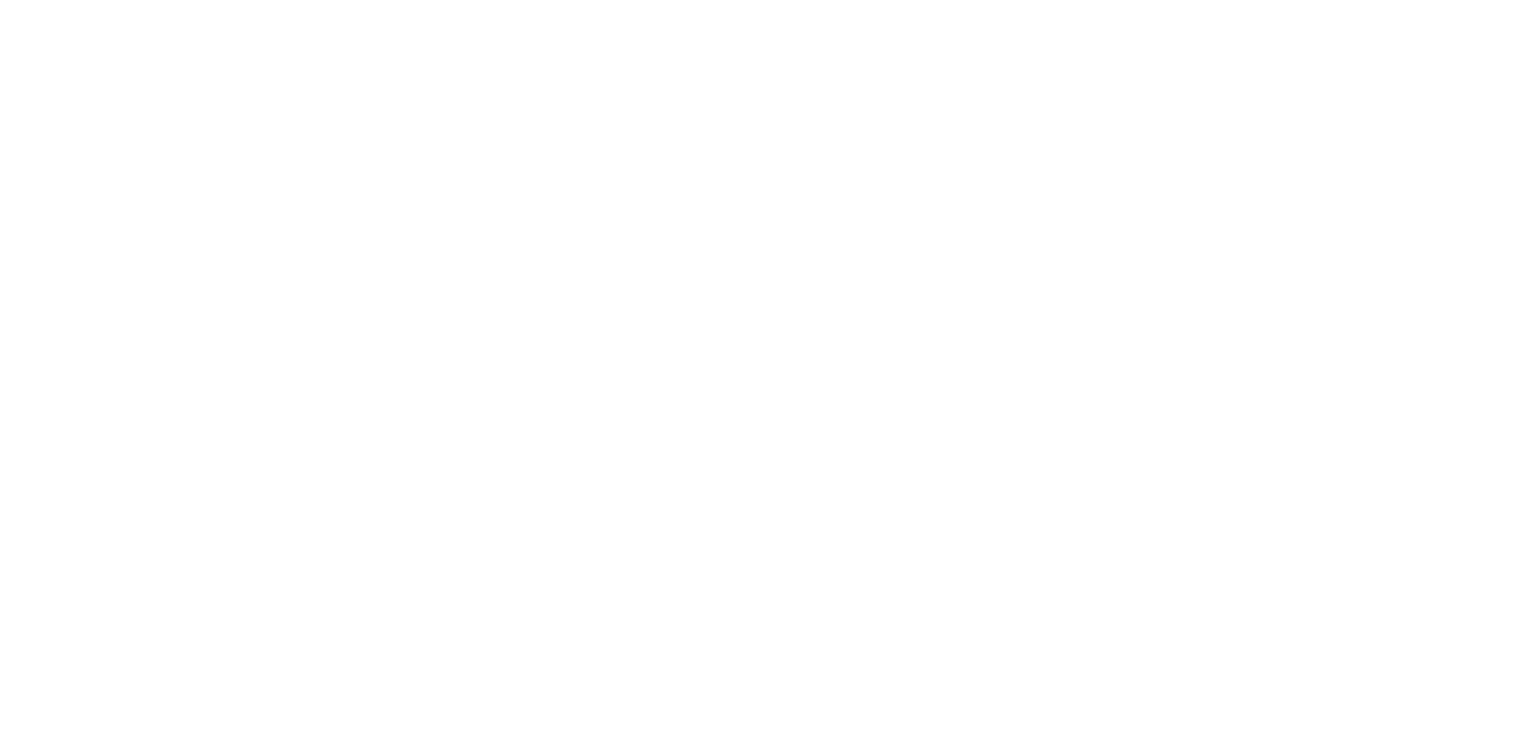 scroll, scrollTop: 0, scrollLeft: 0, axis: both 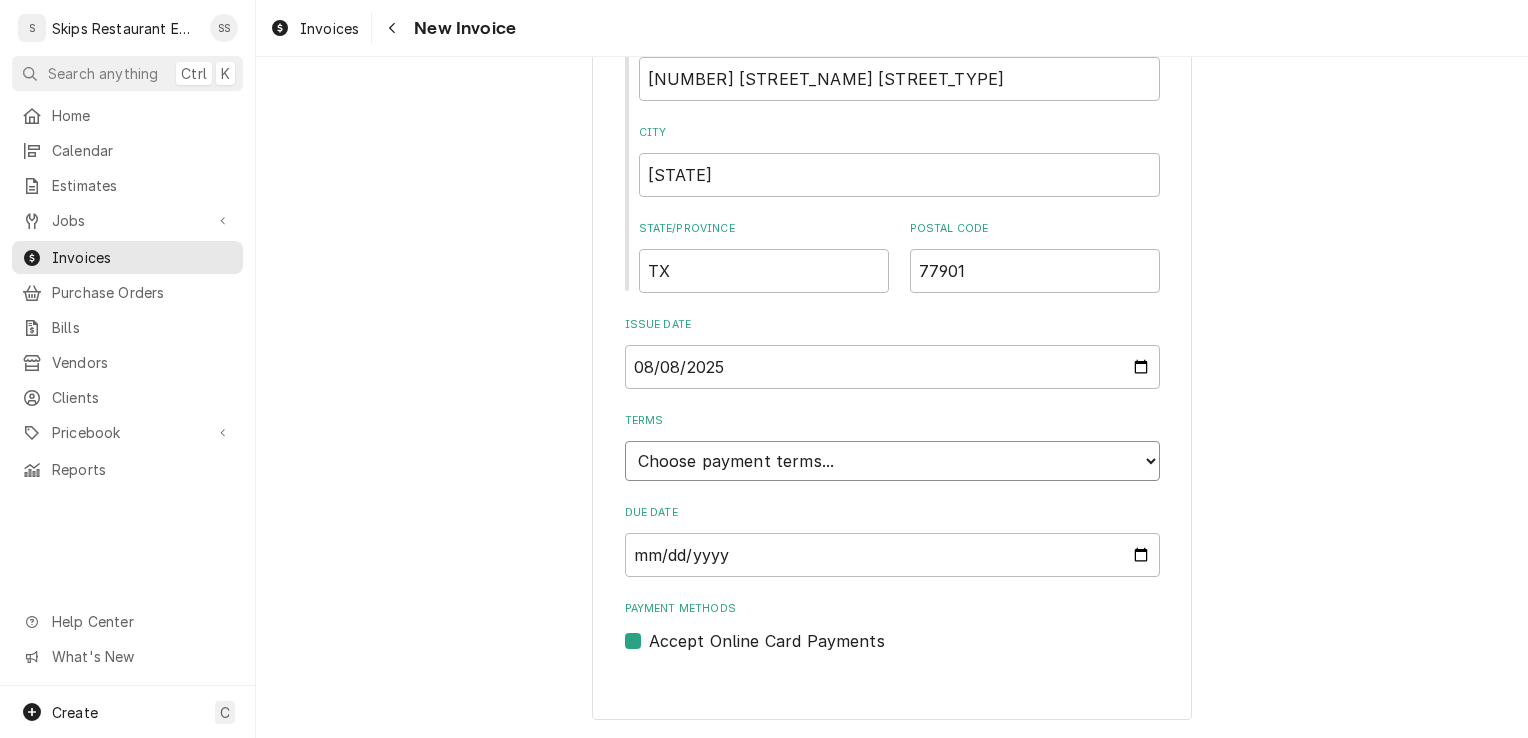 drag, startPoint x: 1048, startPoint y: 461, endPoint x: 1044, endPoint y: 471, distance: 10.770329 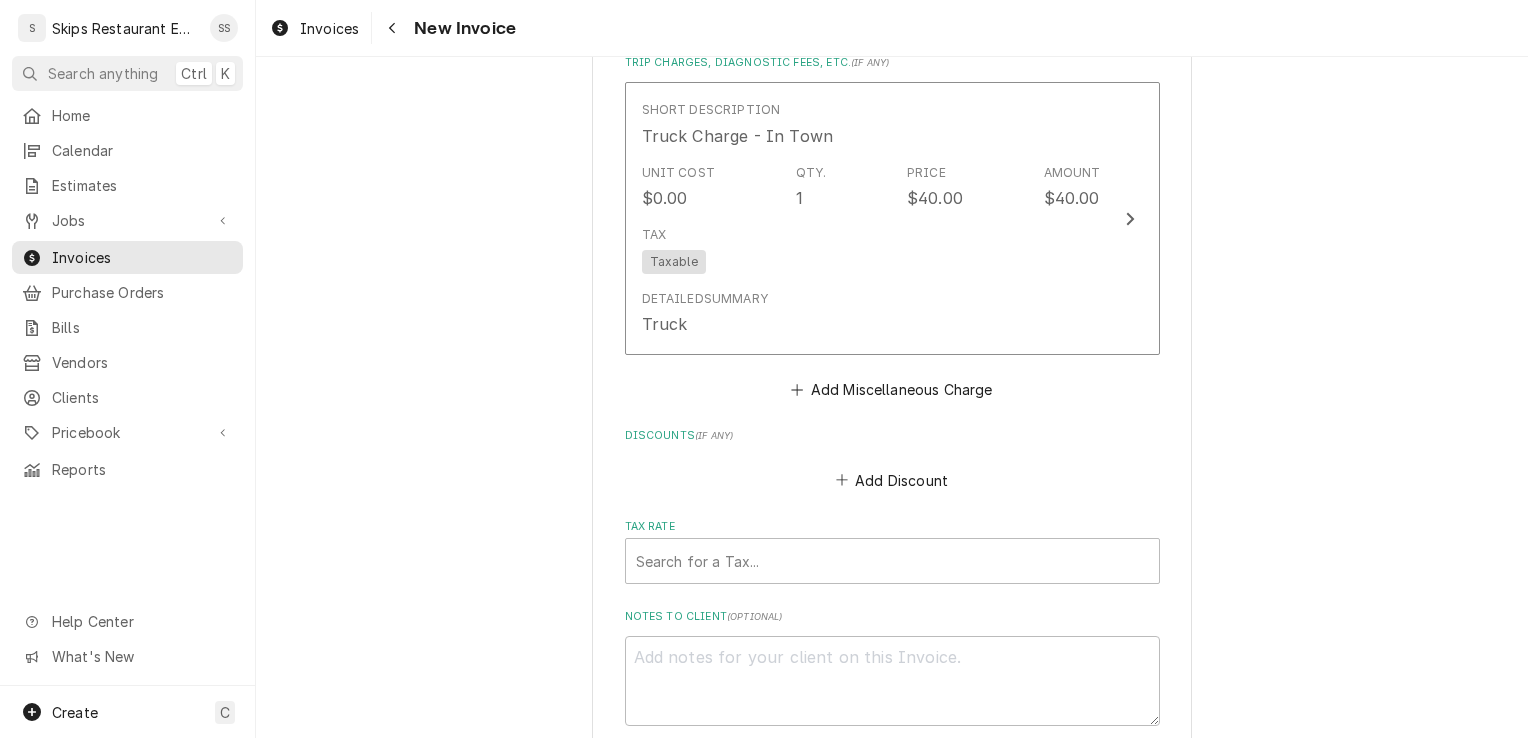 scroll, scrollTop: 2760, scrollLeft: 0, axis: vertical 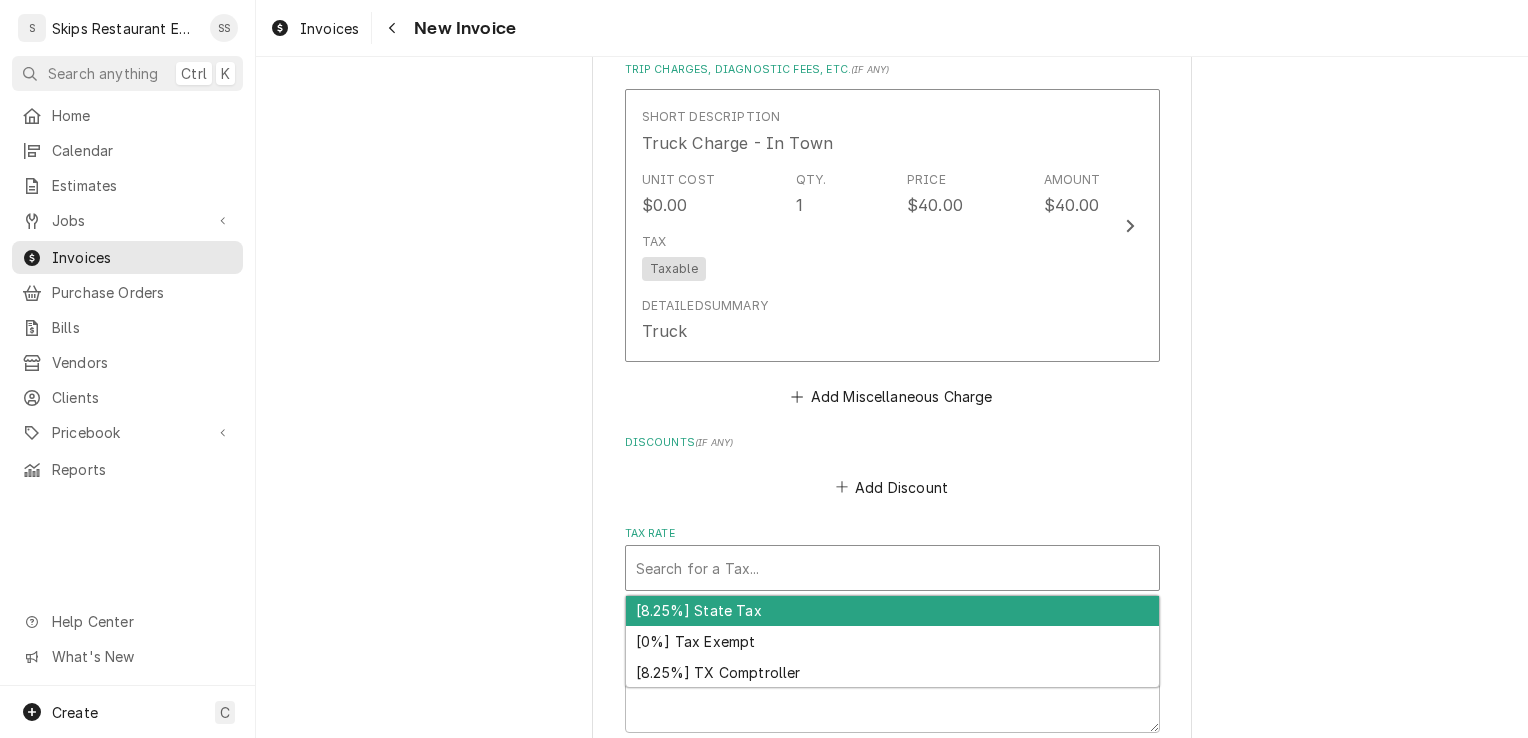 click at bounding box center (892, 568) 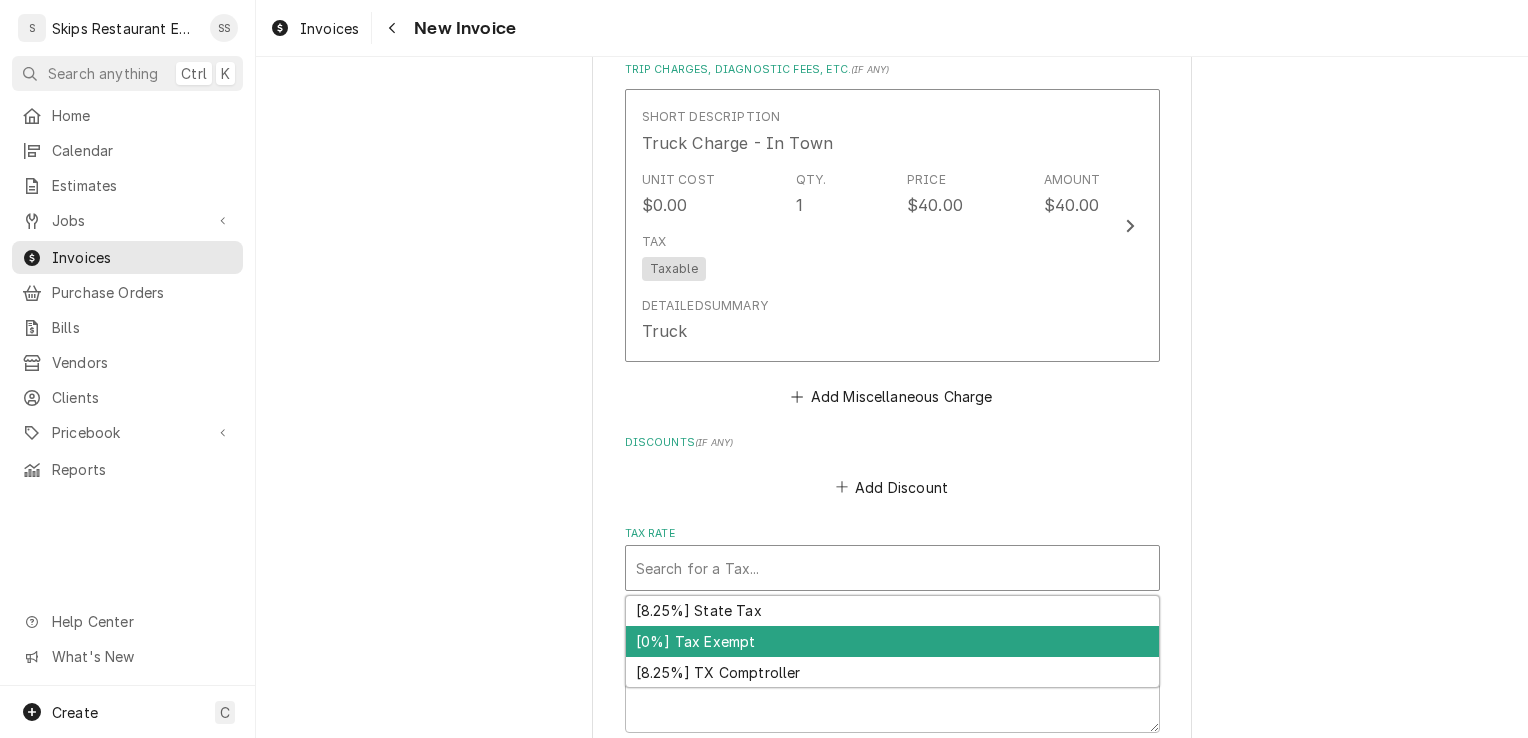 click on "[0%] Tax Exempt" at bounding box center [892, 641] 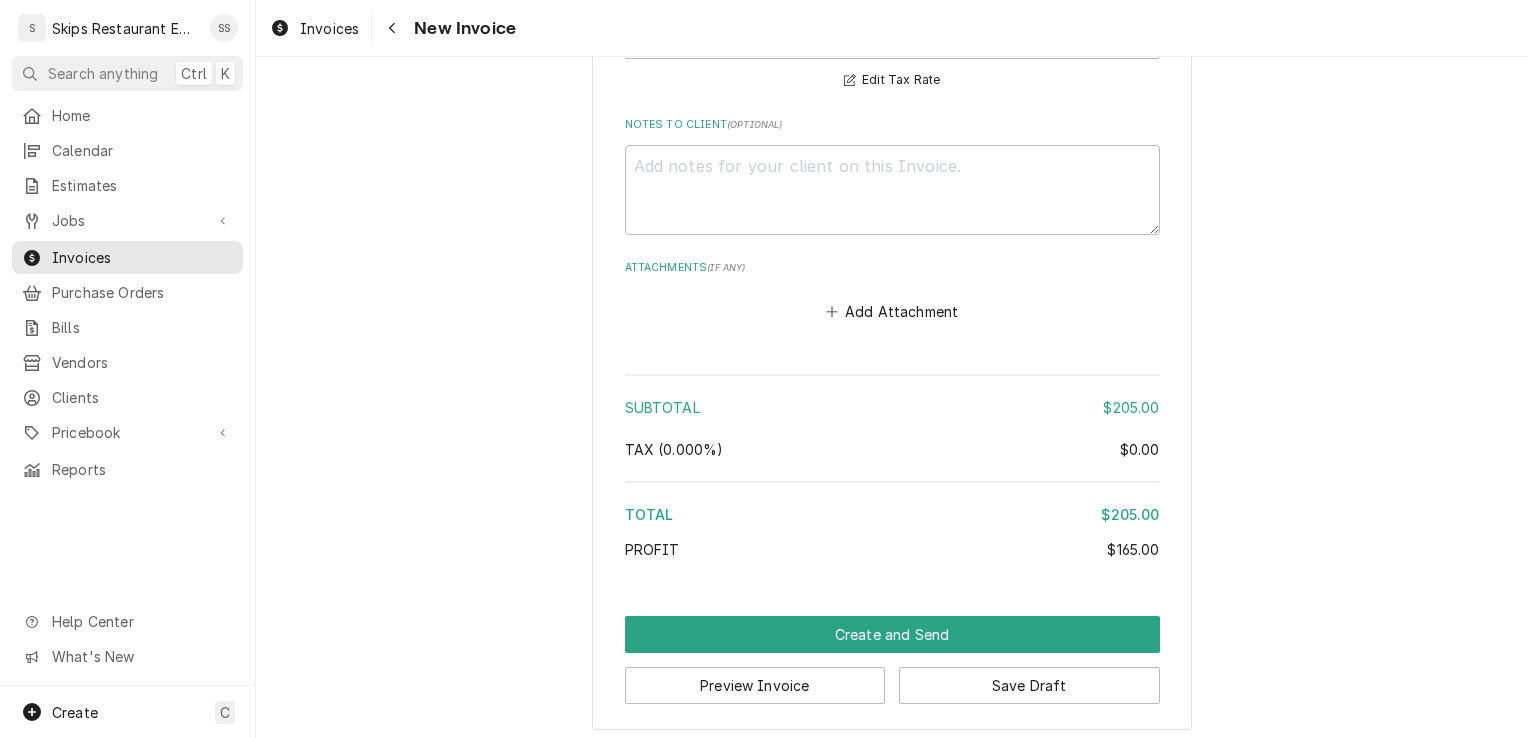 scroll, scrollTop: 3303, scrollLeft: 0, axis: vertical 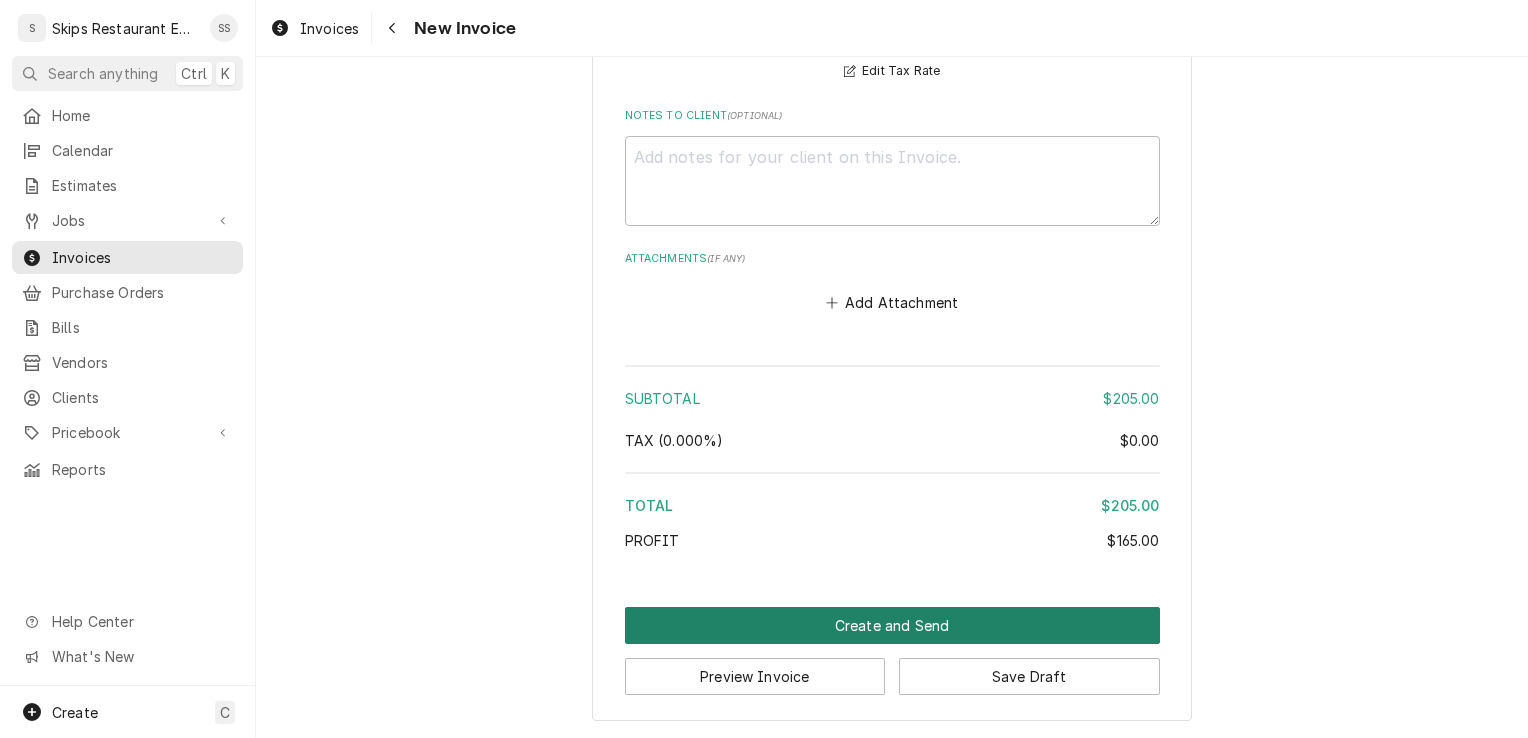 click on "Create and Send" at bounding box center (892, 625) 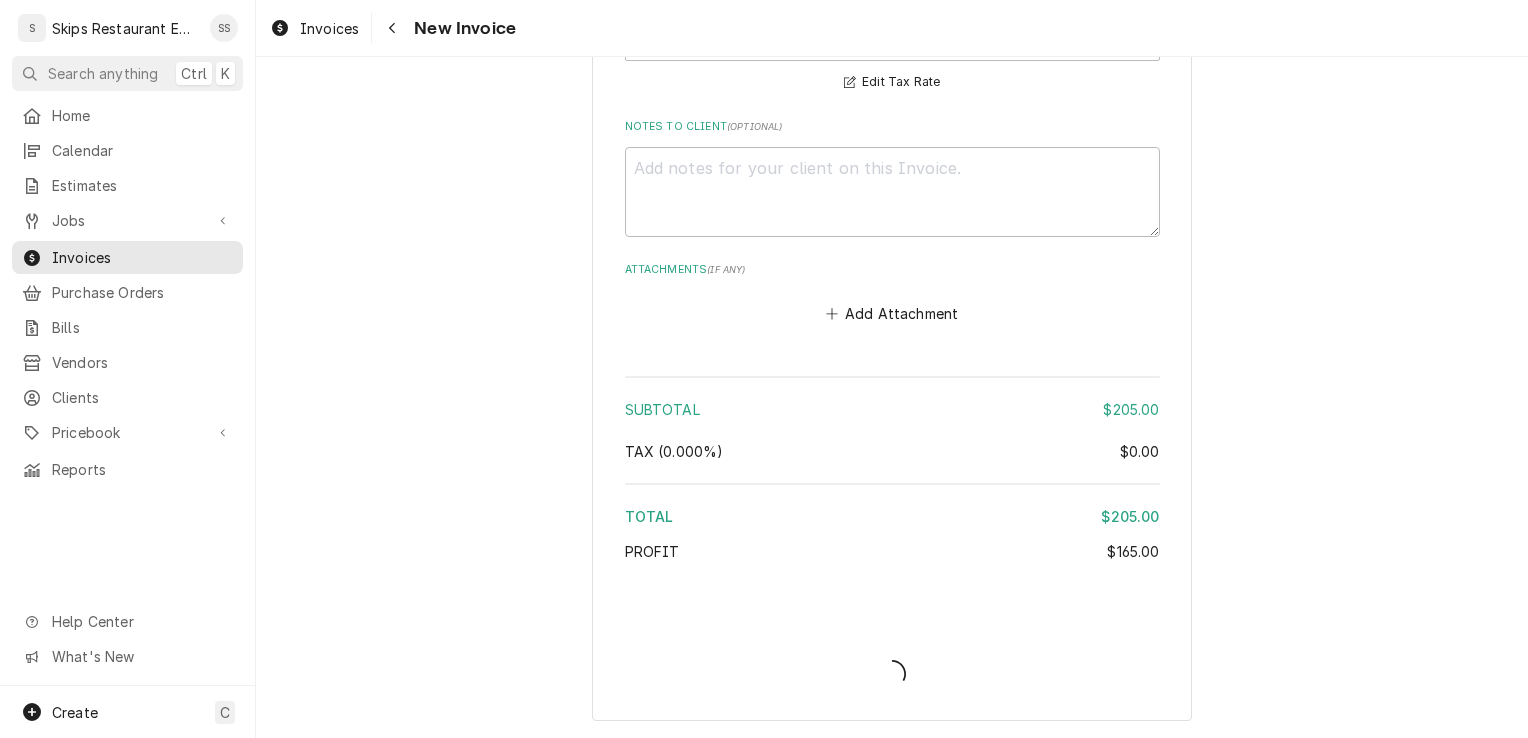 type on "x" 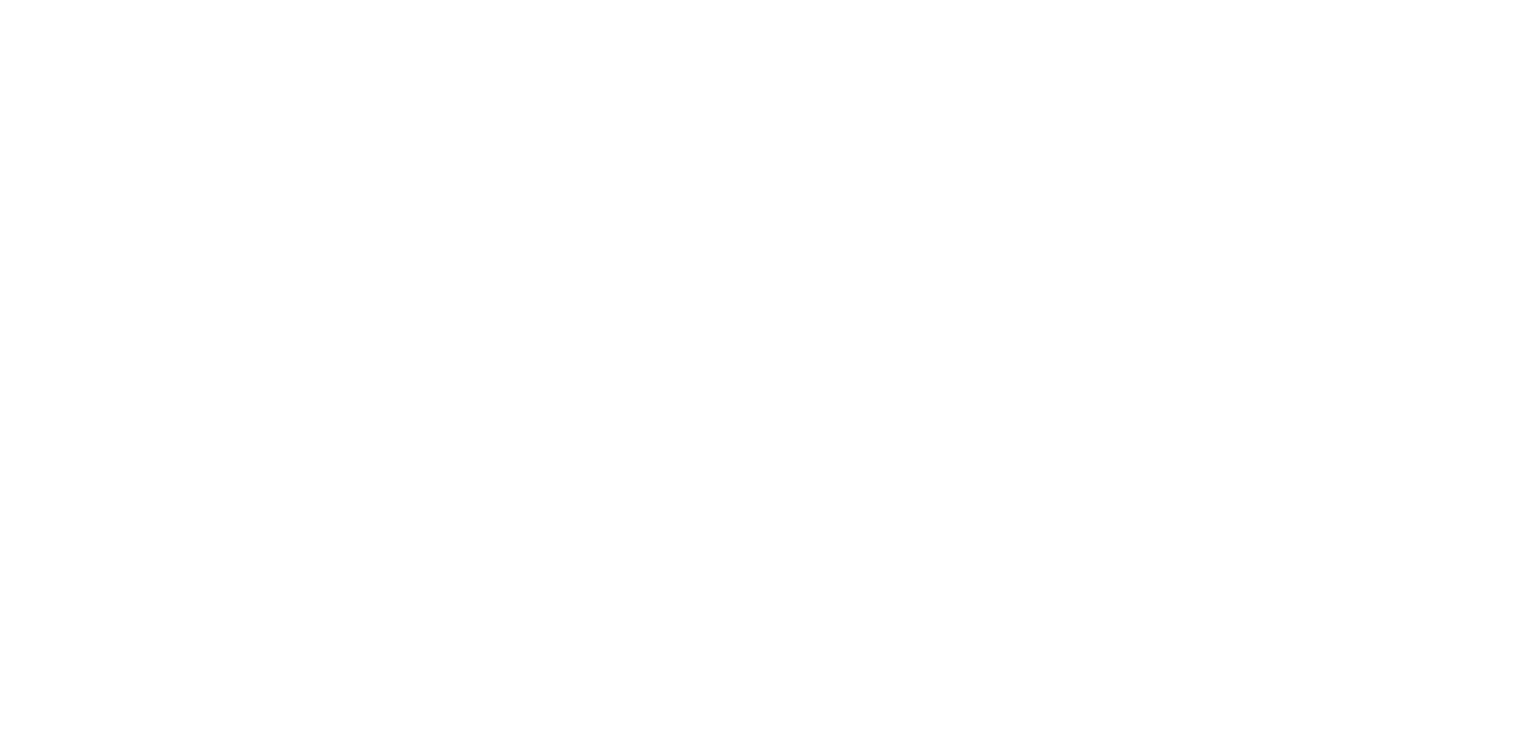scroll, scrollTop: 0, scrollLeft: 0, axis: both 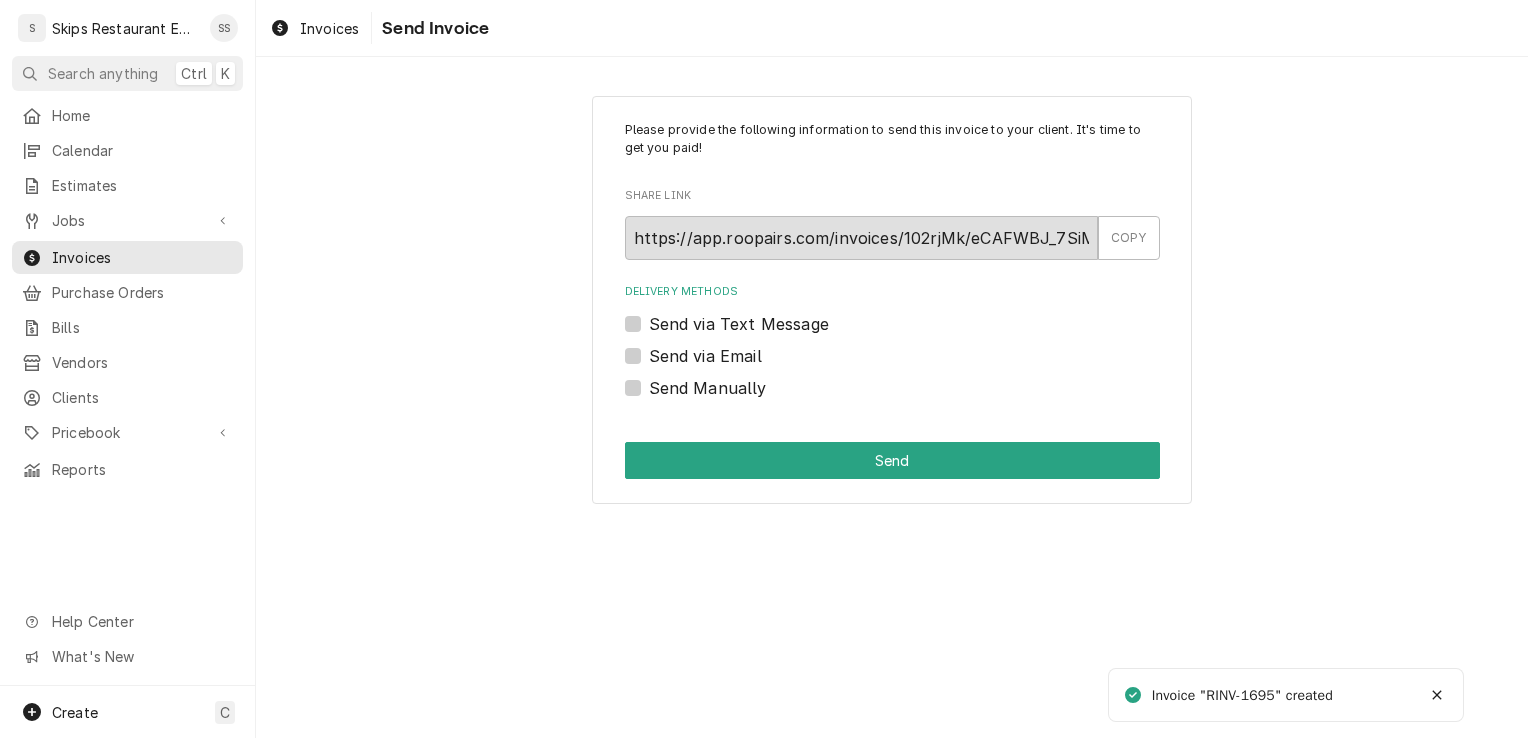 click on "Send Manually" at bounding box center [708, 388] 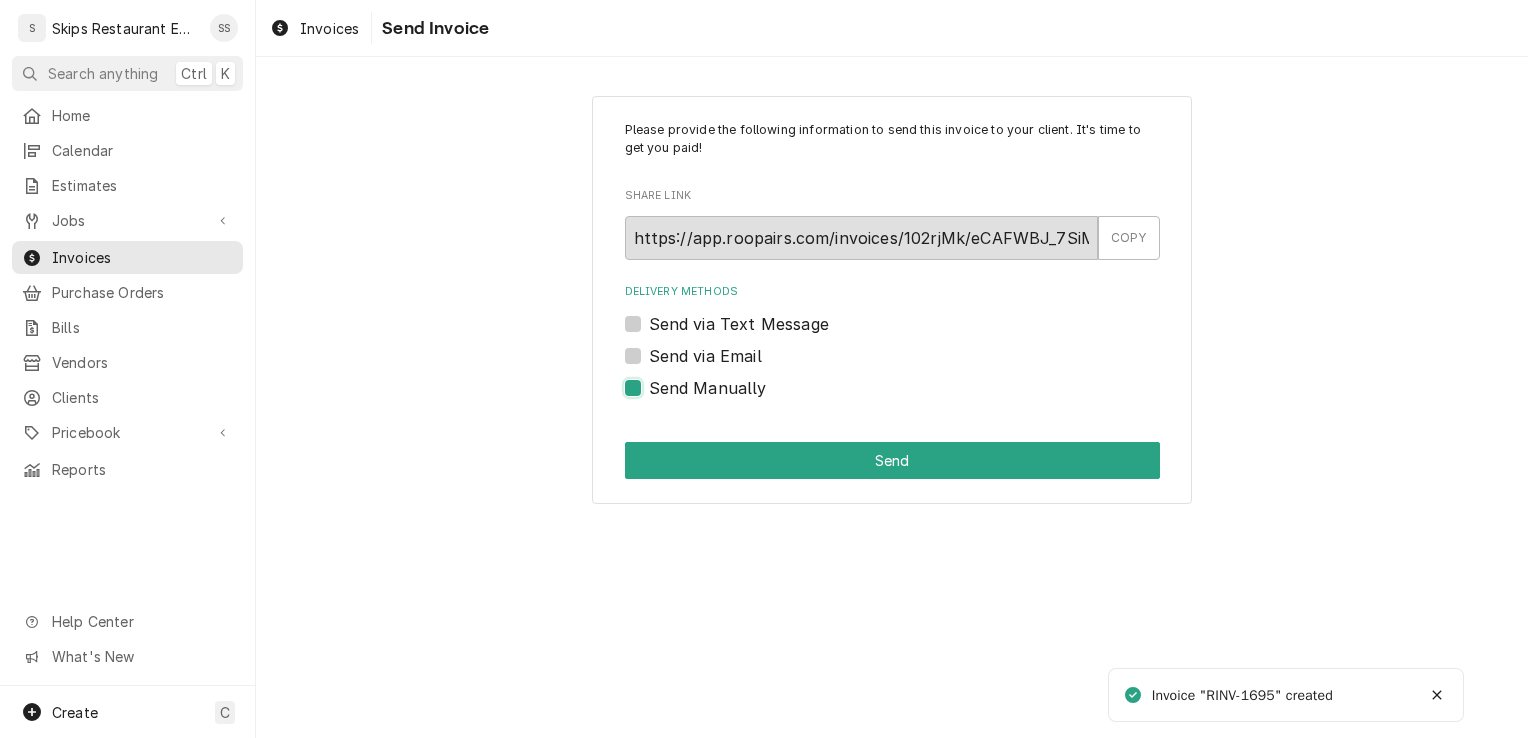 checkbox on "true" 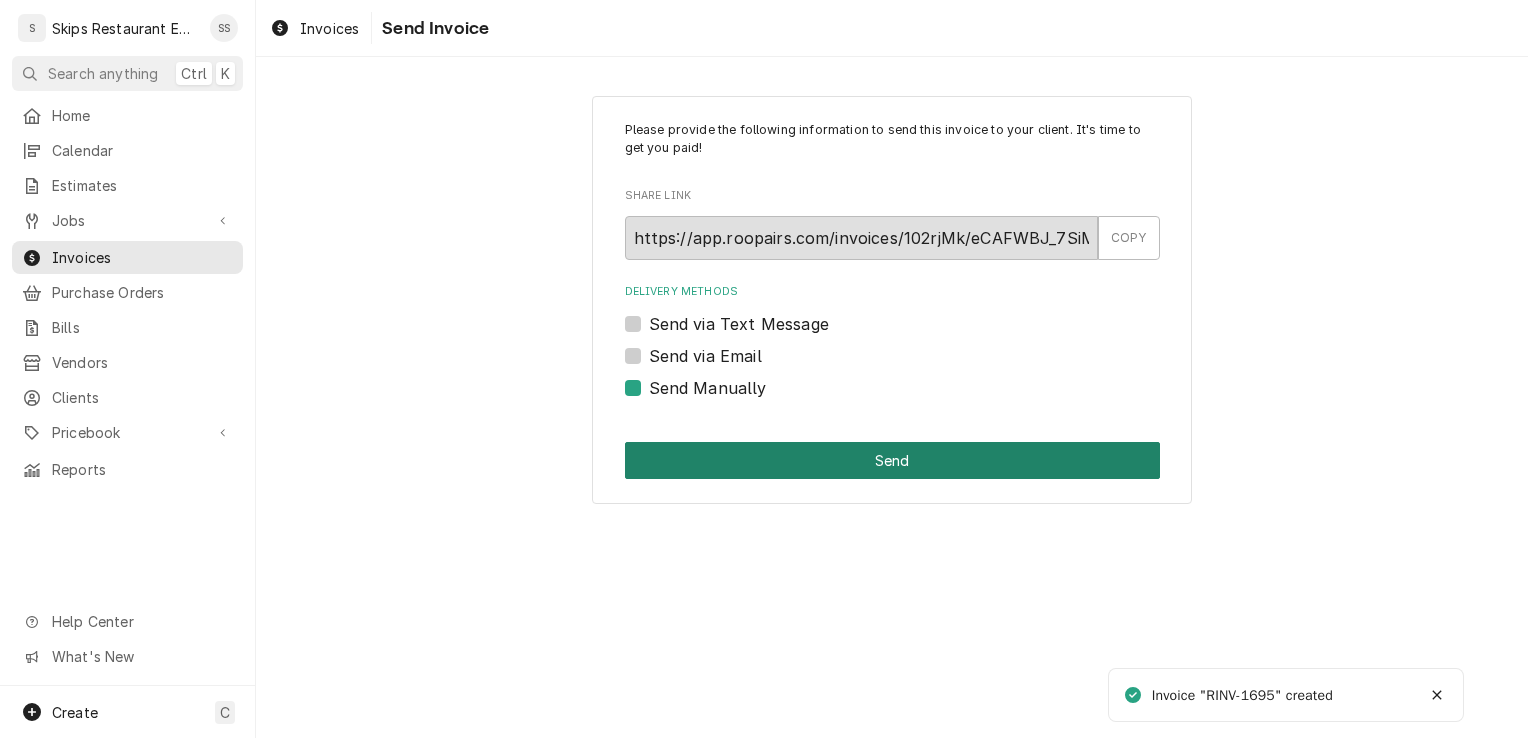 click on "Send" at bounding box center (892, 460) 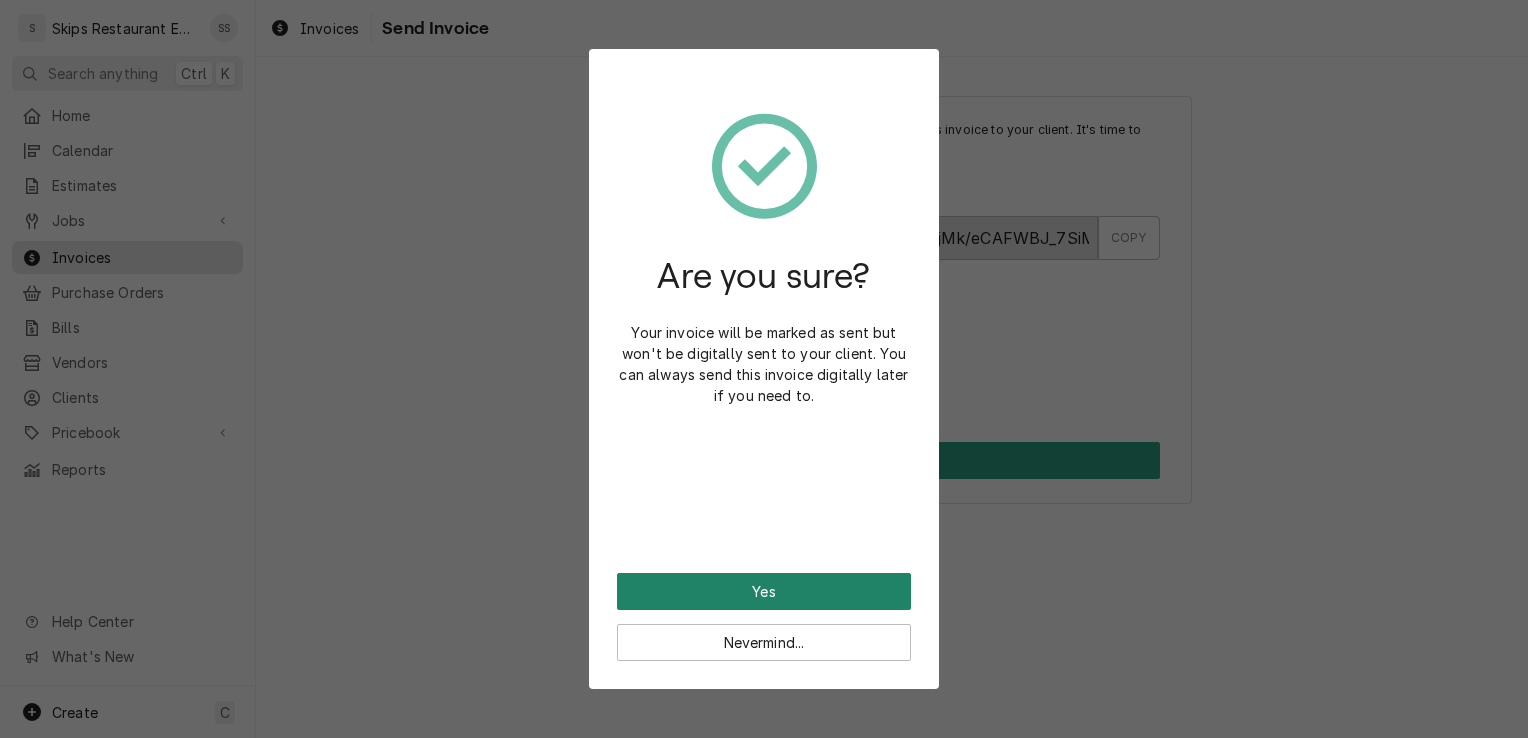 click on "Yes" at bounding box center [764, 591] 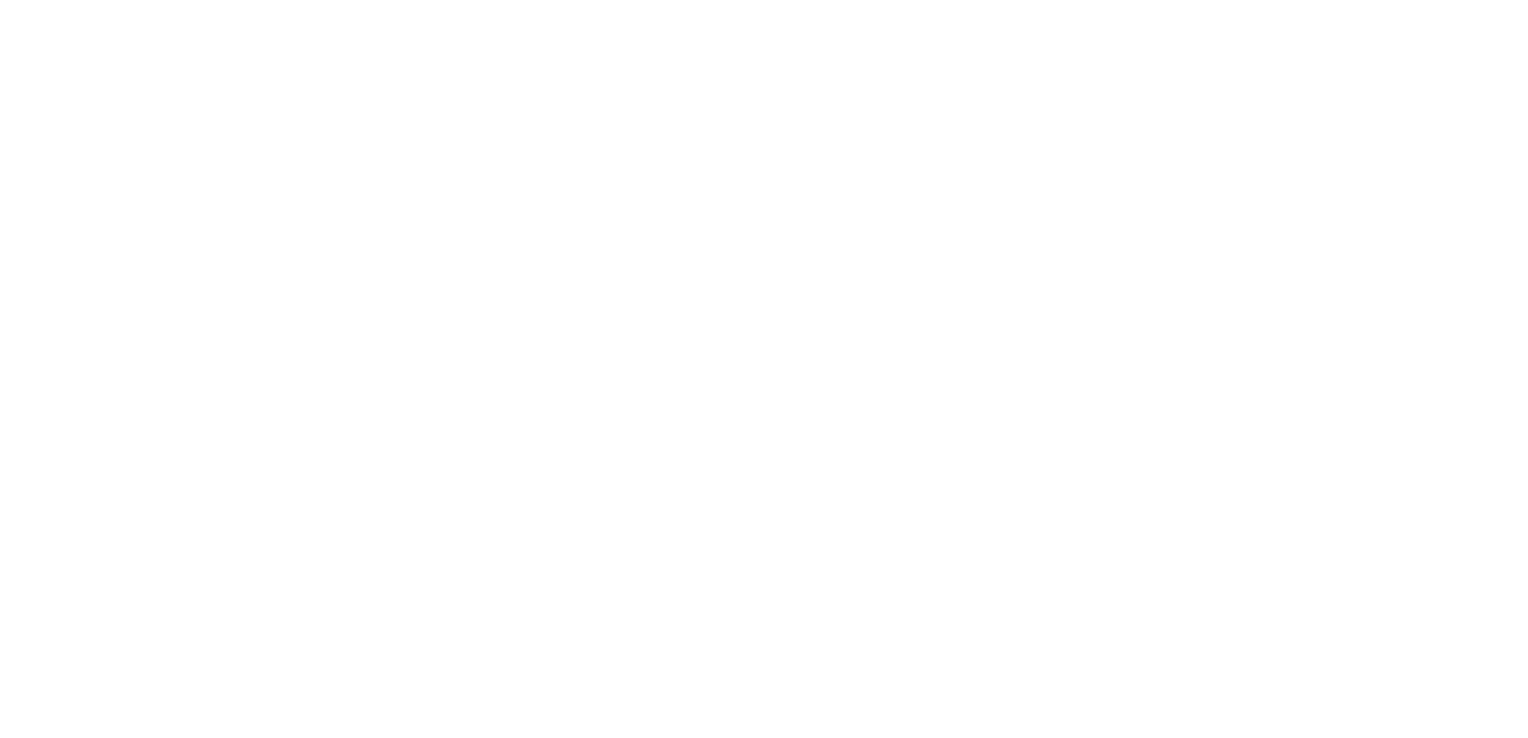 scroll, scrollTop: 0, scrollLeft: 0, axis: both 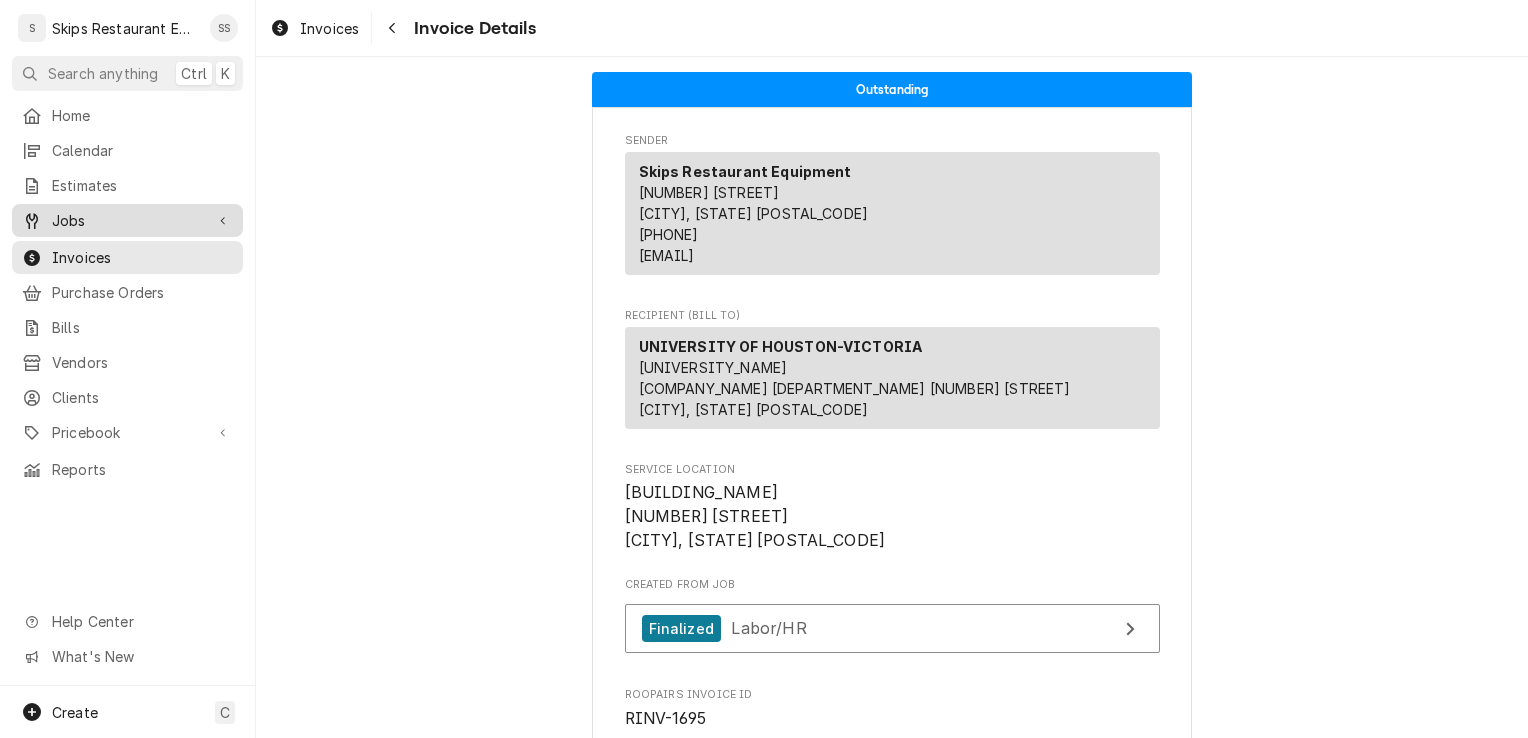 click on "Jobs" at bounding box center [127, 220] 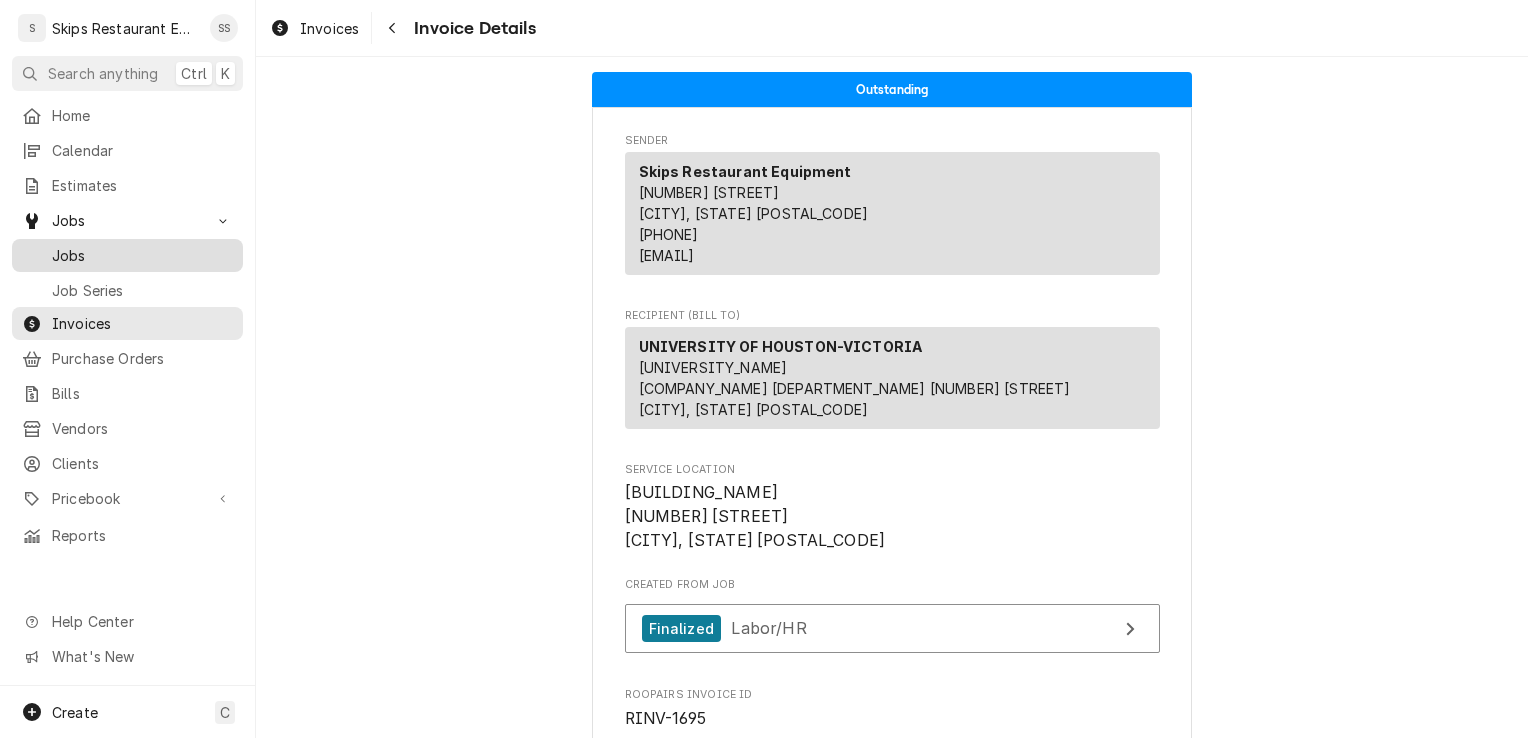 click on "Jobs" at bounding box center [127, 255] 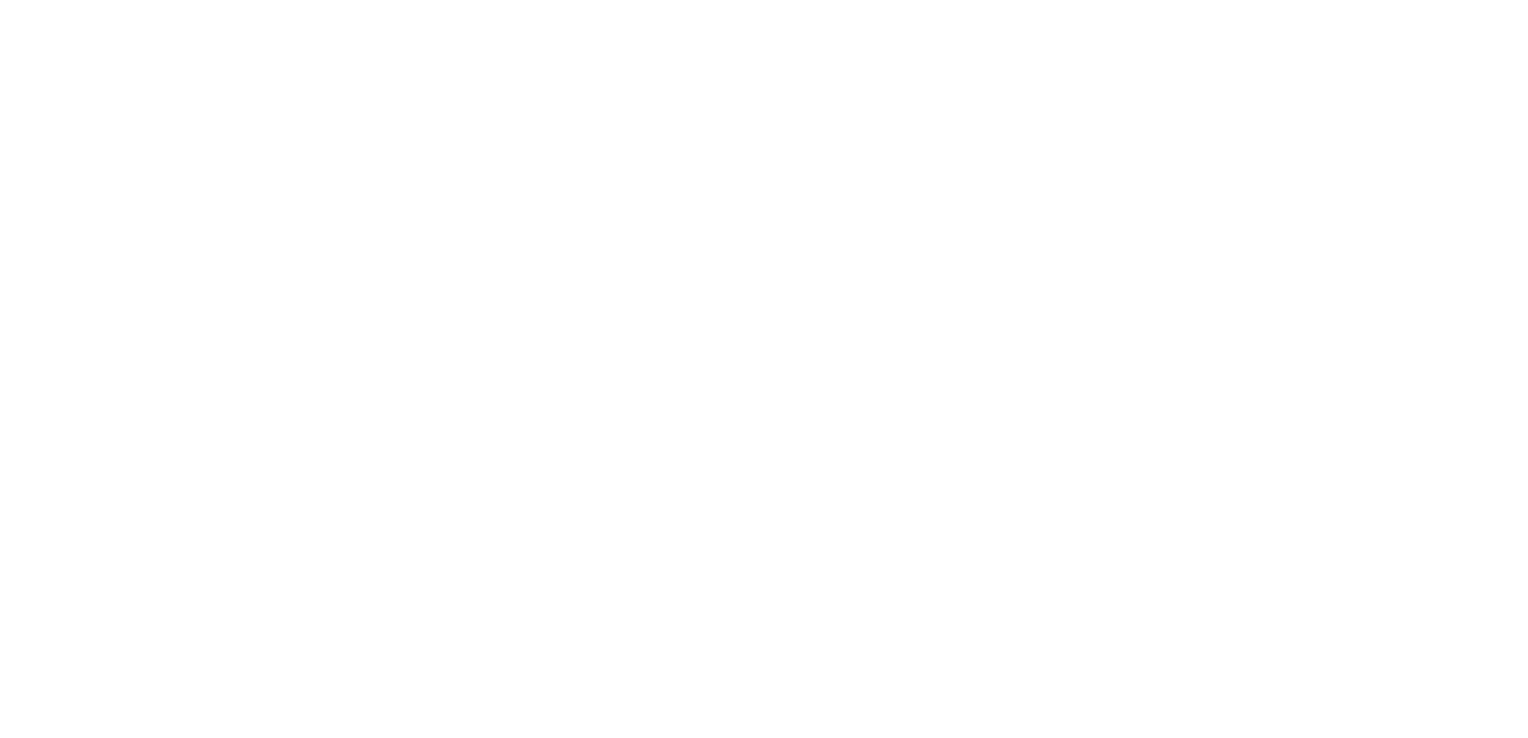 scroll, scrollTop: 0, scrollLeft: 0, axis: both 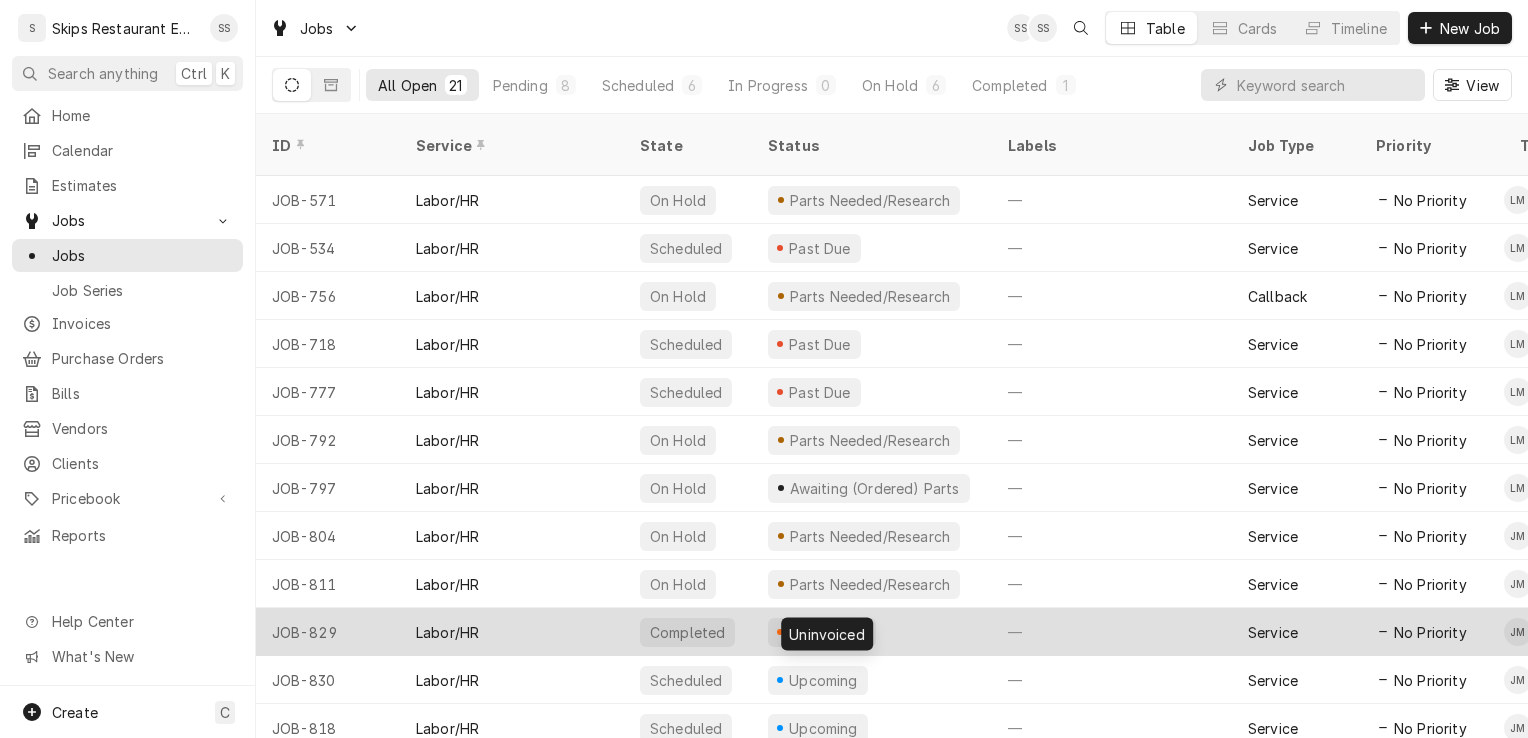 click on "Uninvoiced" at bounding box center (827, 632) 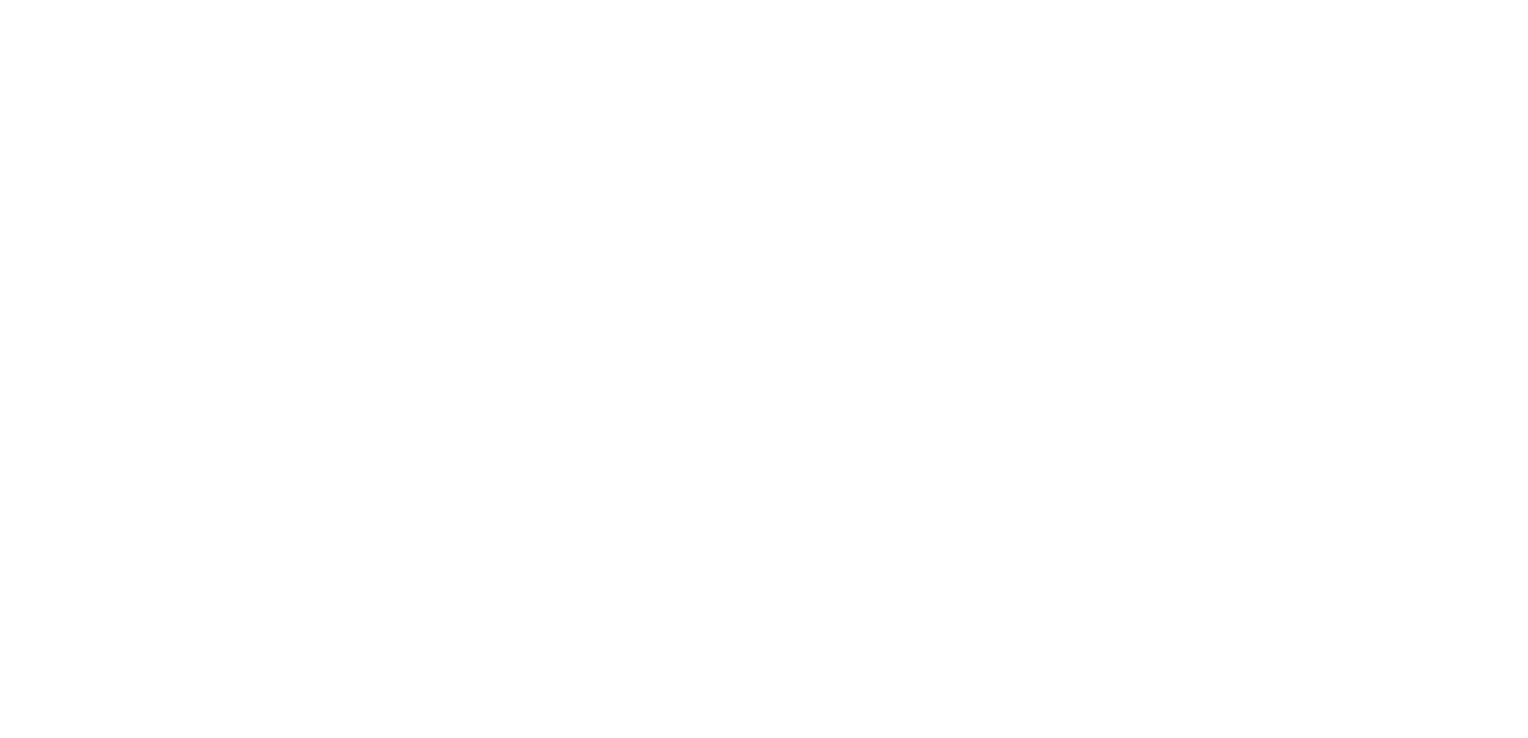 scroll, scrollTop: 0, scrollLeft: 0, axis: both 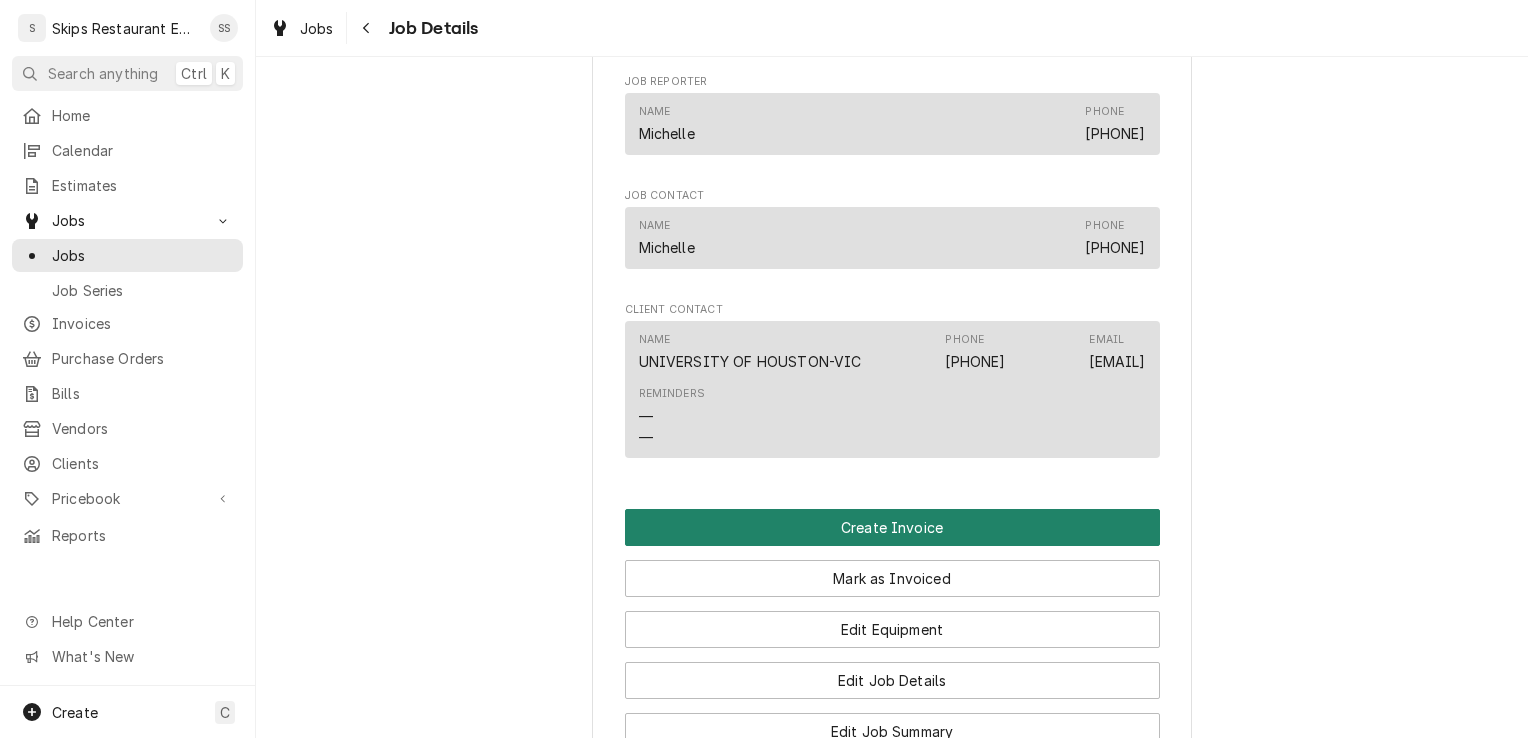 click on "Create Invoice" at bounding box center [892, 527] 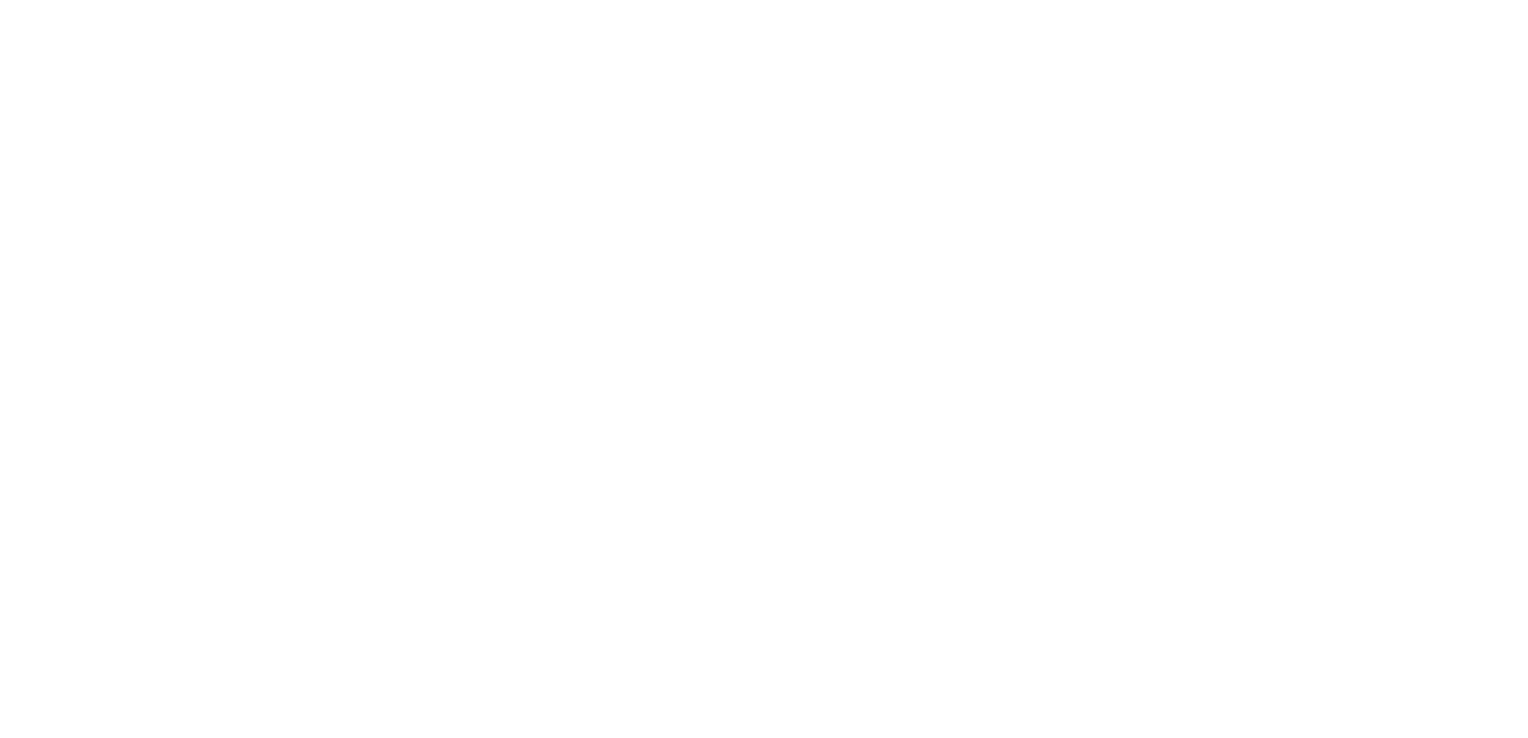 scroll, scrollTop: 0, scrollLeft: 0, axis: both 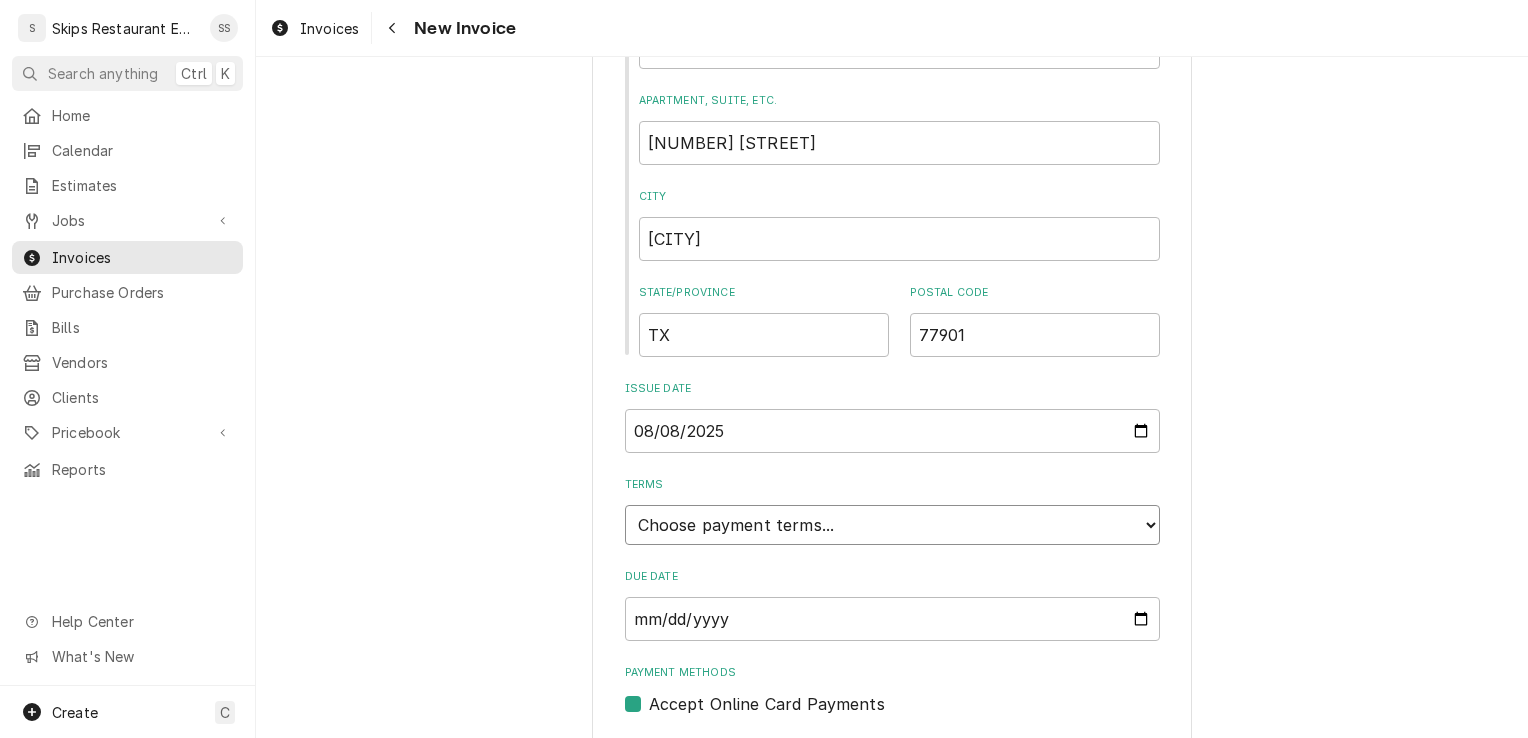 click on "Choose payment terms... Same Day Net 7 Net 14 Net 21 Net 30 Net 45 Net 60 Net 90" at bounding box center [892, 525] 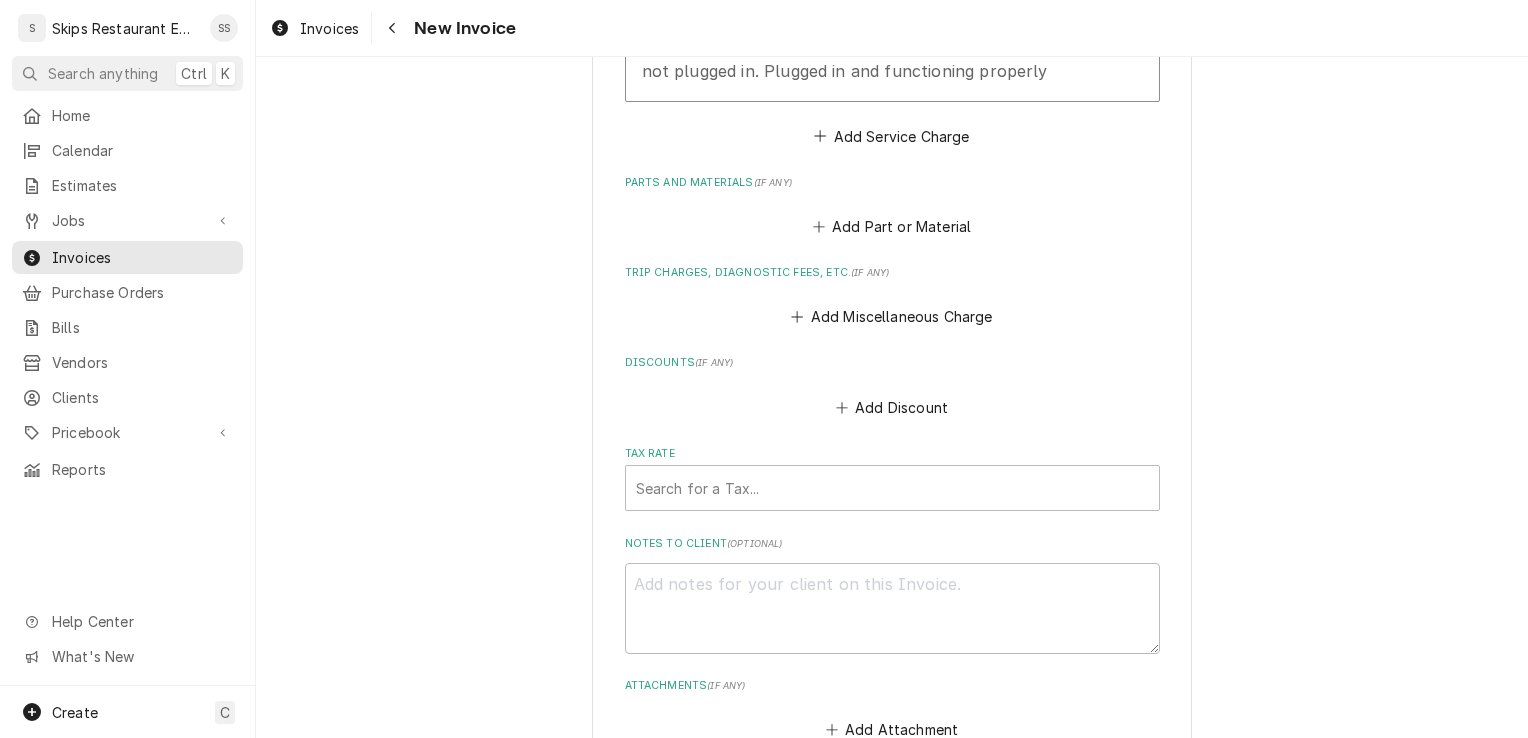 scroll, scrollTop: 2127, scrollLeft: 0, axis: vertical 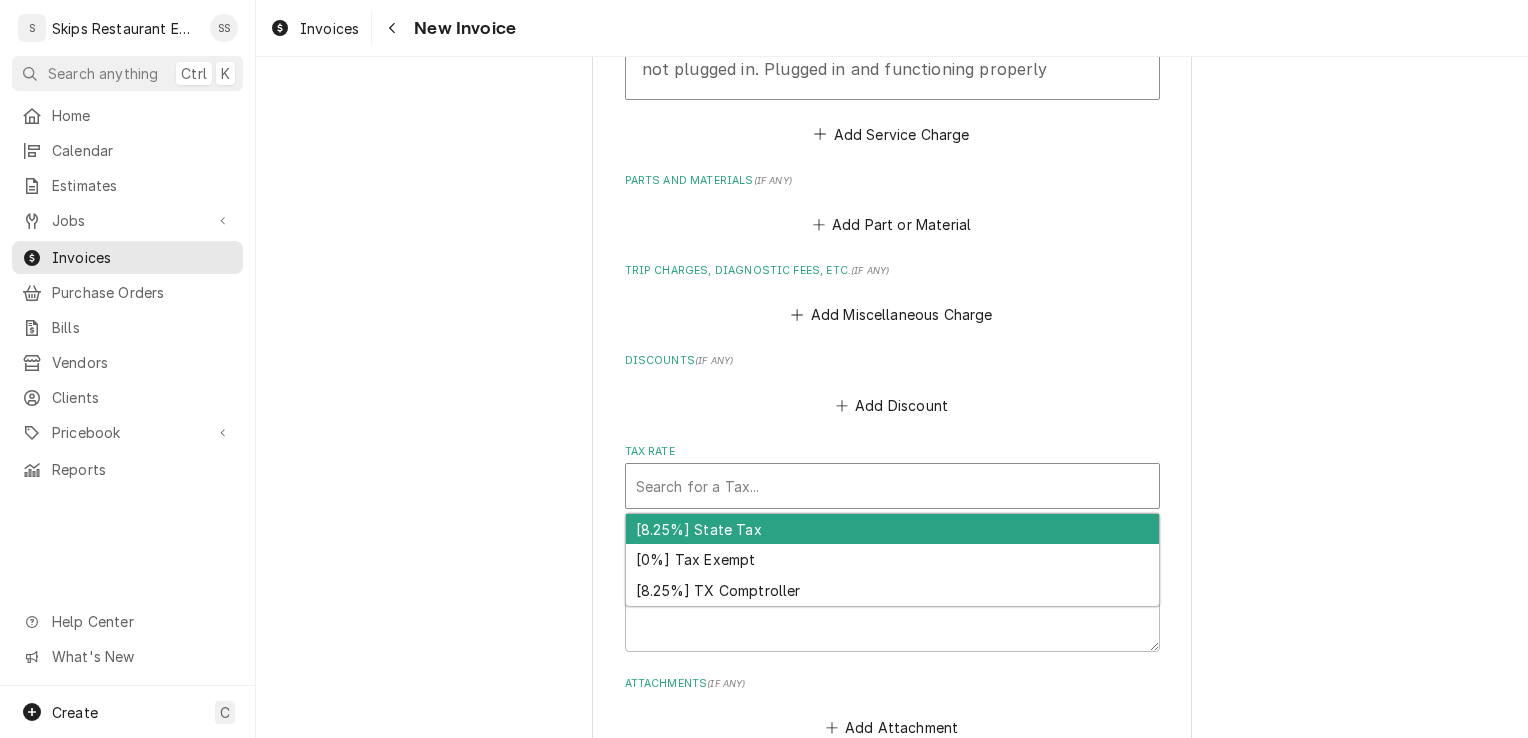 click at bounding box center (892, 486) 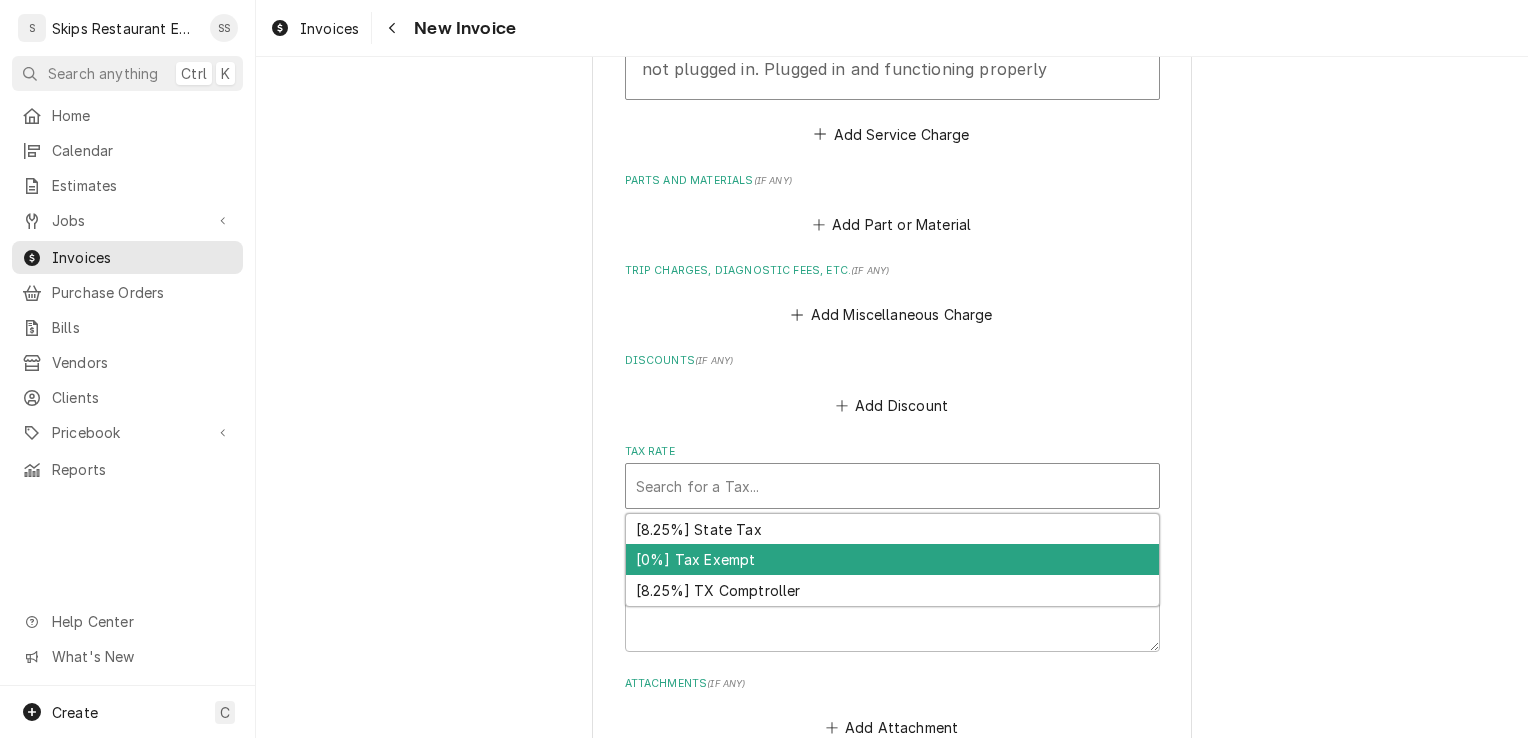click on "[0%] Tax Exempt" at bounding box center [892, 559] 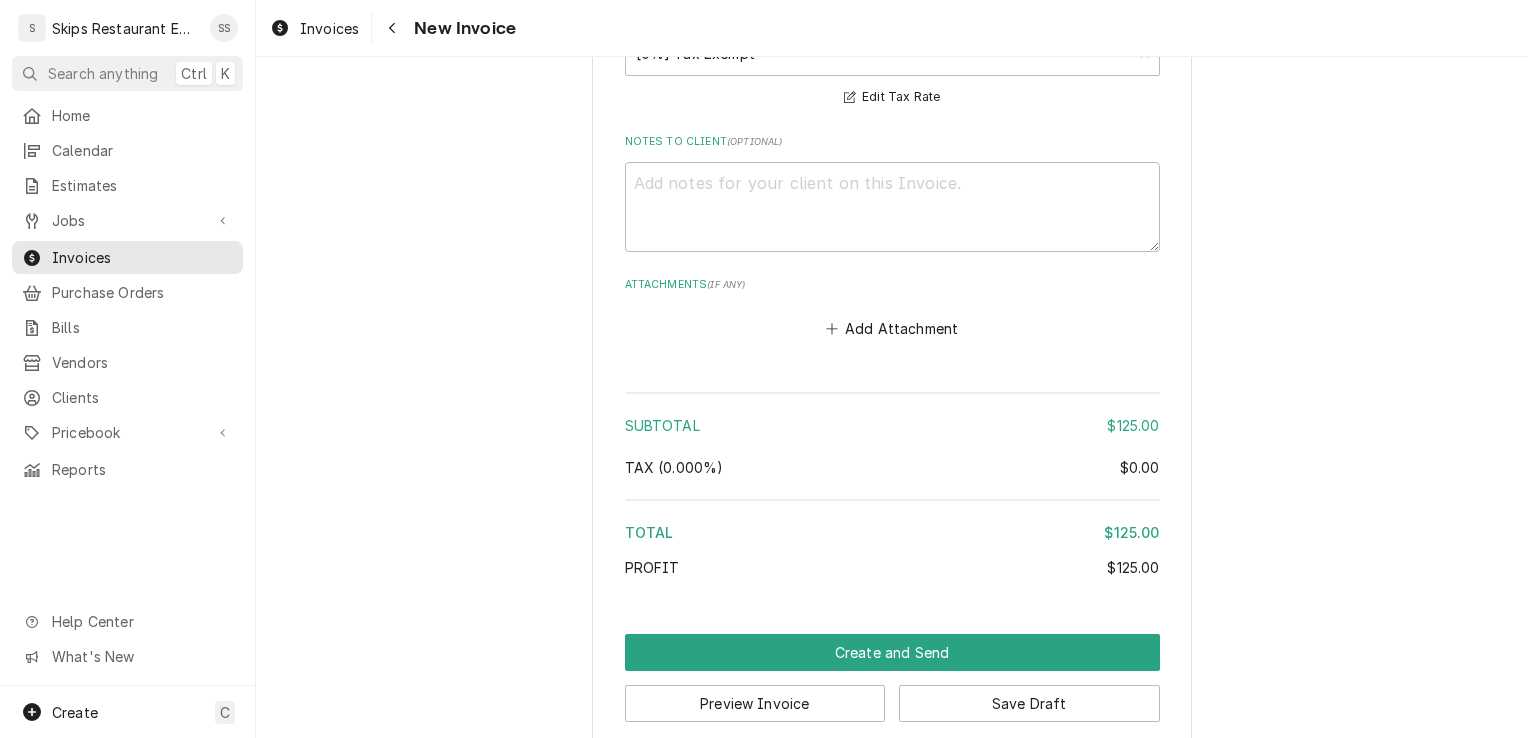 scroll, scrollTop: 2588, scrollLeft: 0, axis: vertical 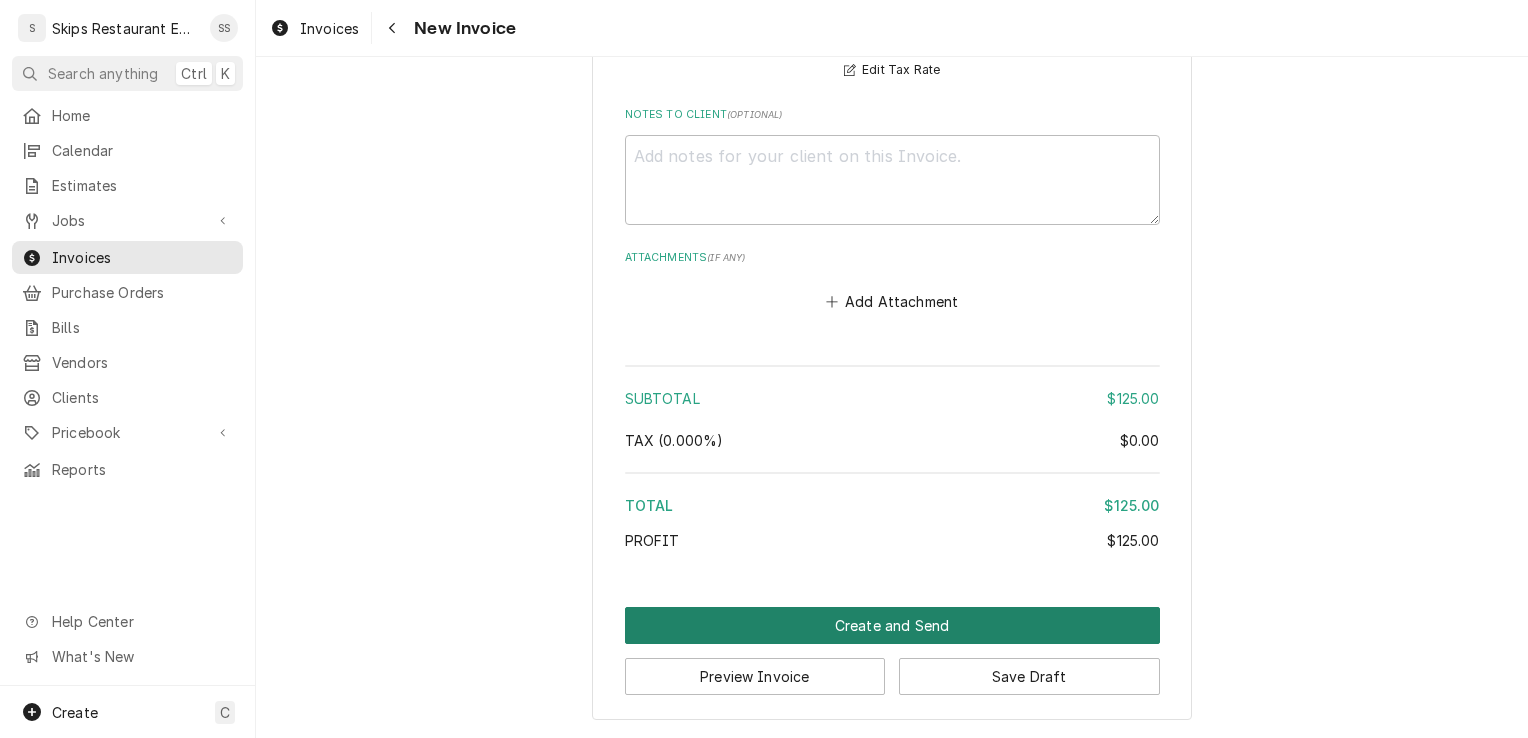 click on "Create and Send" at bounding box center [892, 625] 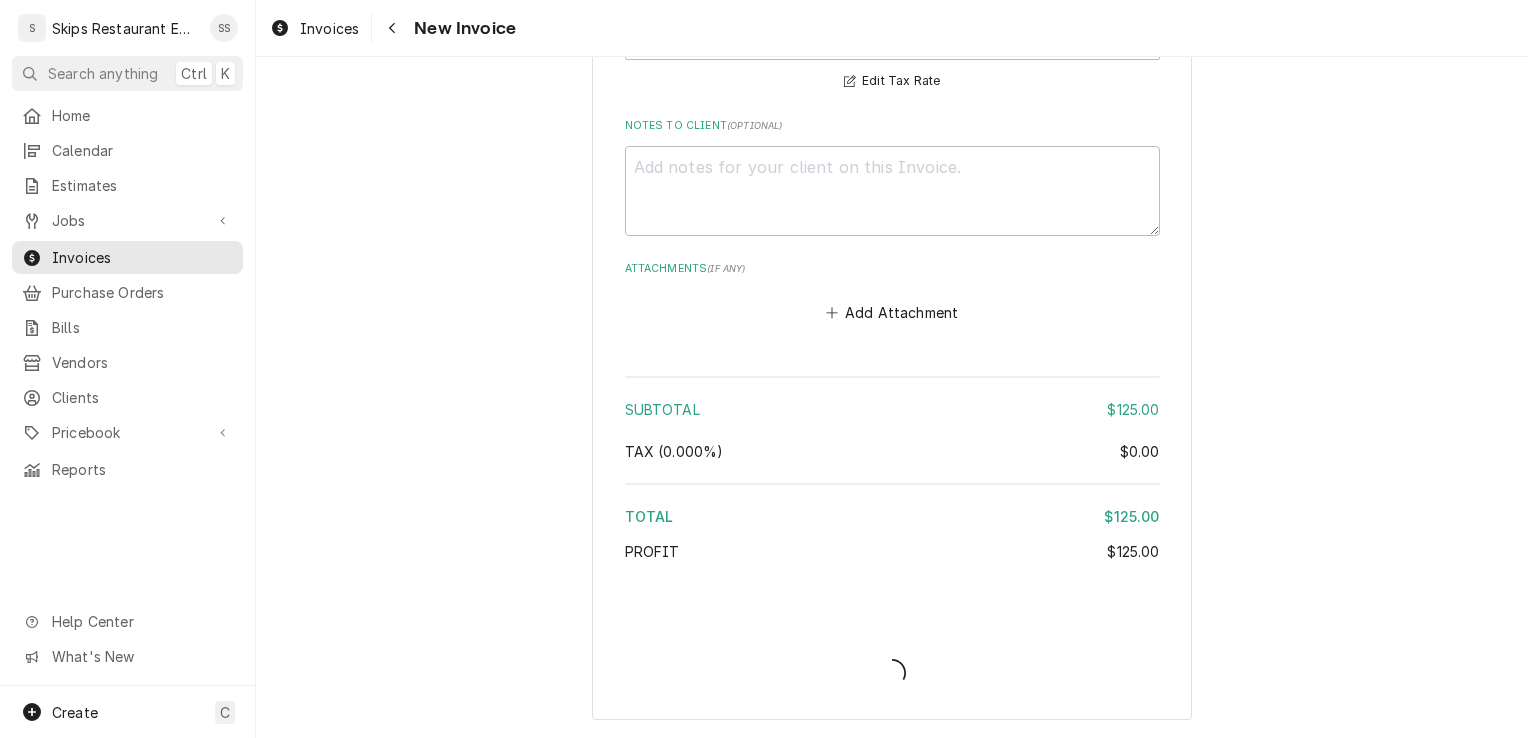 scroll, scrollTop: 2577, scrollLeft: 0, axis: vertical 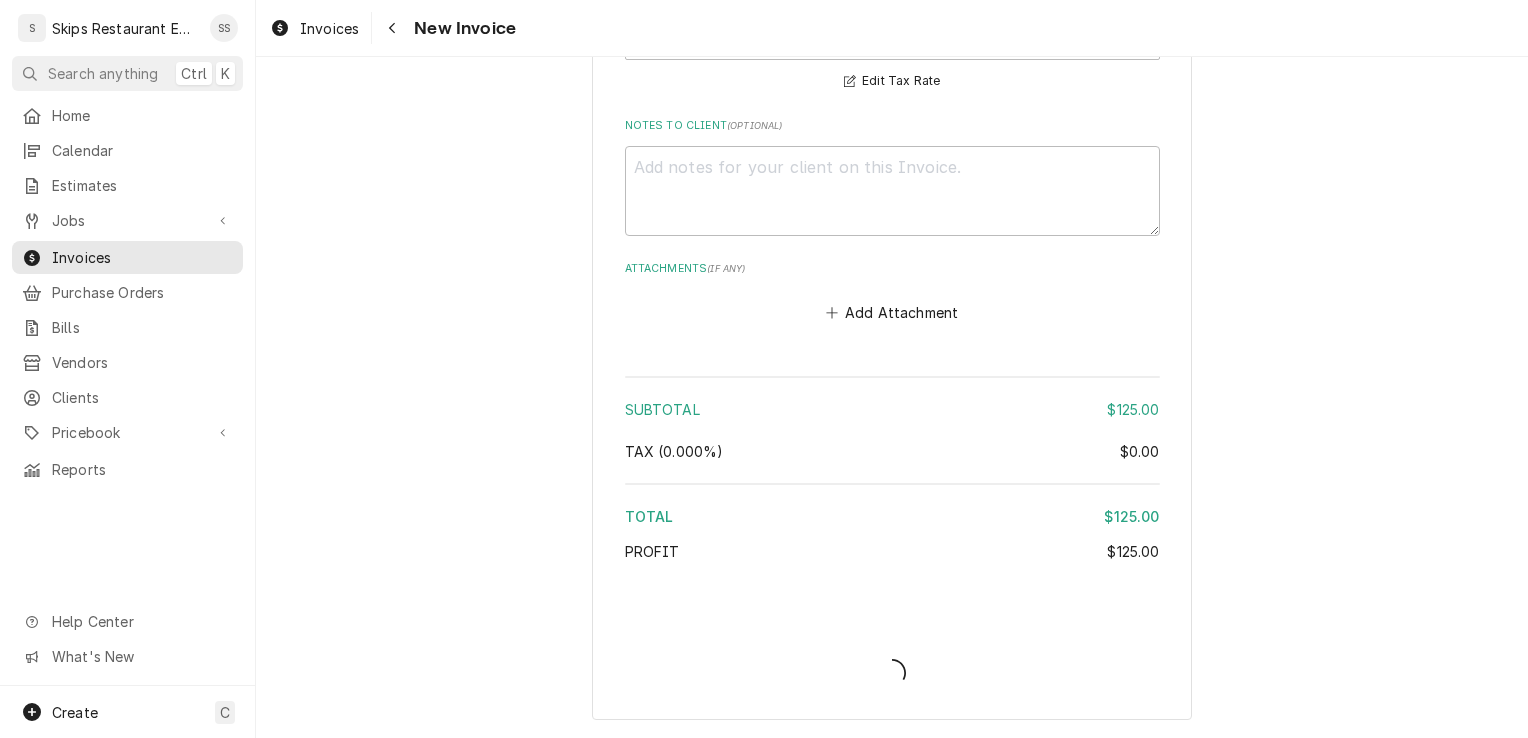 type on "x" 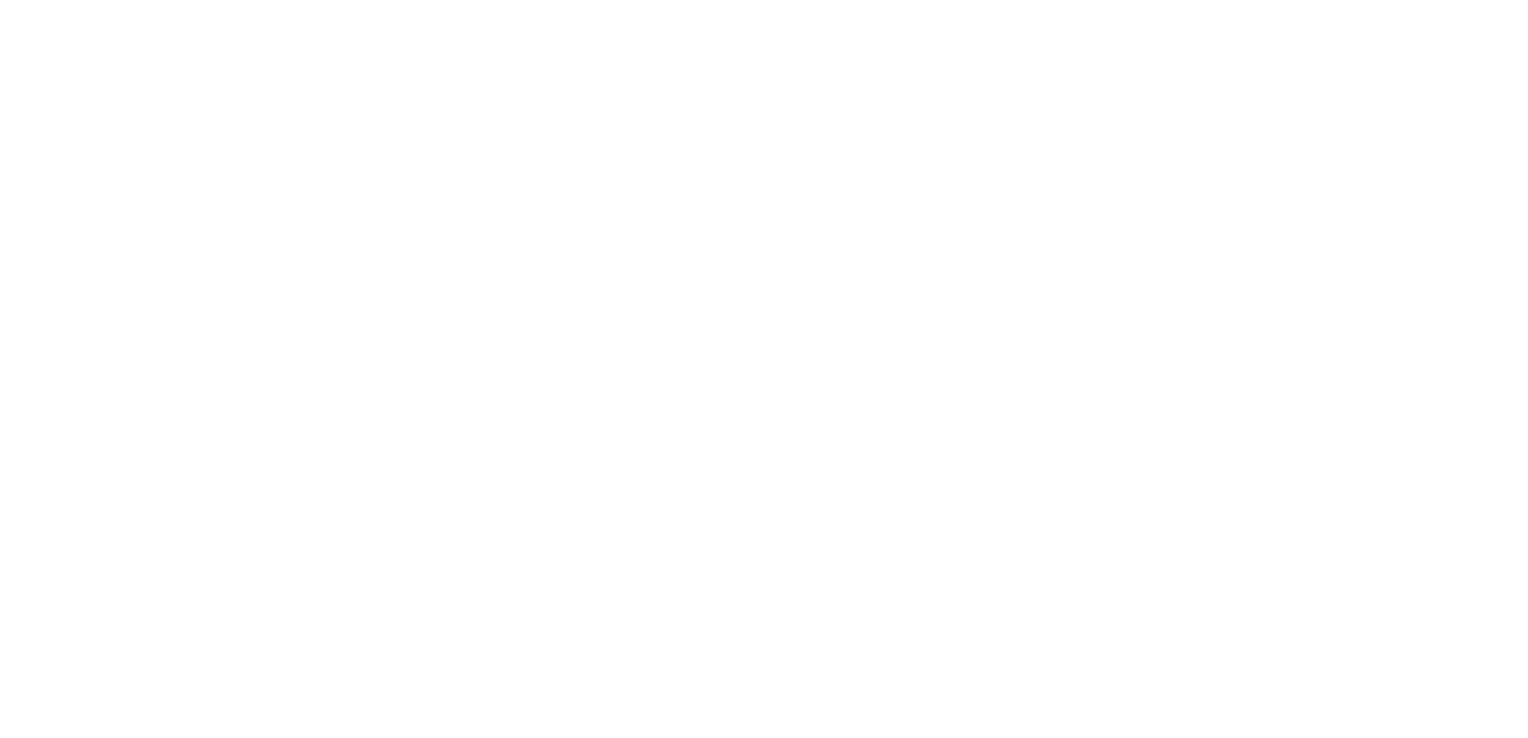 scroll, scrollTop: 0, scrollLeft: 0, axis: both 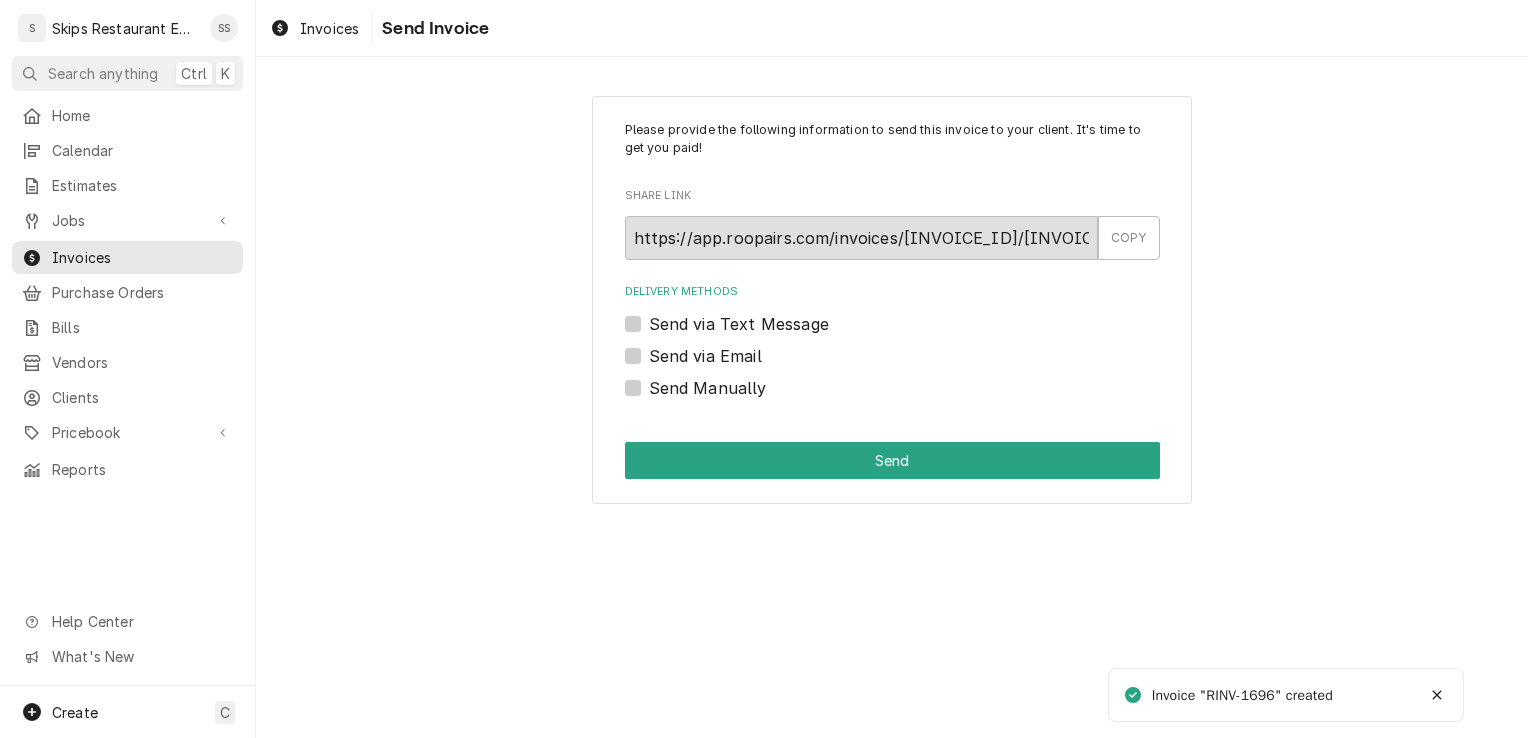 click on "Send Manually" at bounding box center (708, 388) 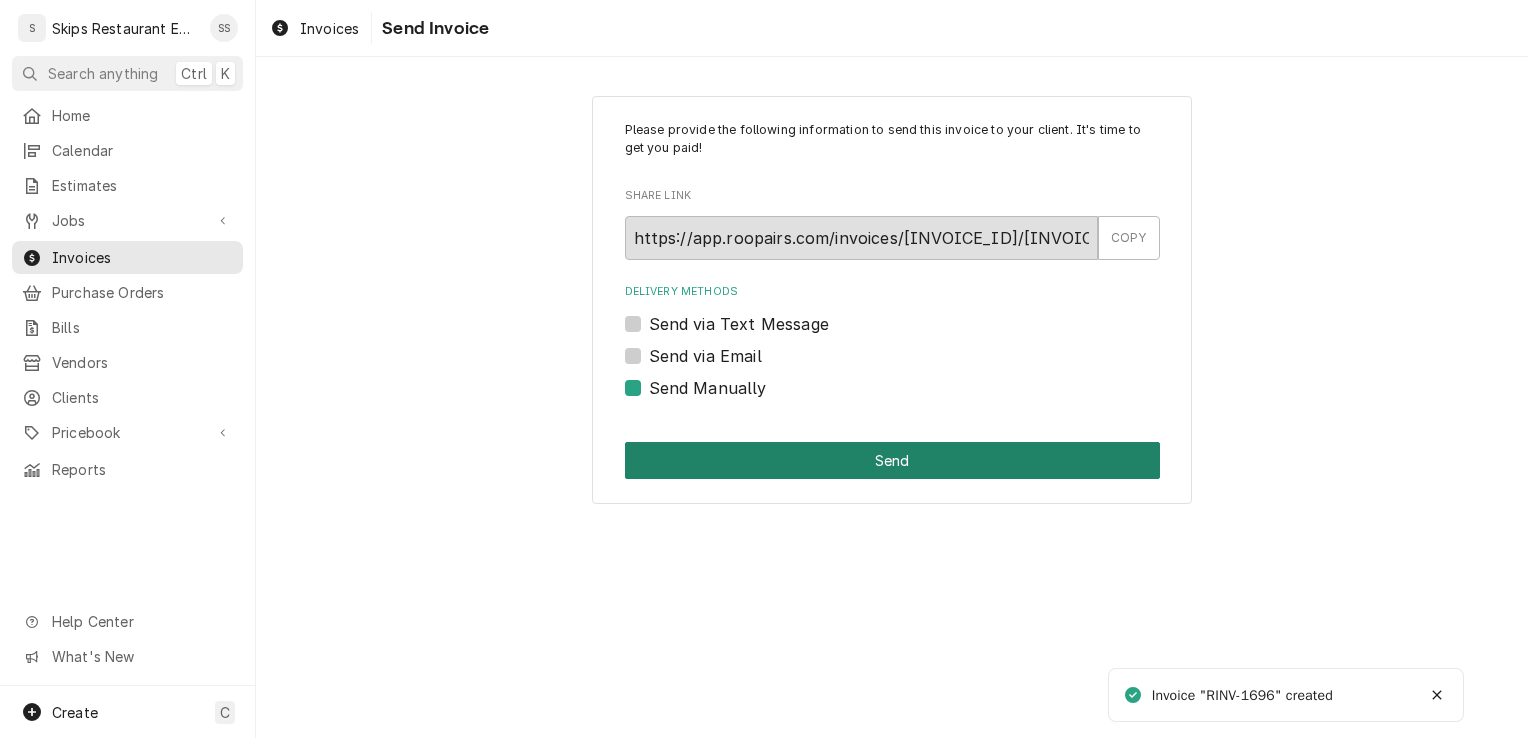 click on "Send" at bounding box center (892, 460) 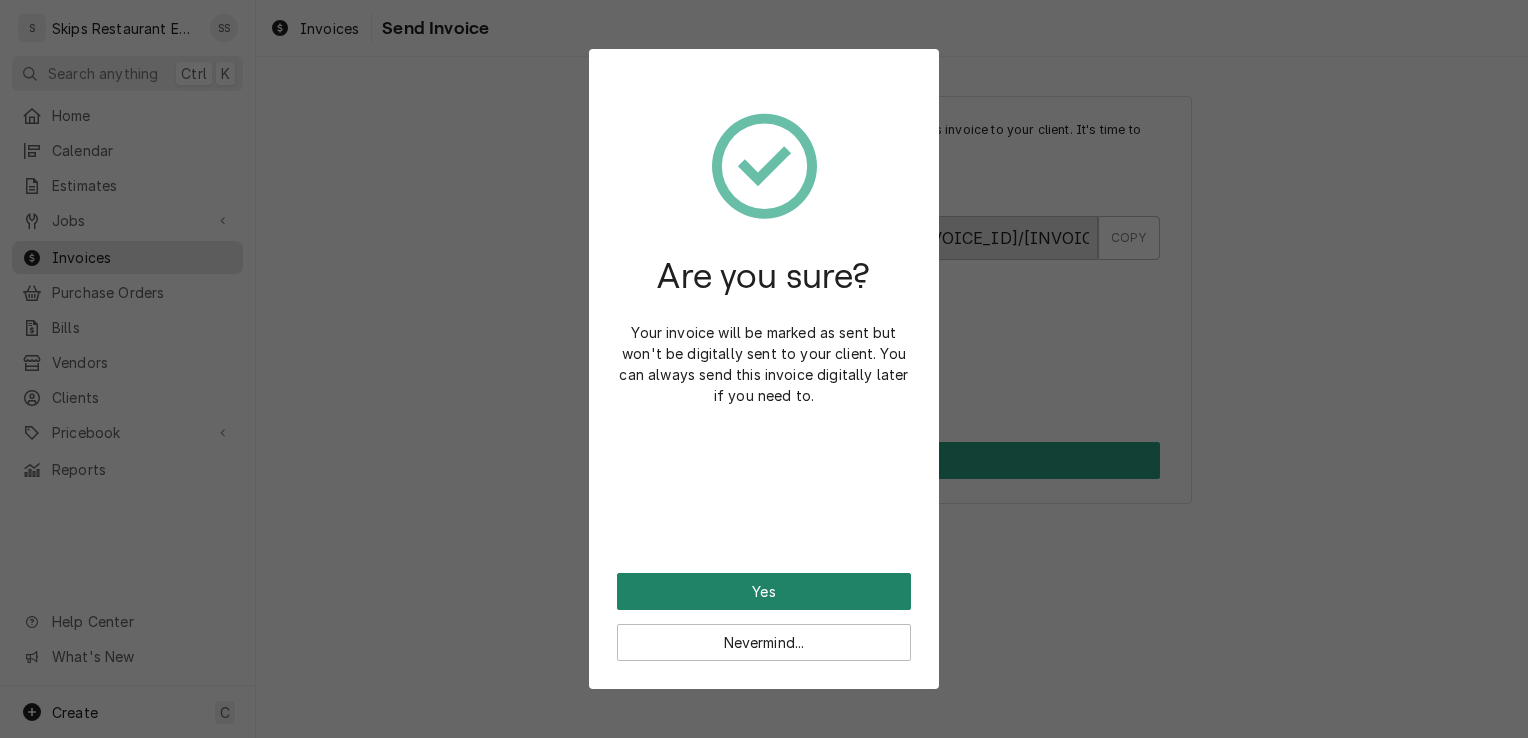 click on "Yes" at bounding box center (764, 591) 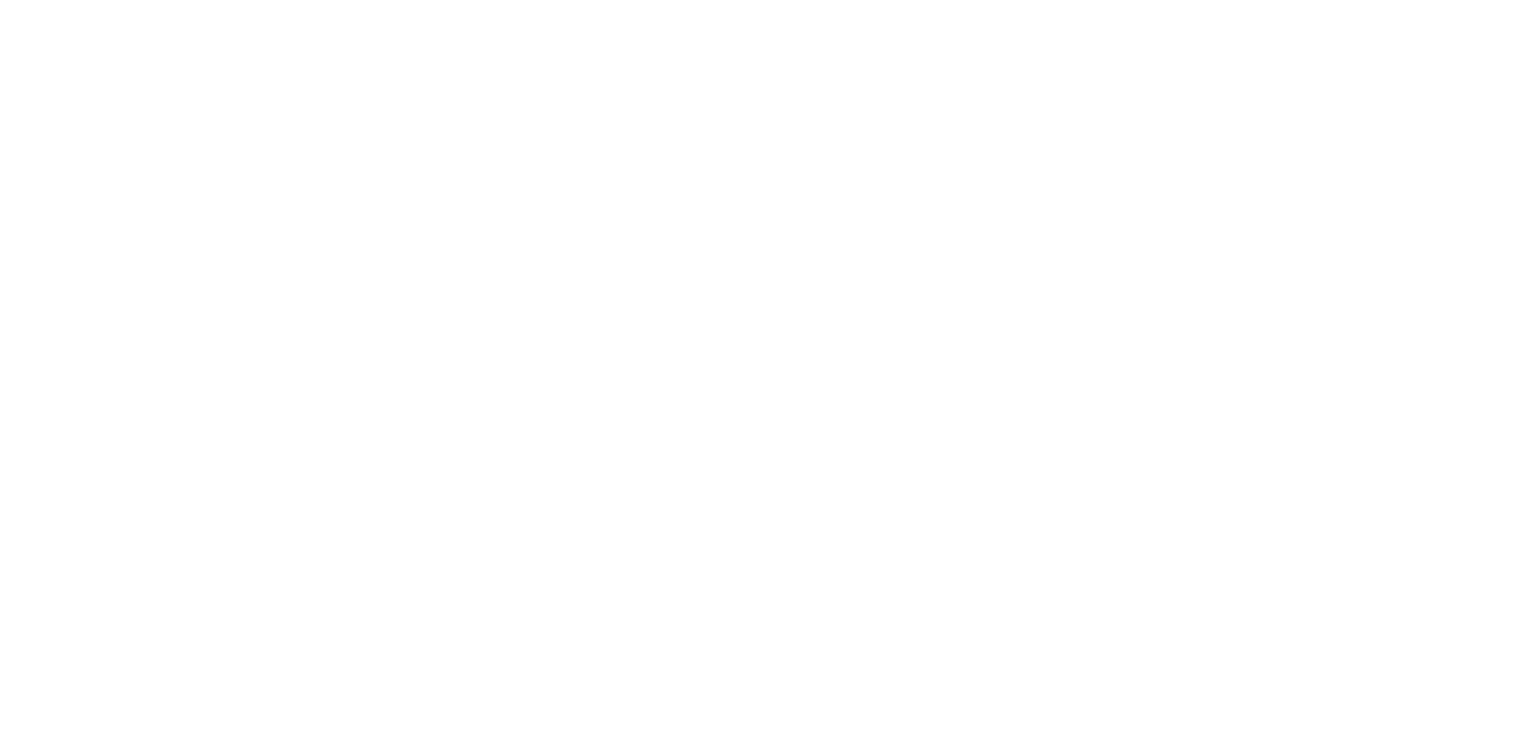 scroll, scrollTop: 0, scrollLeft: 0, axis: both 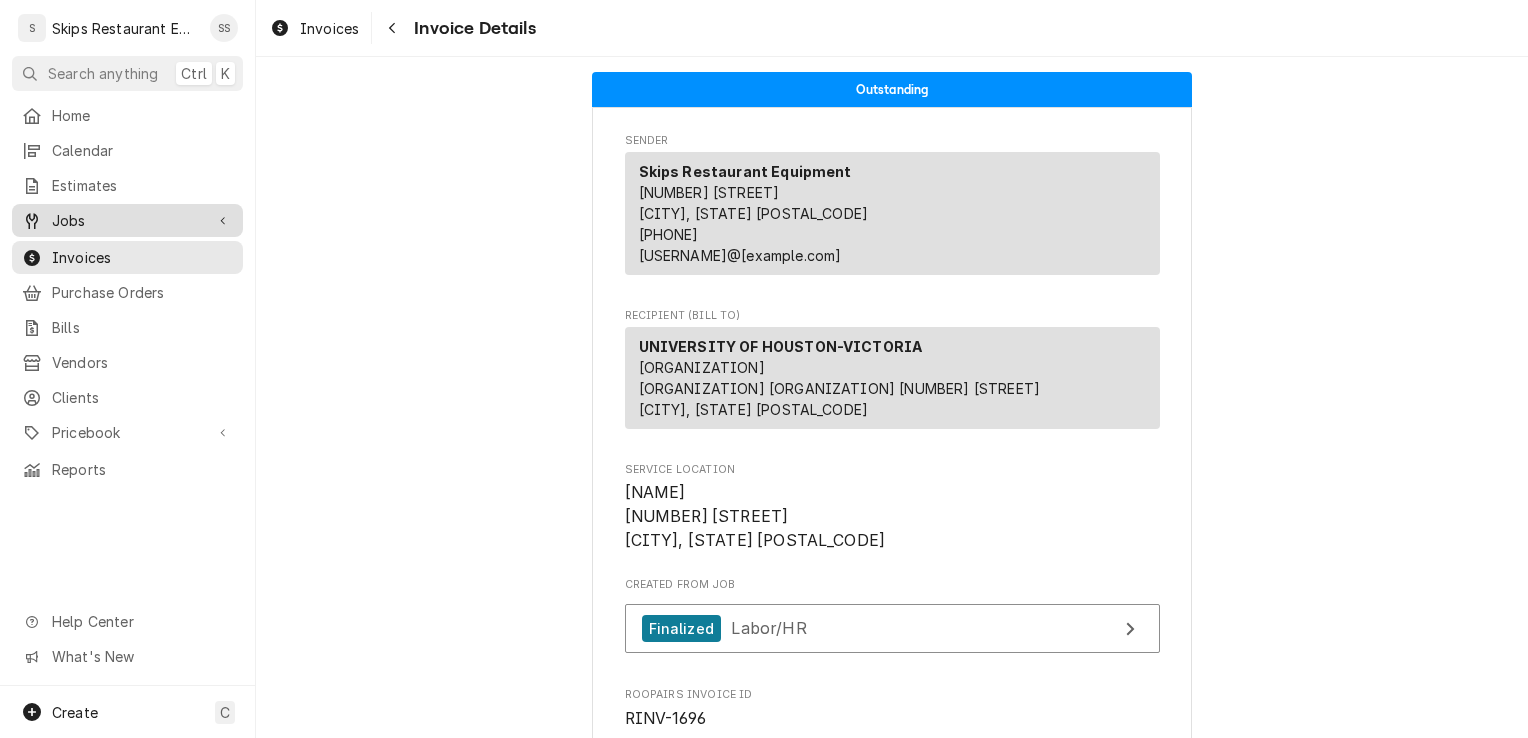 click on "Jobs" at bounding box center [127, 220] 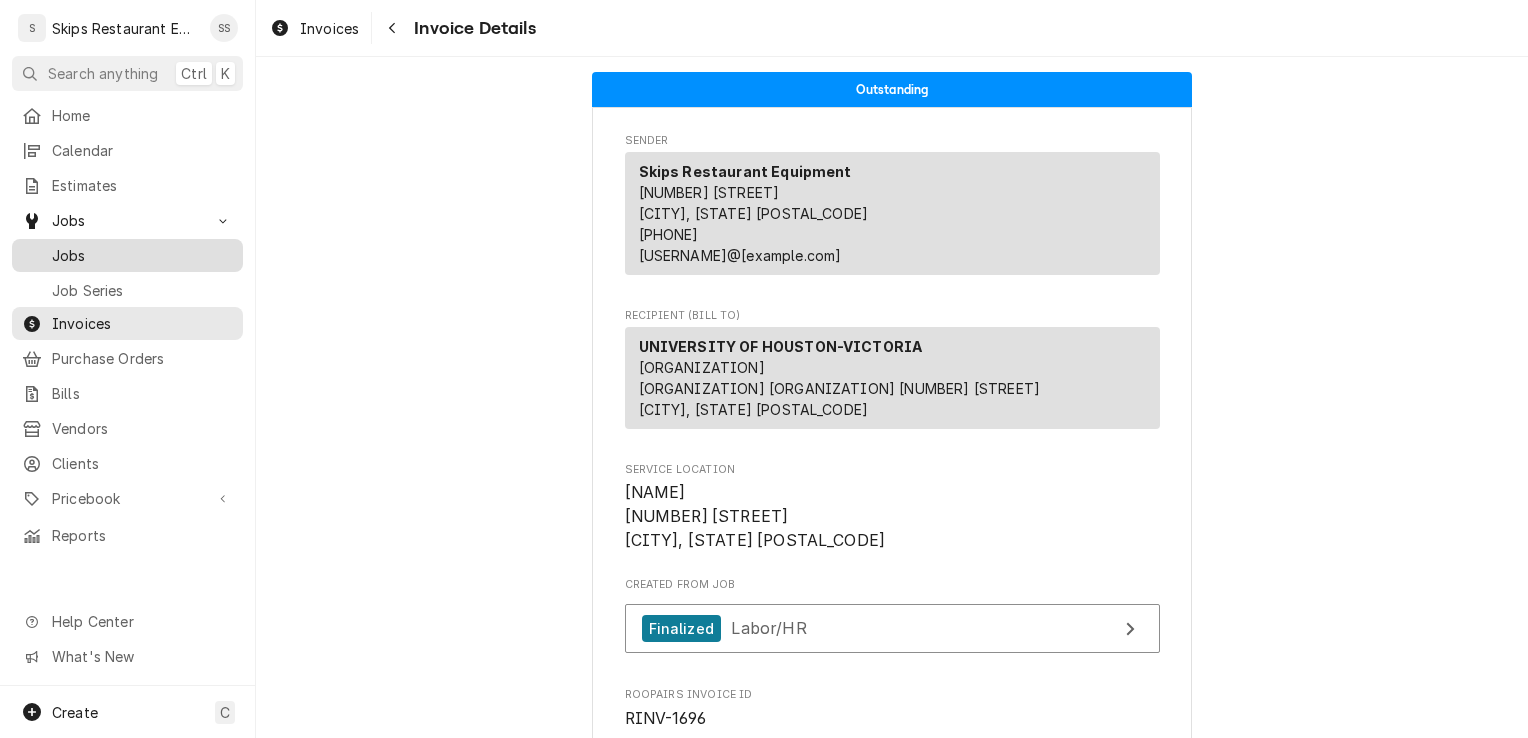 click on "Jobs" at bounding box center [142, 255] 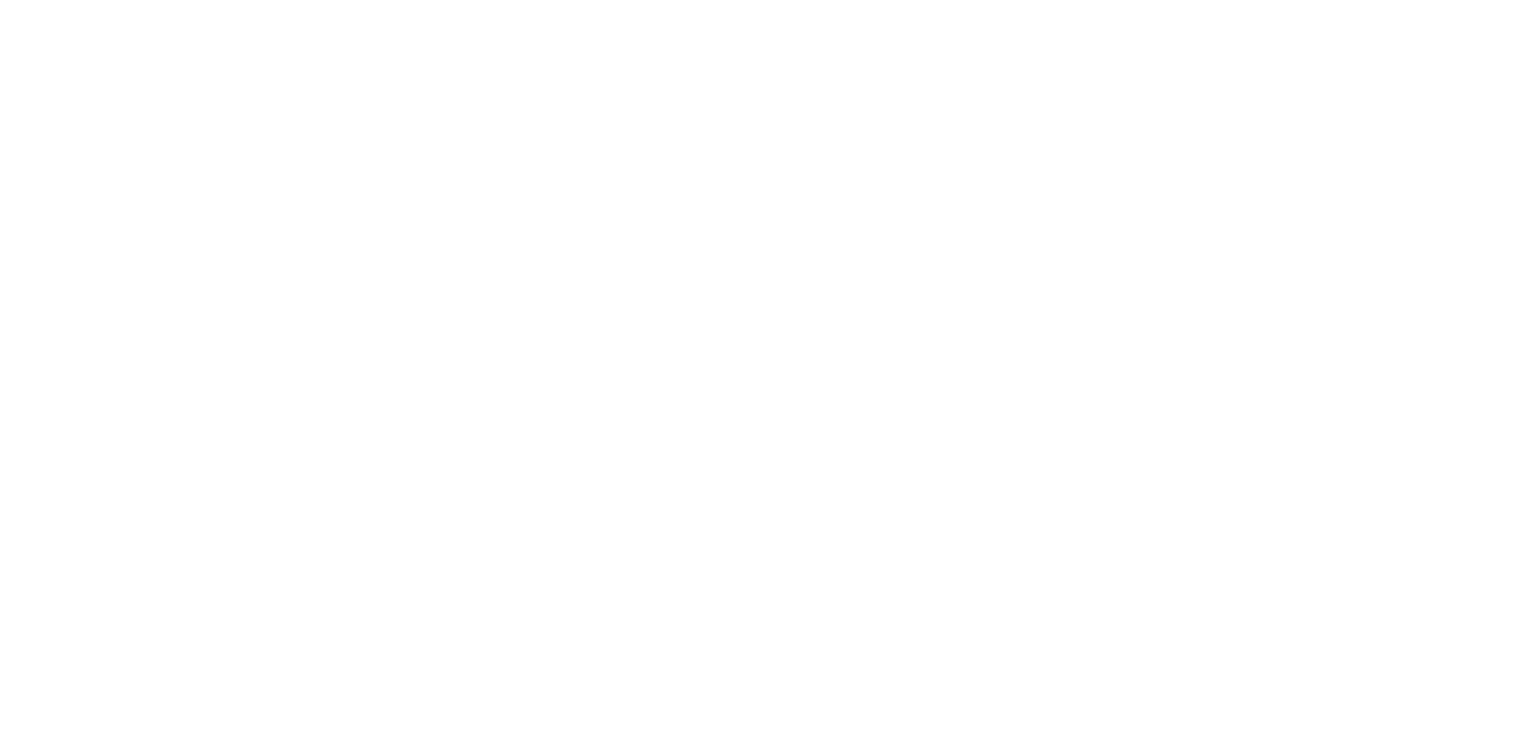 scroll, scrollTop: 0, scrollLeft: 0, axis: both 